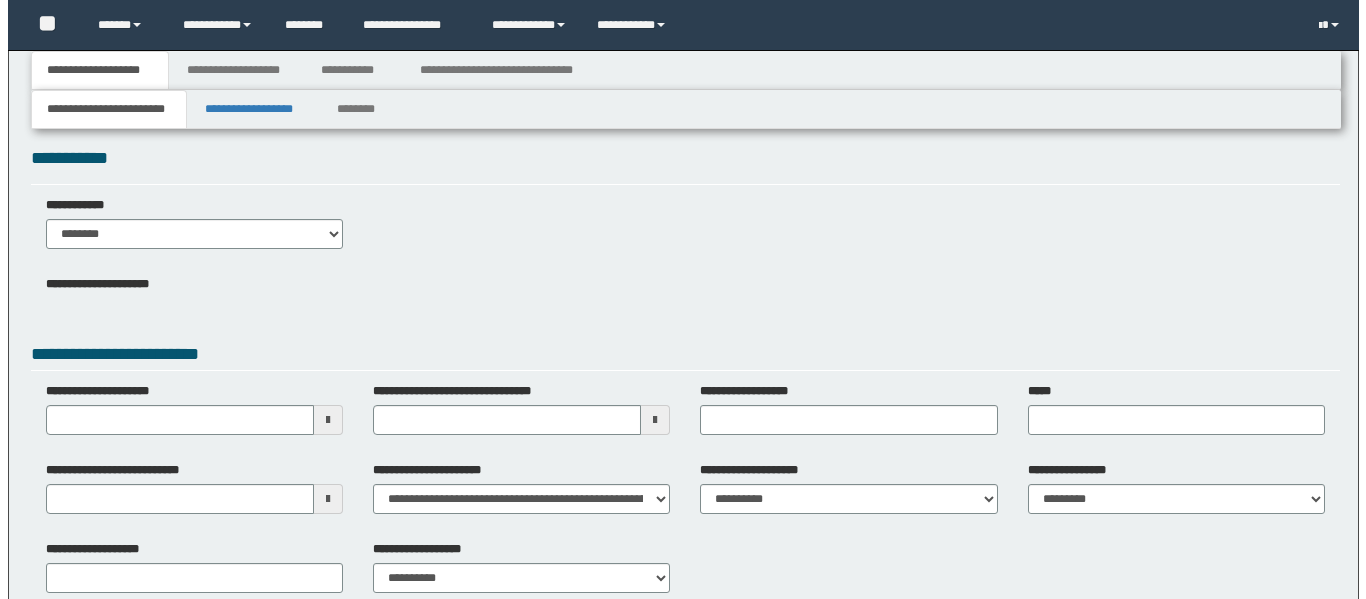 scroll, scrollTop: 0, scrollLeft: 0, axis: both 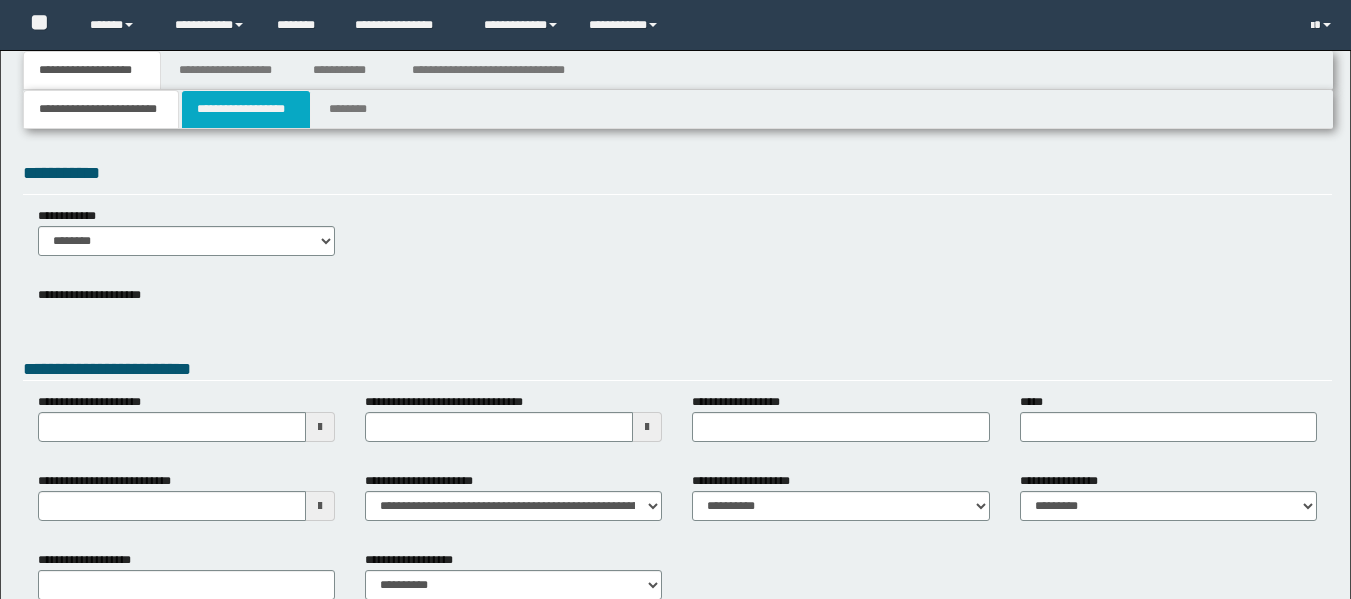 type 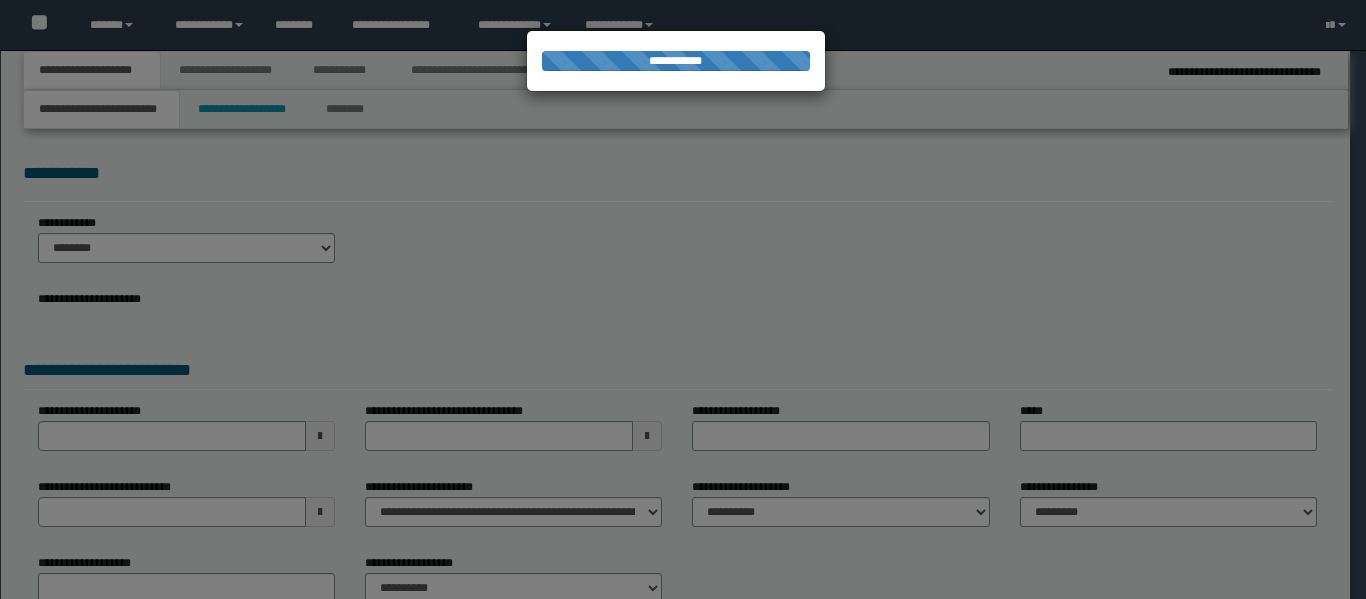 type on "**********" 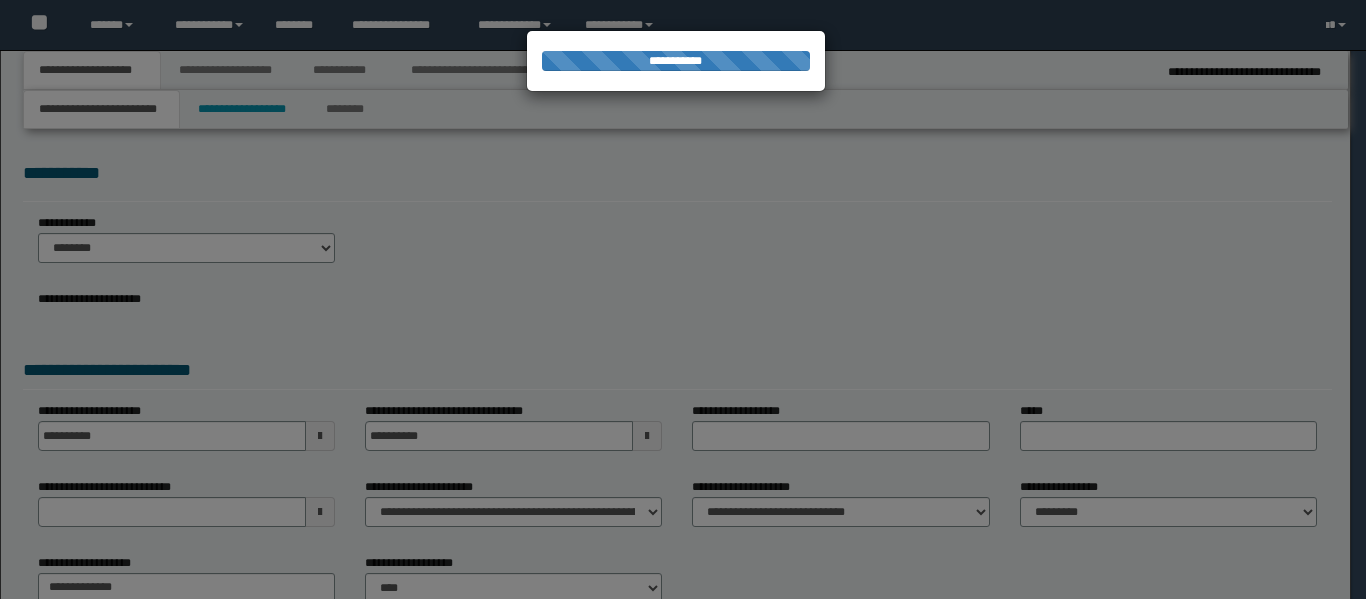 scroll, scrollTop: 0, scrollLeft: 0, axis: both 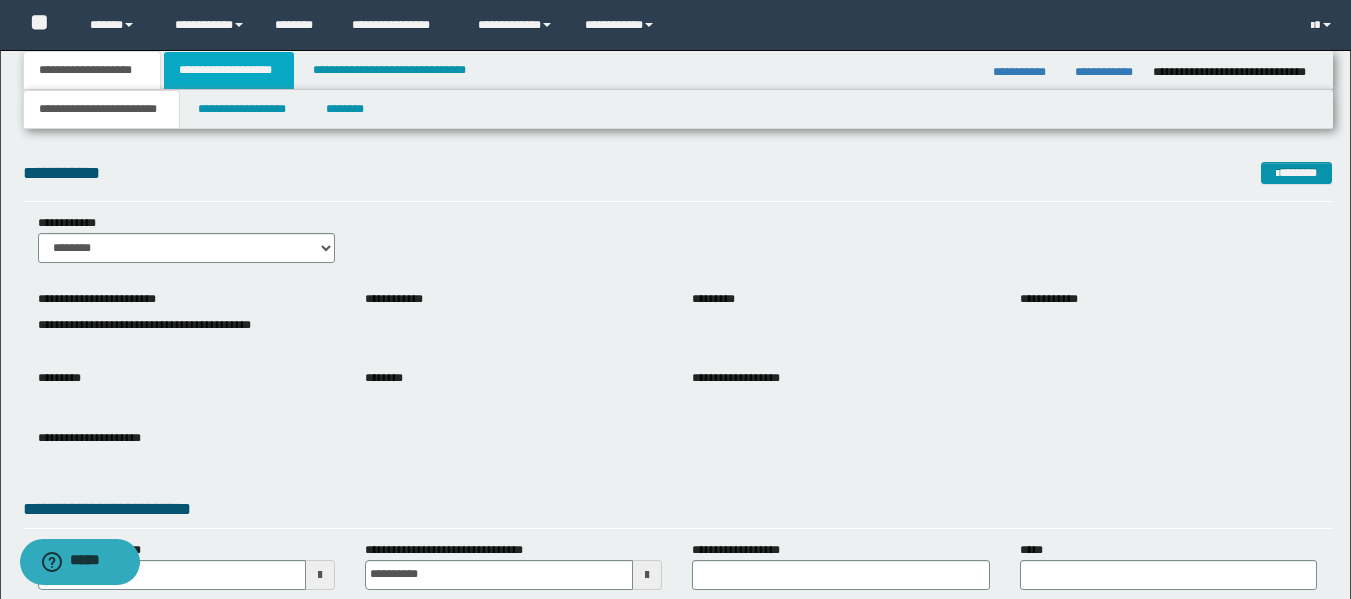 click on "**********" at bounding box center (229, 70) 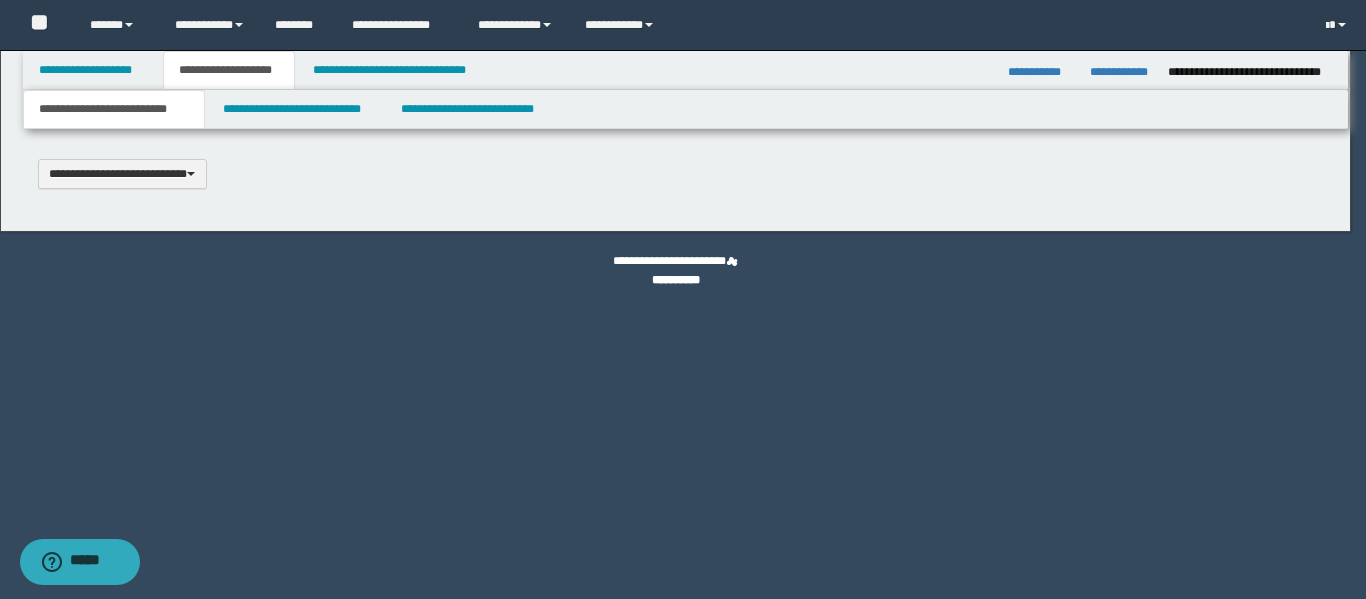 scroll, scrollTop: 0, scrollLeft: 0, axis: both 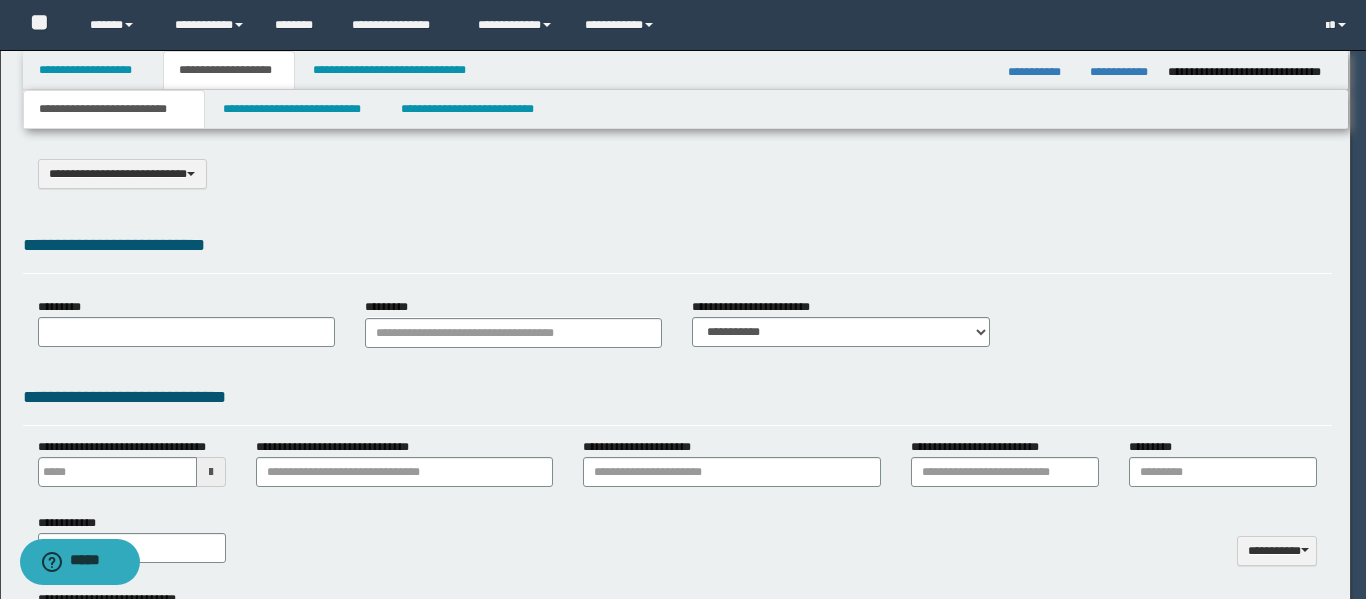 select on "*" 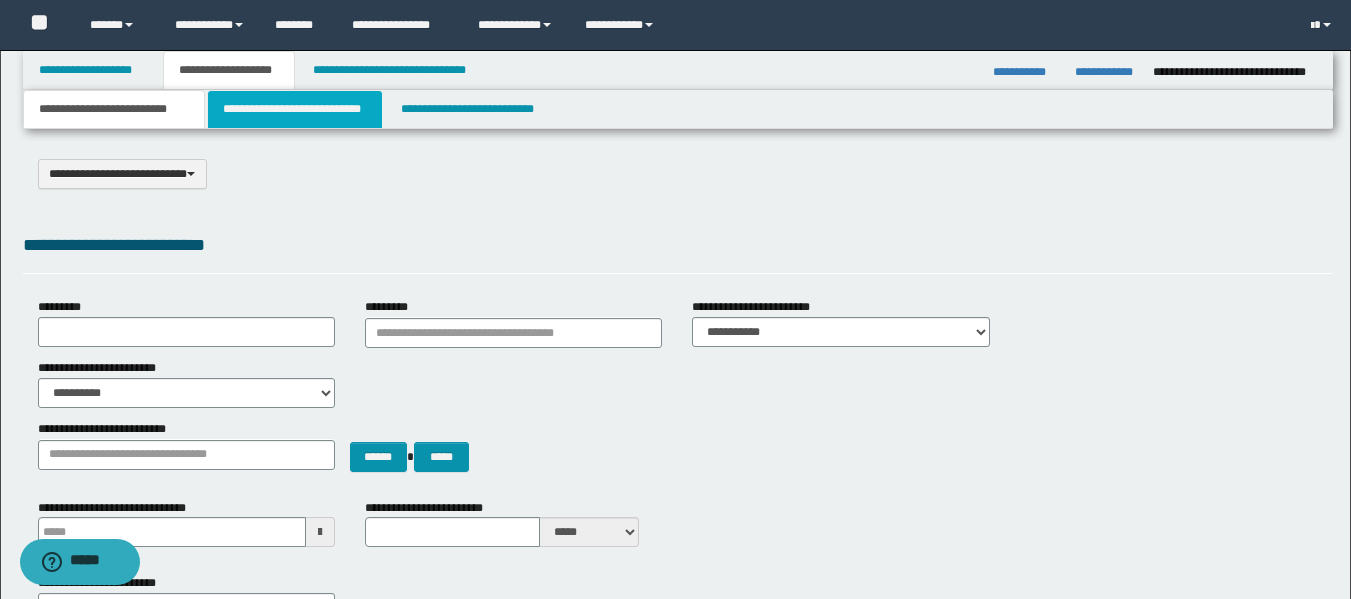 click on "**********" at bounding box center [295, 109] 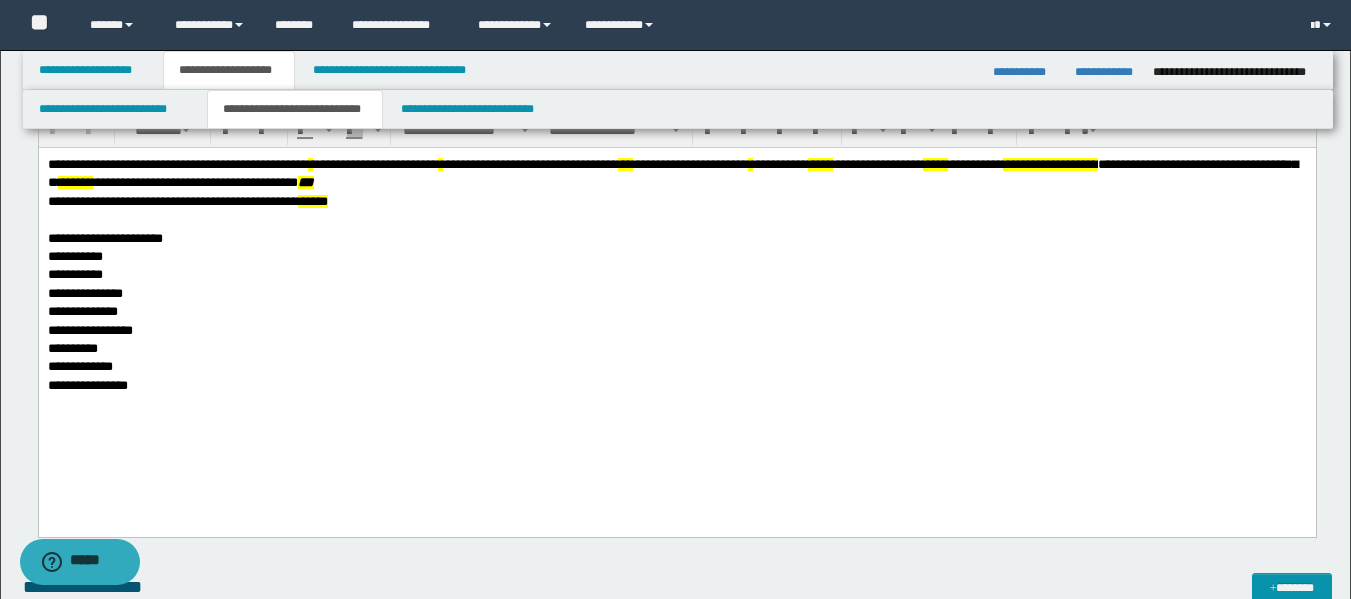 scroll, scrollTop: 300, scrollLeft: 0, axis: vertical 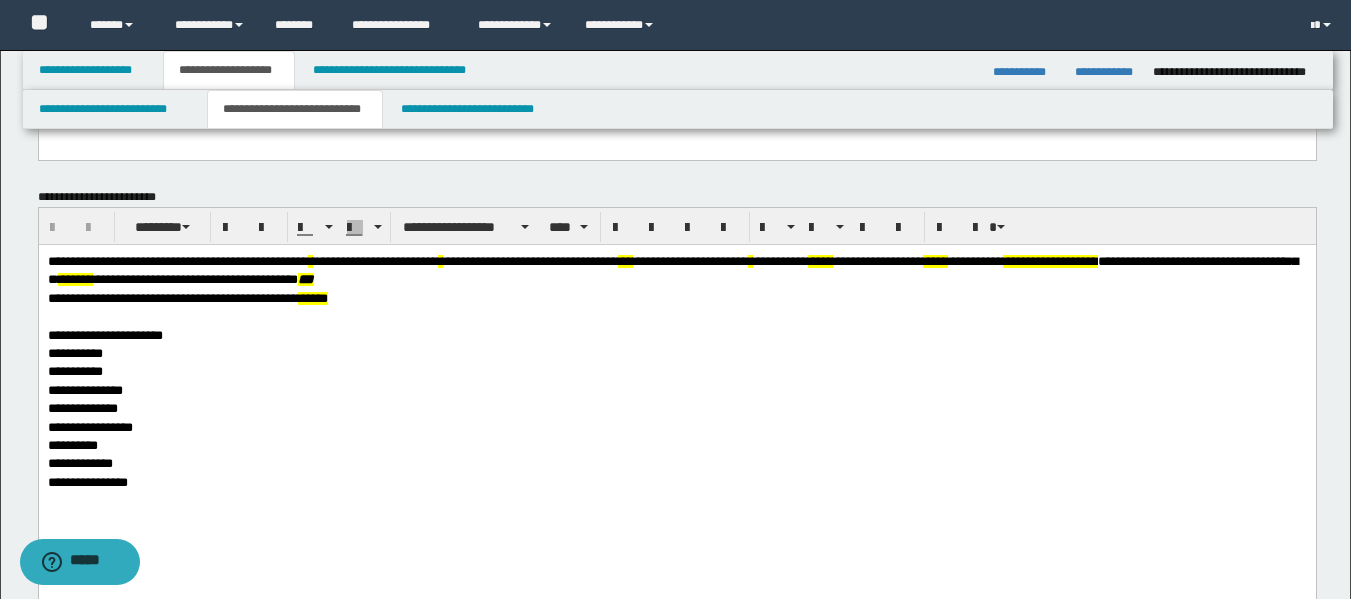 drag, startPoint x: 956, startPoint y: 265, endPoint x: 1194, endPoint y: 470, distance: 314.1162 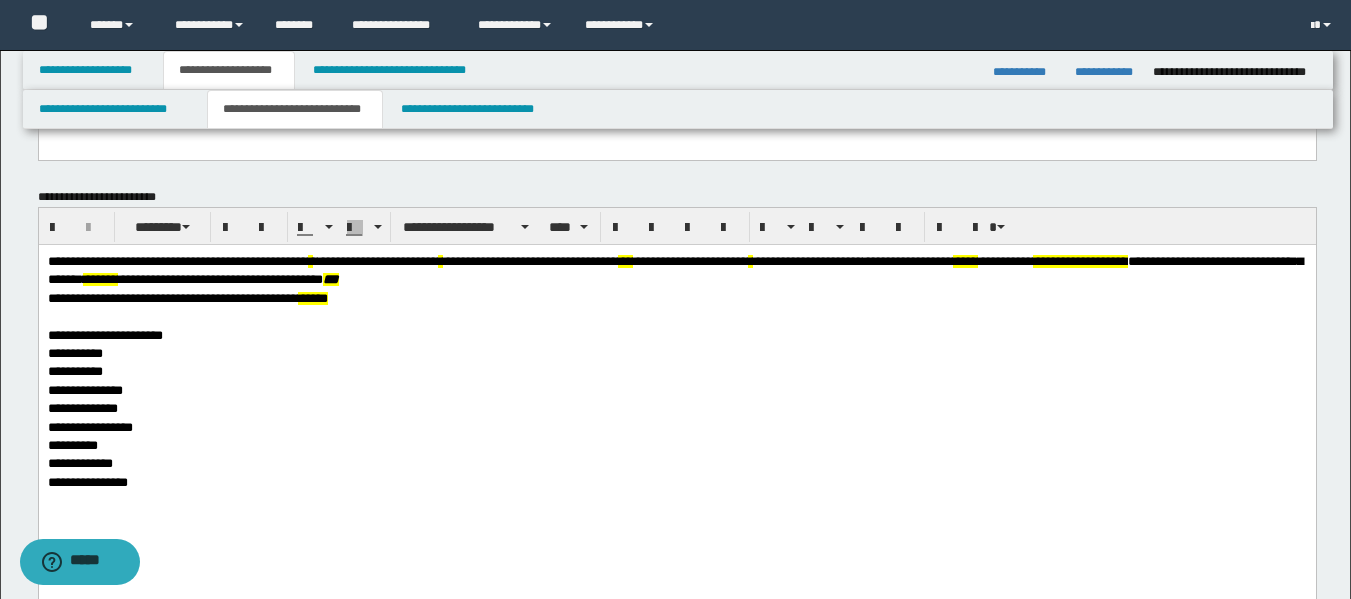 click on "***" at bounding box center [624, 260] 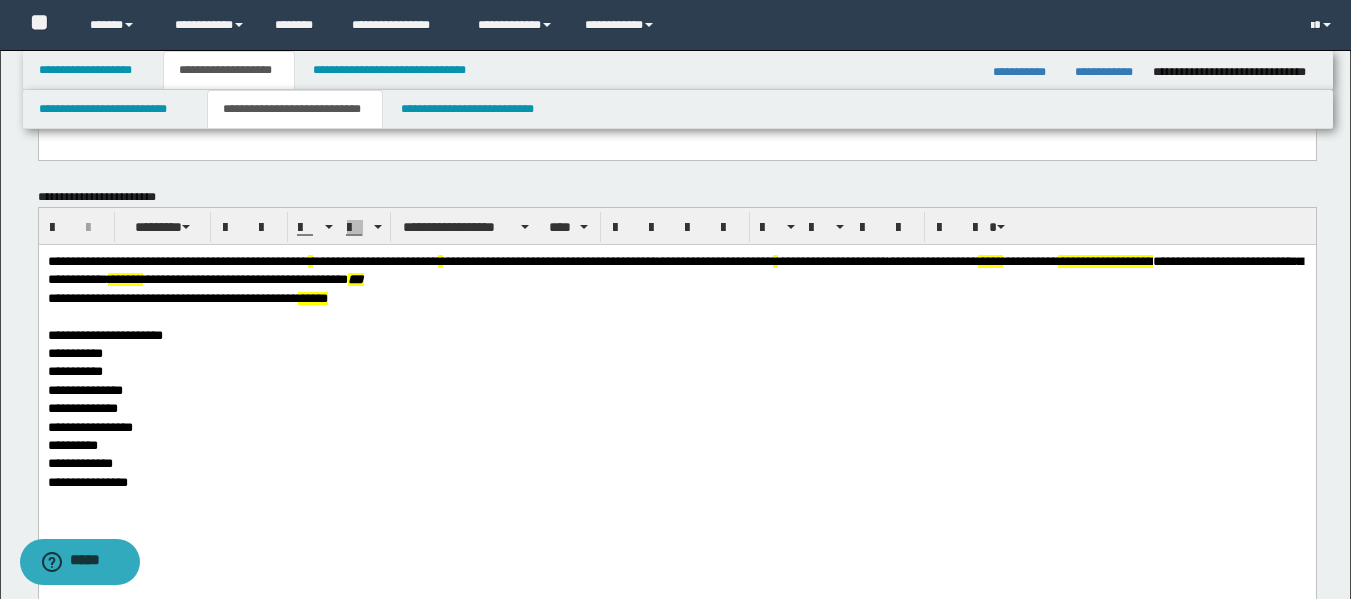 click on "**********" at bounding box center [377, 260] 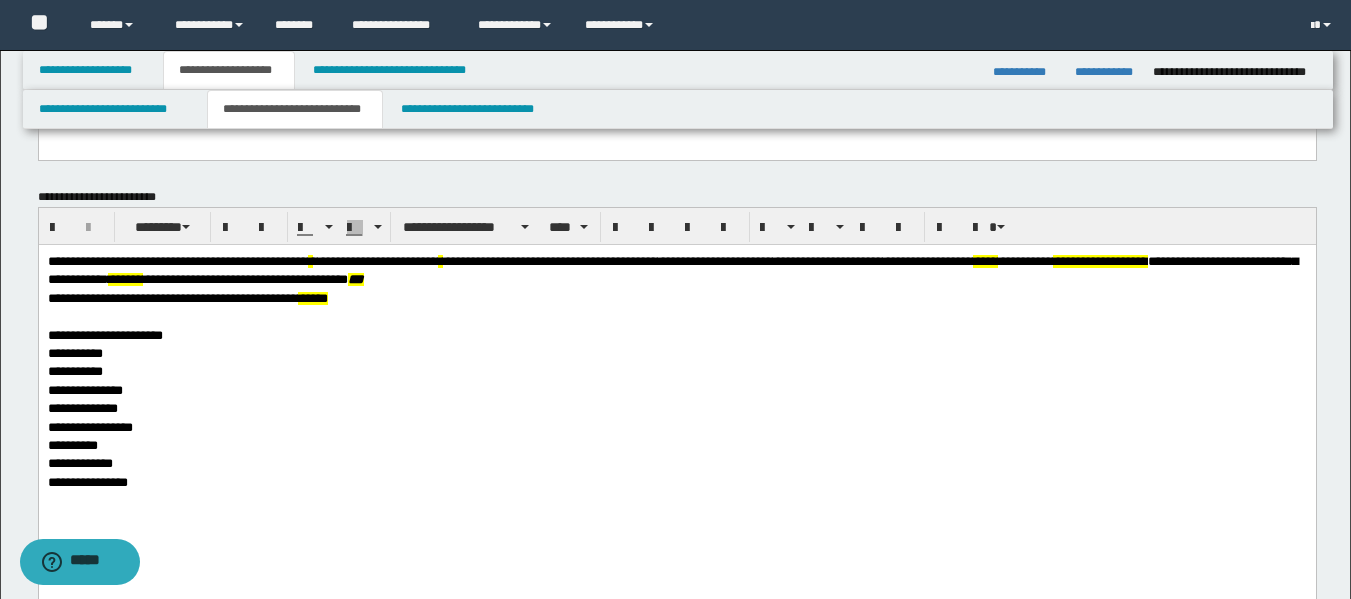 click on "*****" at bounding box center (984, 260) 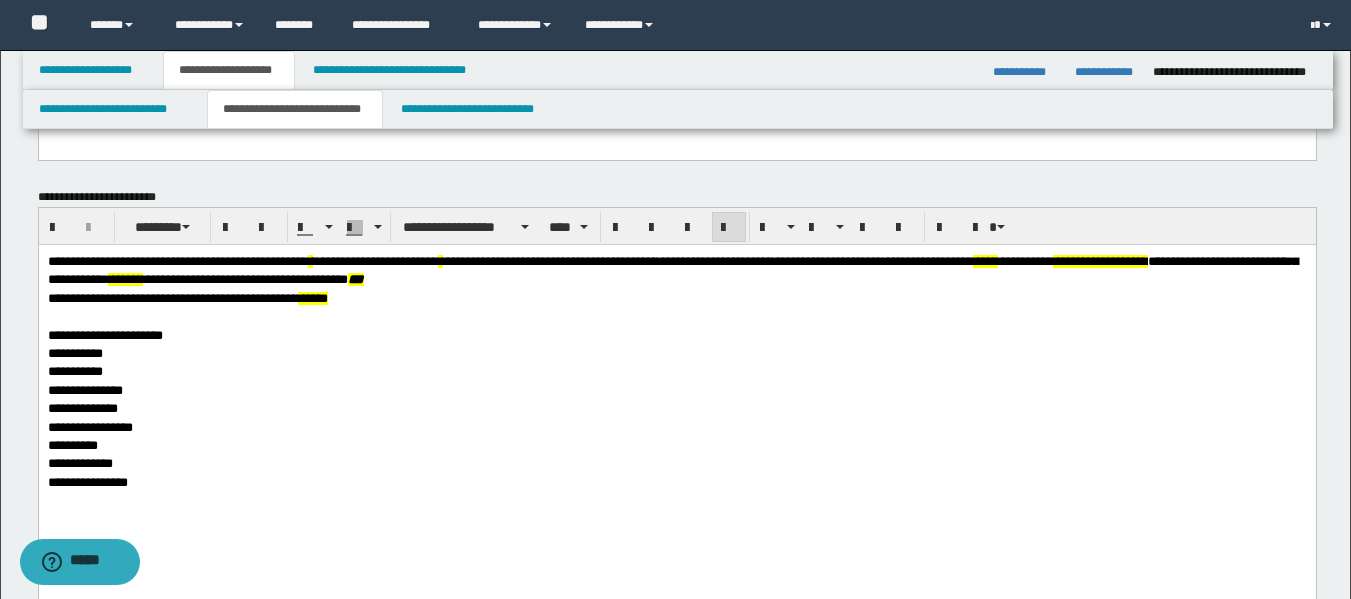 click on "**********" at bounding box center (89, 426) 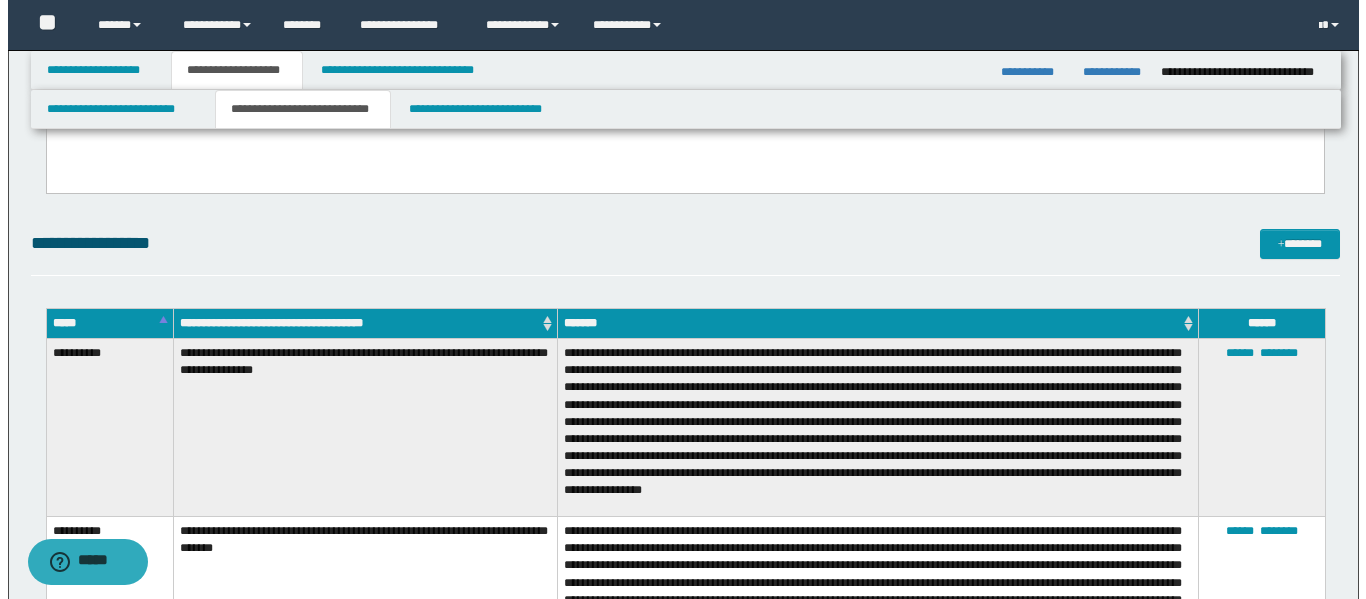 scroll, scrollTop: 700, scrollLeft: 0, axis: vertical 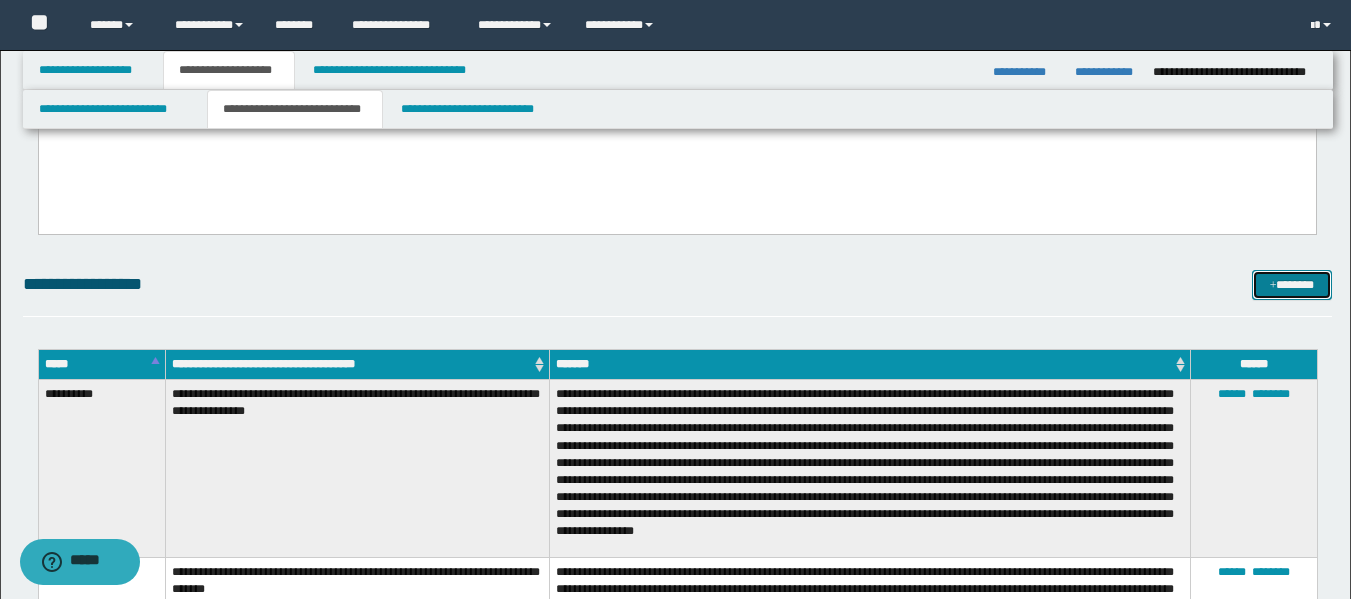 click on "*******" at bounding box center (1292, 285) 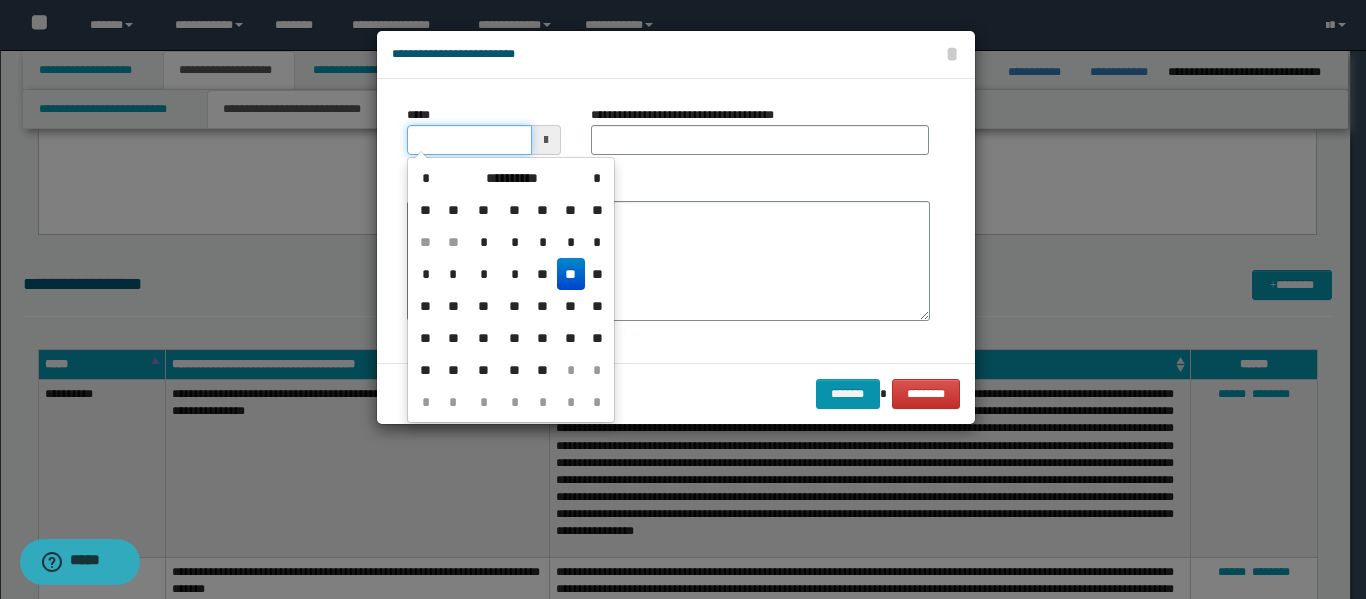 click on "*****" at bounding box center (469, 140) 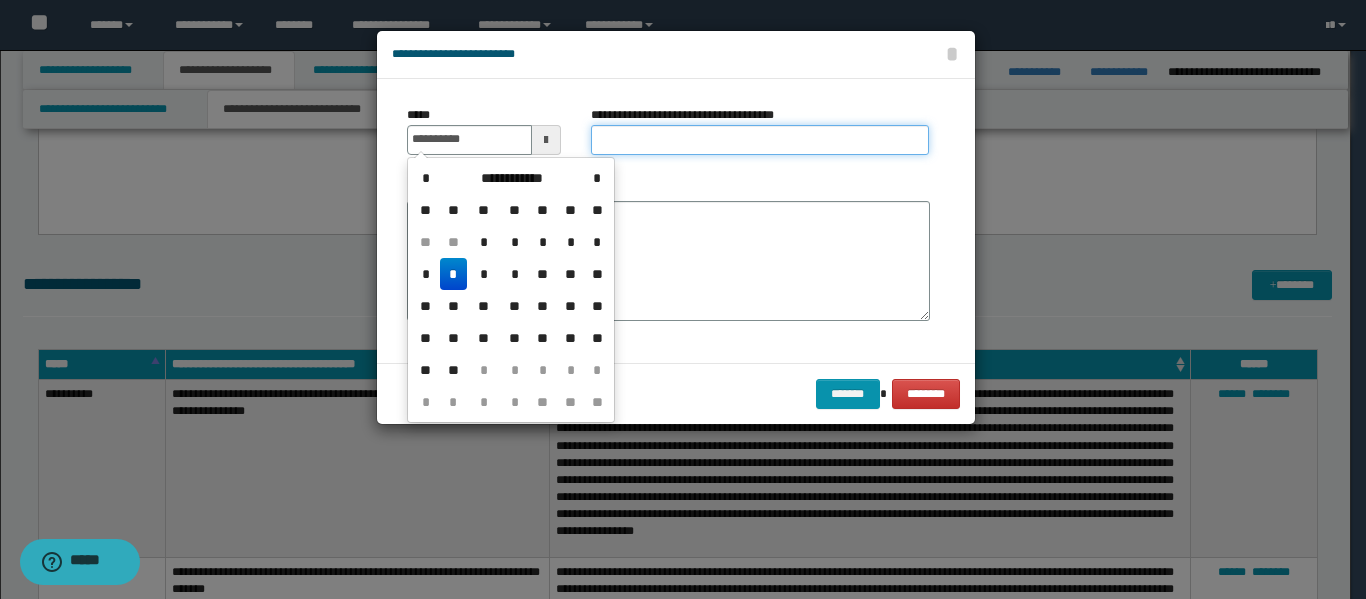 type on "**********" 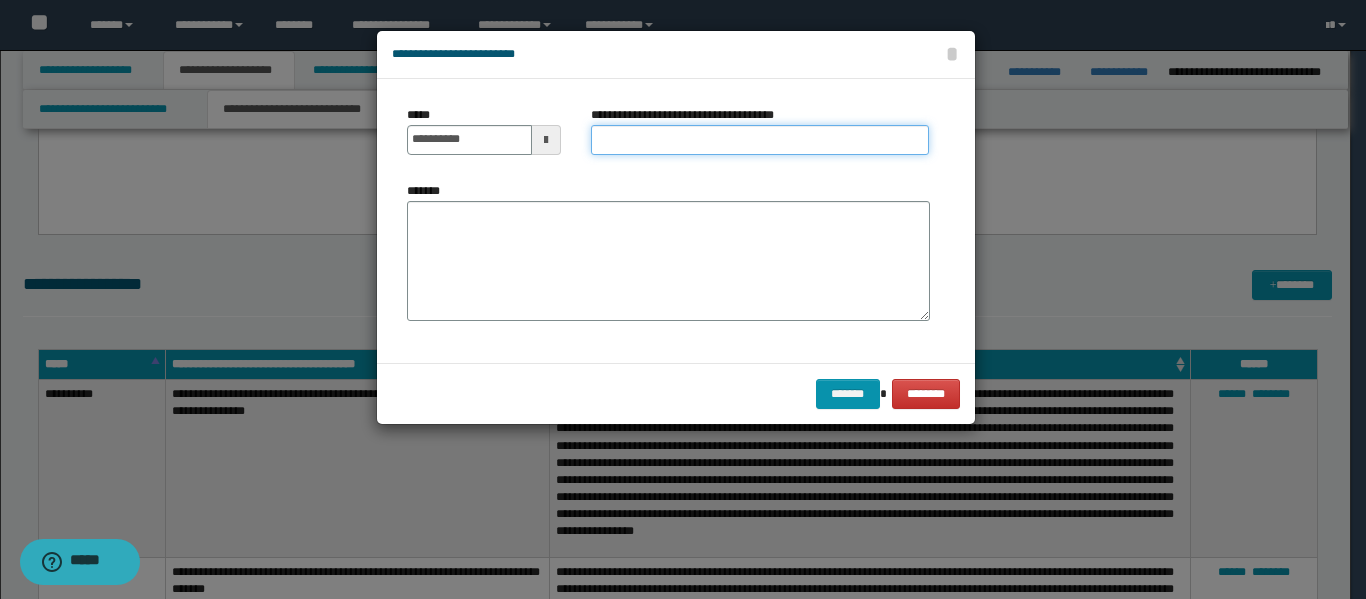 click on "**********" at bounding box center (760, 140) 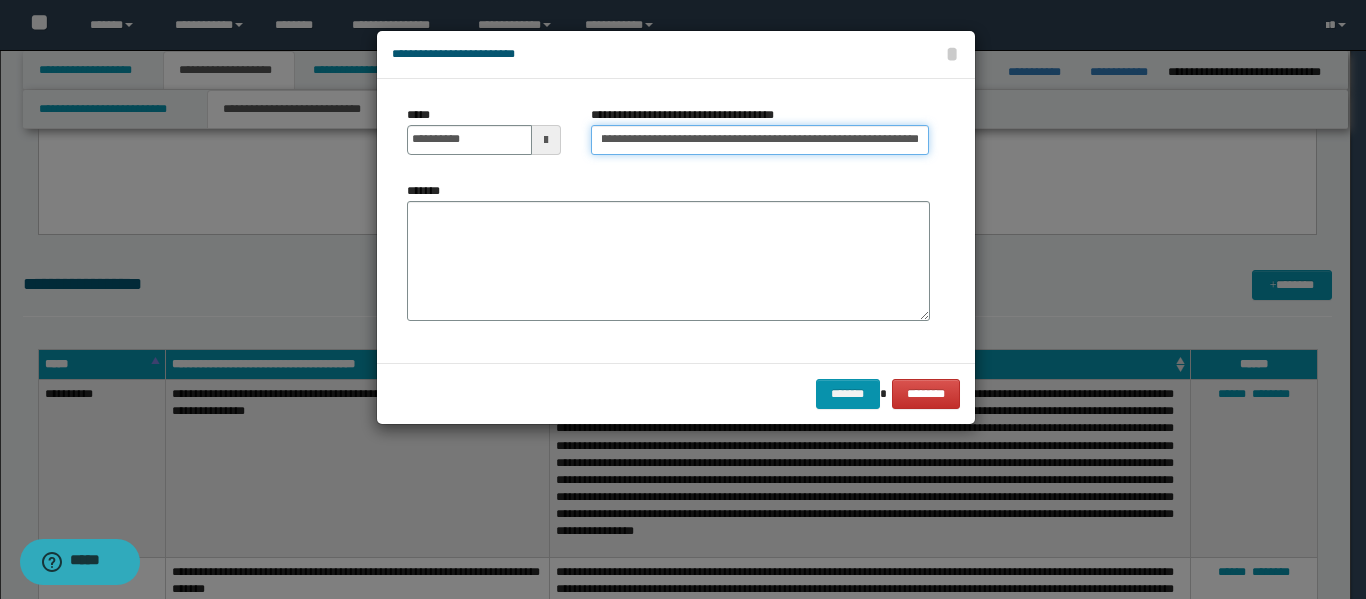 scroll, scrollTop: 0, scrollLeft: 63, axis: horizontal 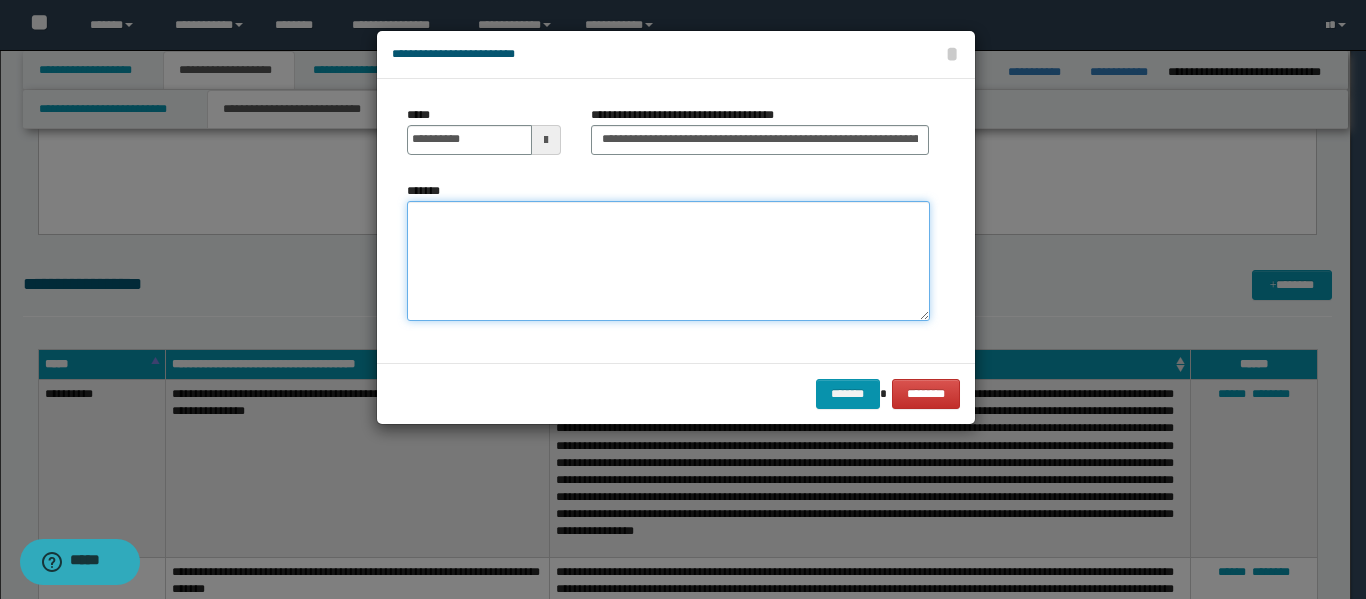 click on "*******" at bounding box center (668, 261) 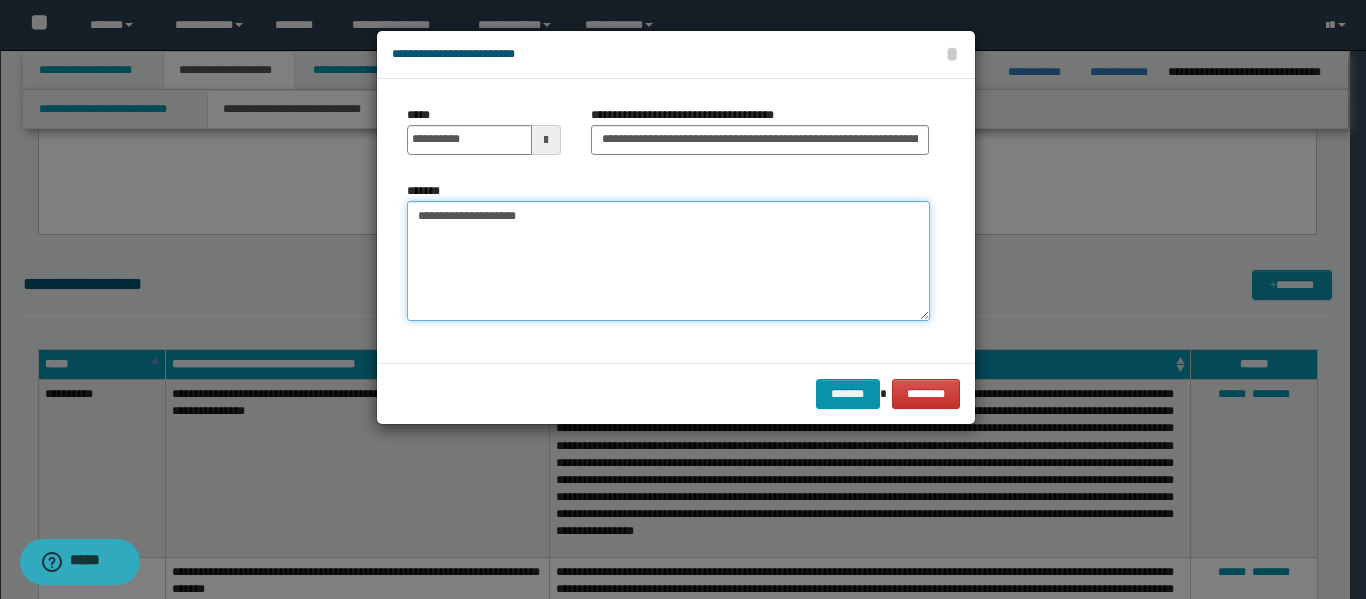 click on "**********" at bounding box center (668, 261) 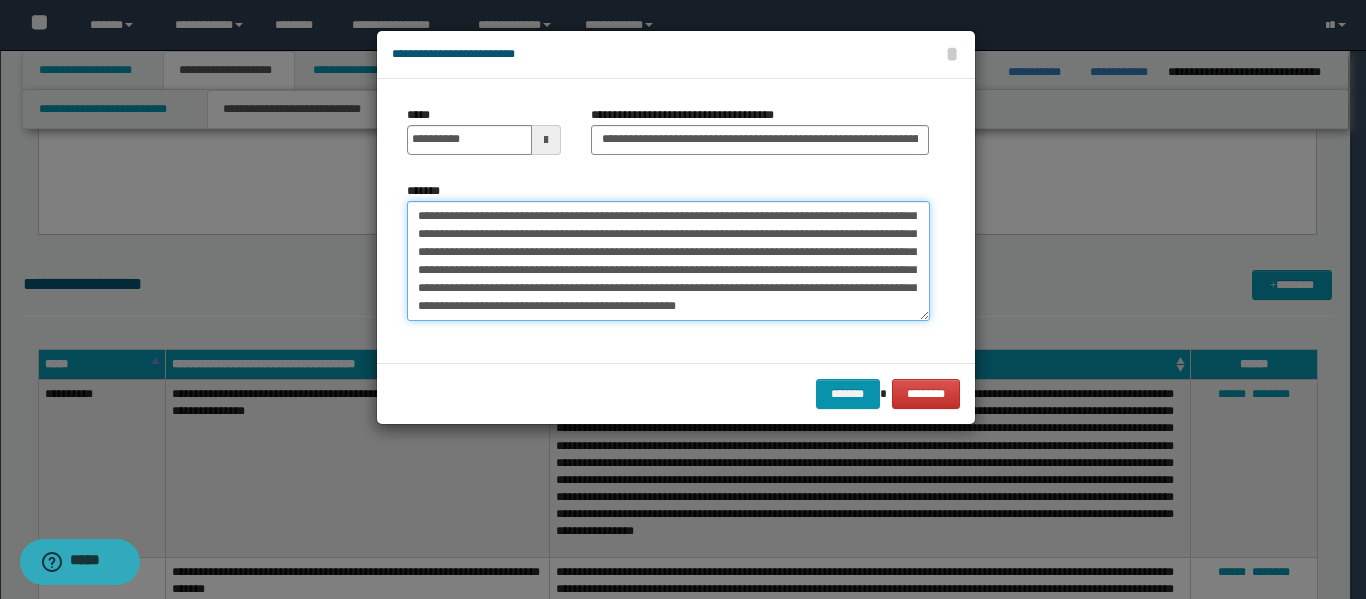 scroll, scrollTop: 138, scrollLeft: 0, axis: vertical 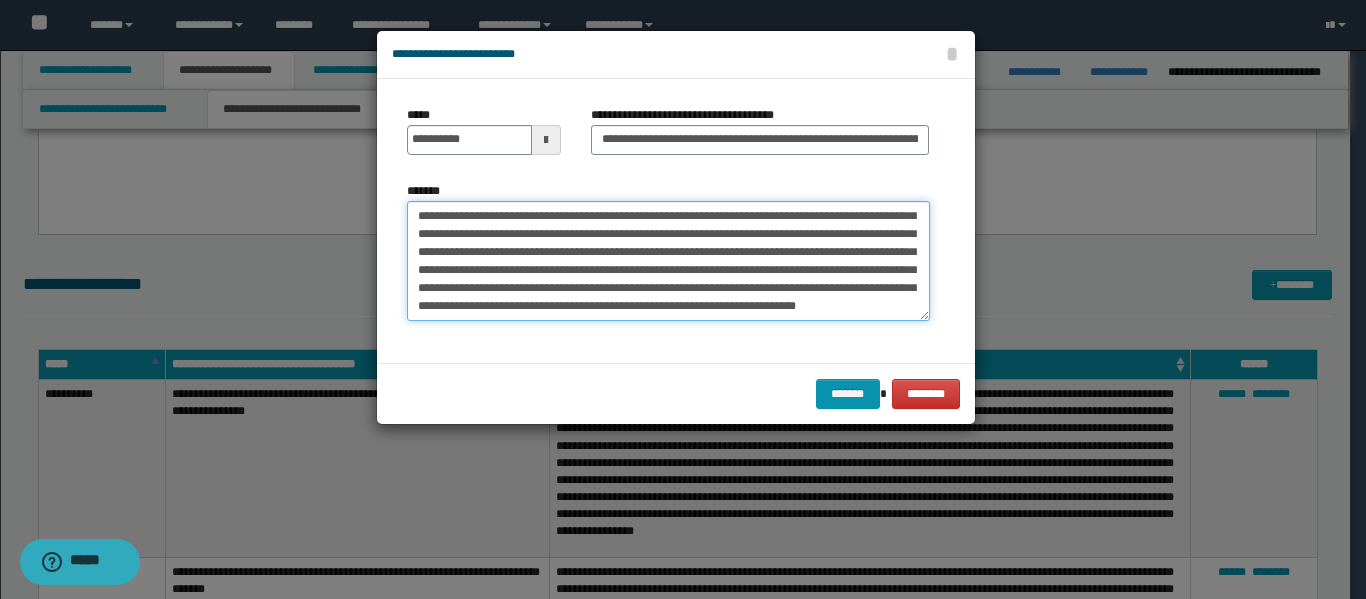 click on "*******" at bounding box center [668, 261] 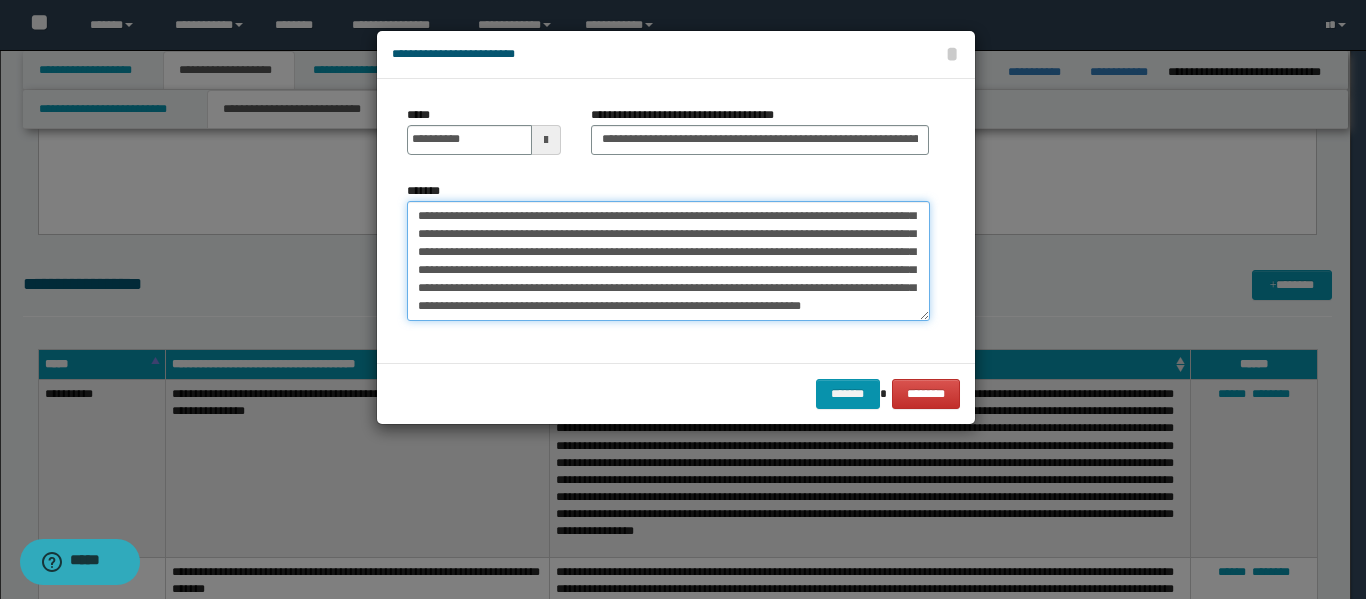 click on "*******" at bounding box center [668, 261] 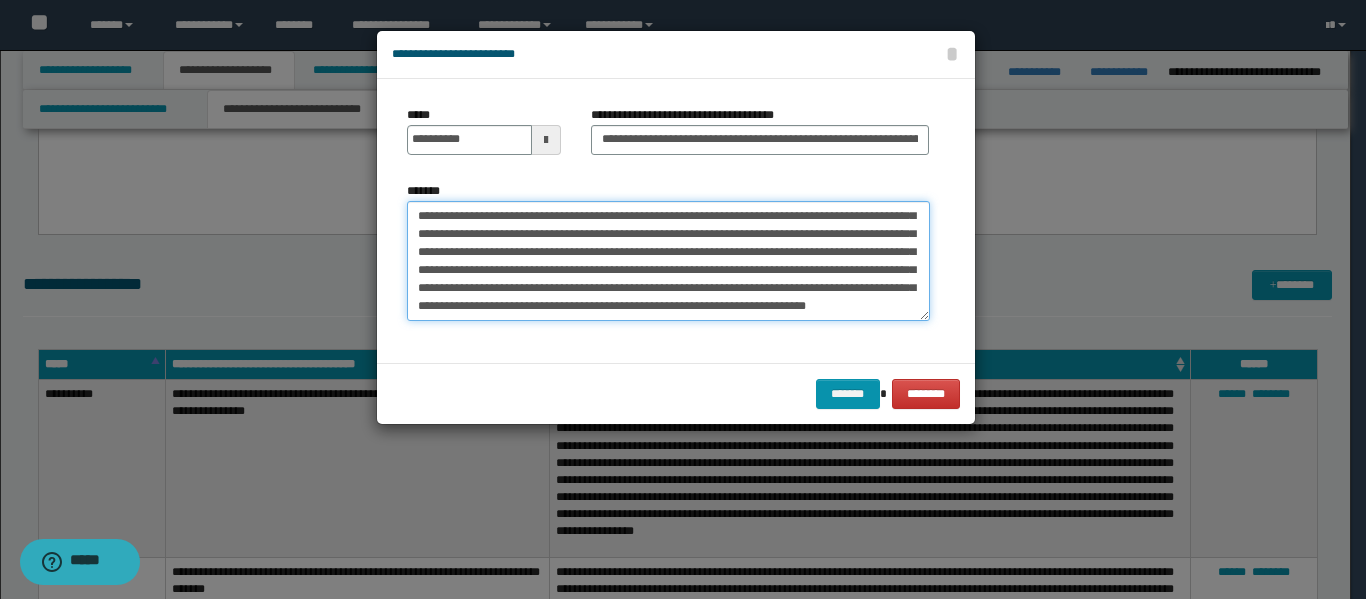 scroll, scrollTop: 131, scrollLeft: 0, axis: vertical 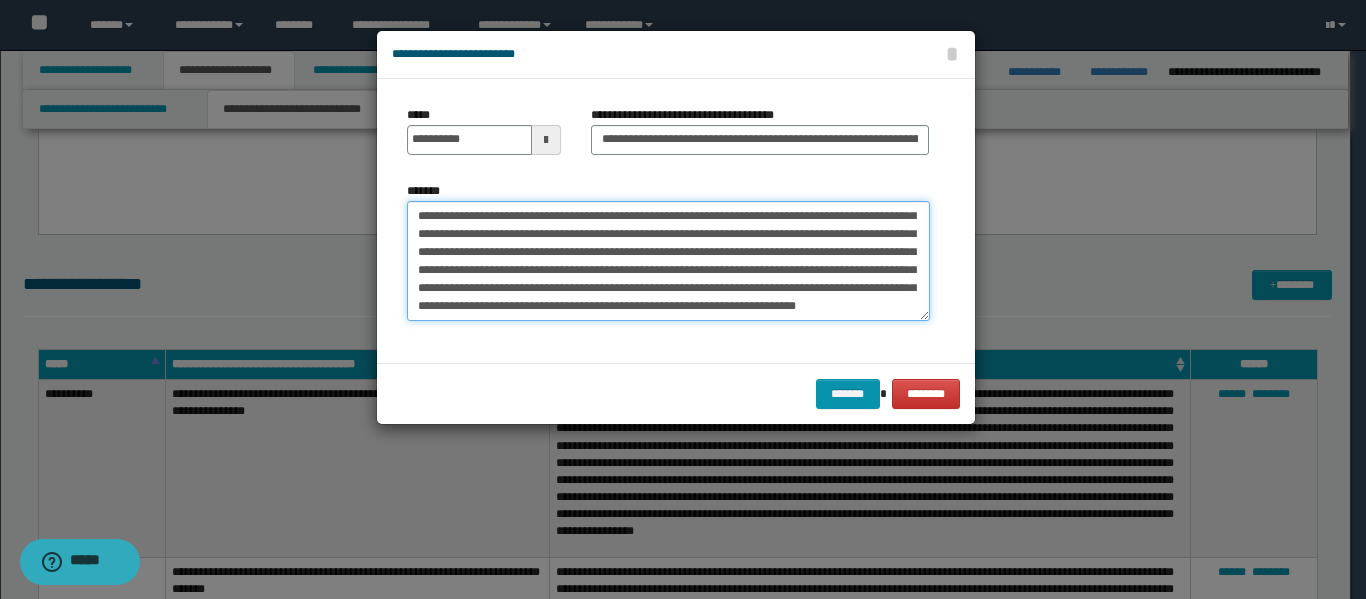 click on "*******" at bounding box center [668, 261] 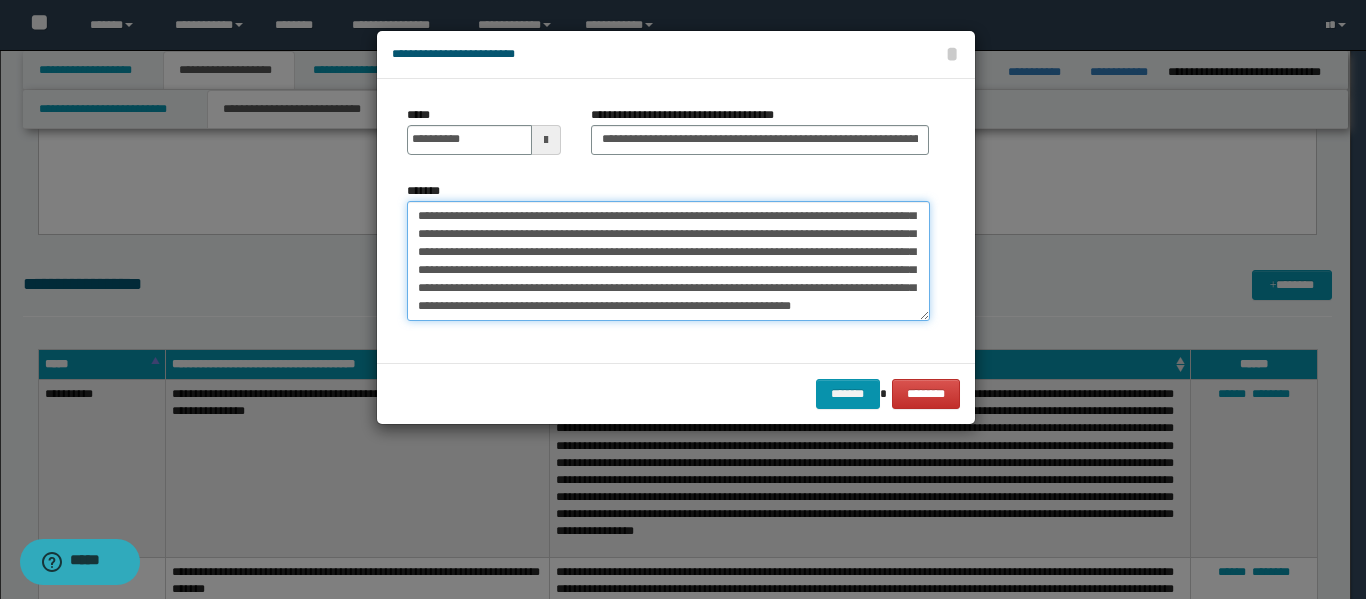 click on "*******" at bounding box center (668, 261) 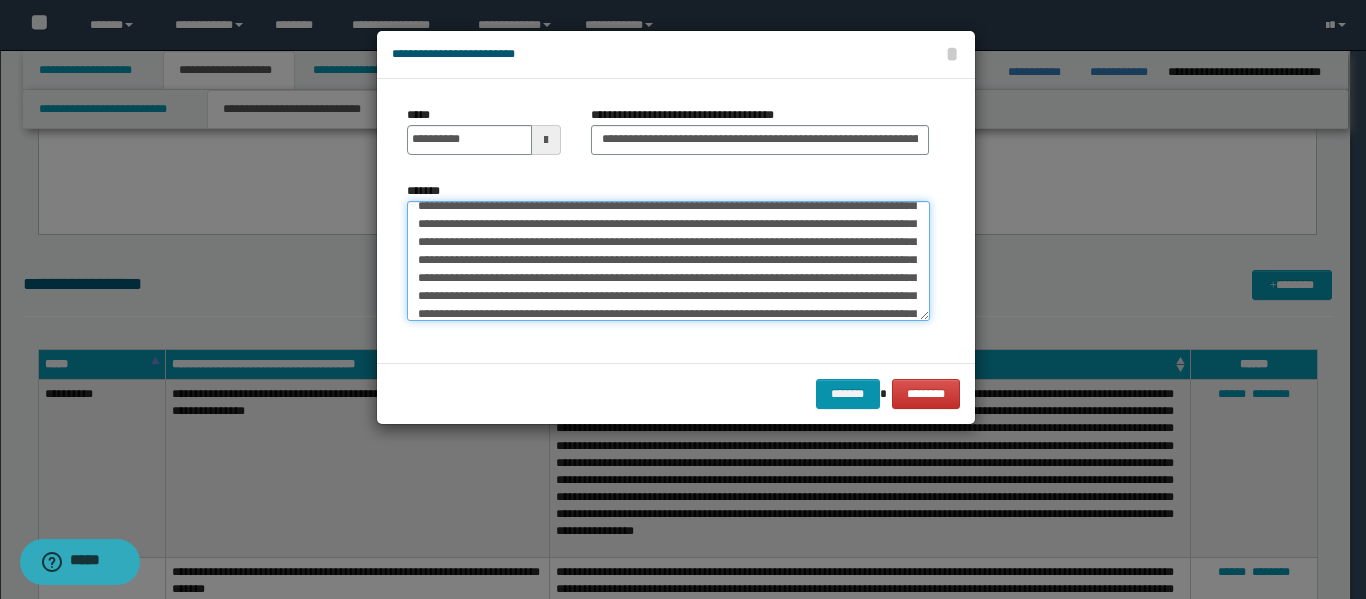 scroll, scrollTop: 0, scrollLeft: 0, axis: both 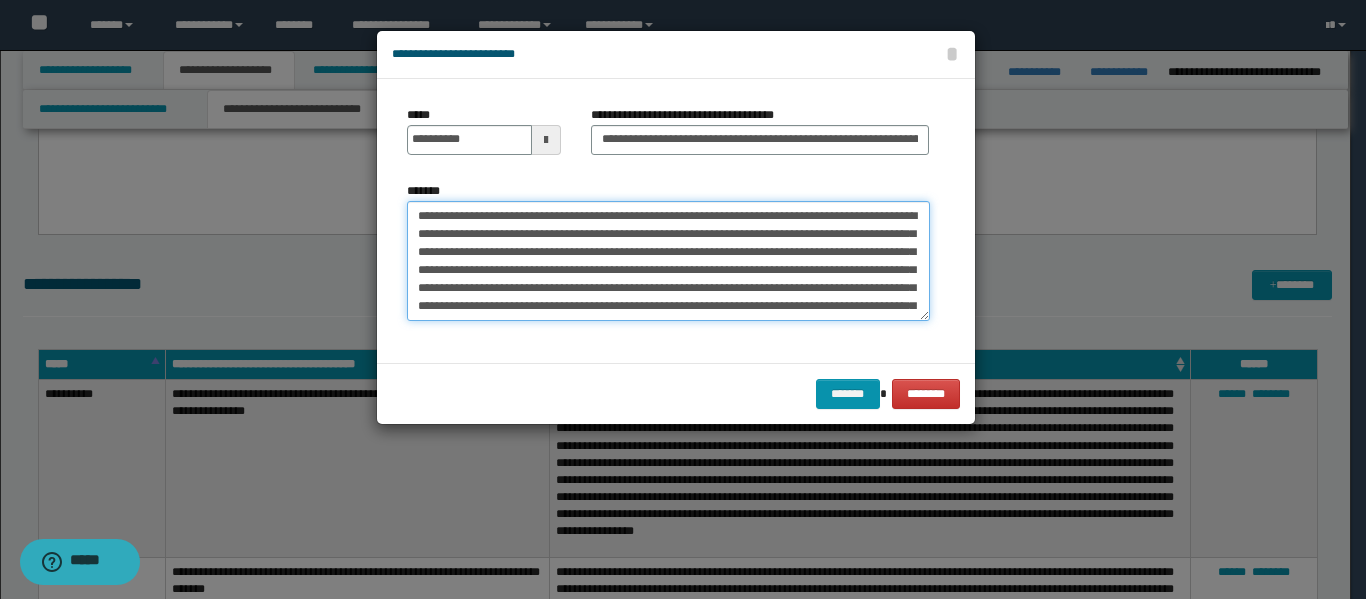 click on "*******" at bounding box center (668, 261) 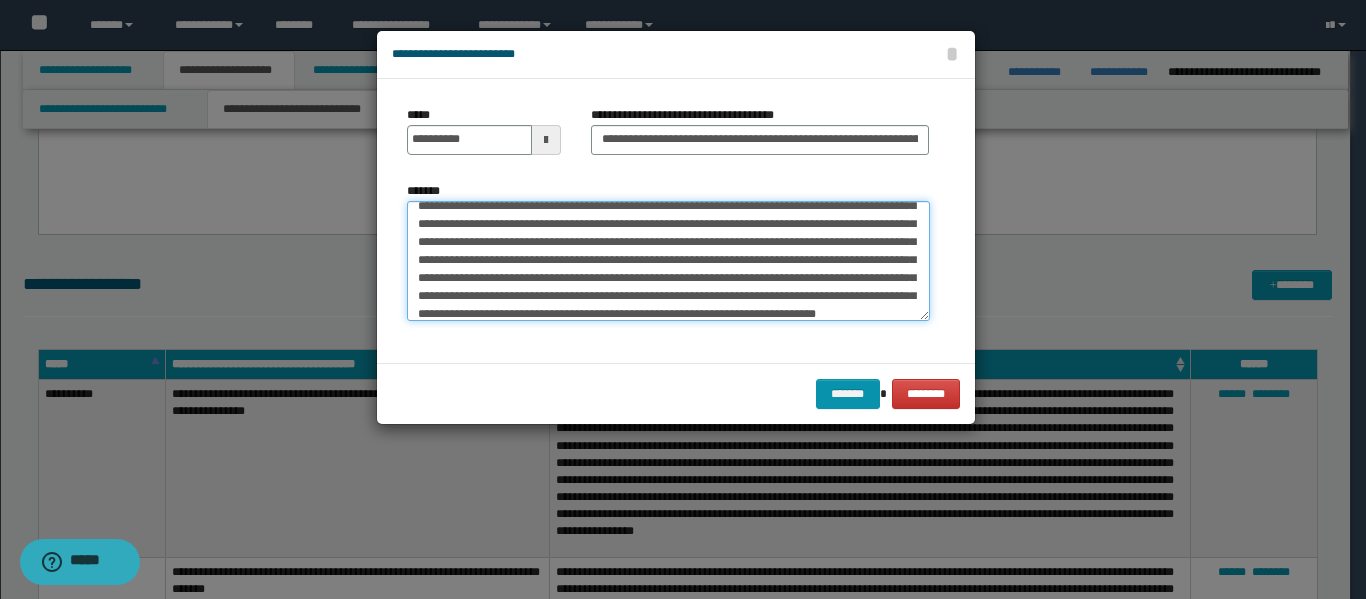 click on "*******" at bounding box center [668, 261] 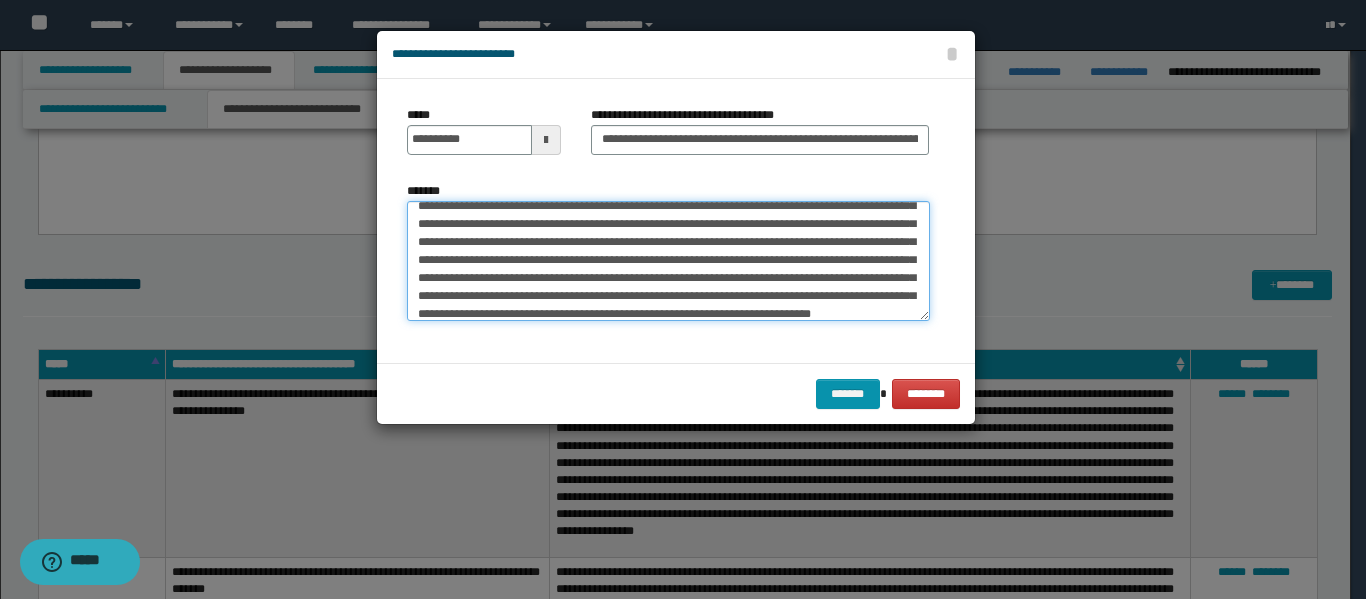 click on "*******" at bounding box center [668, 261] 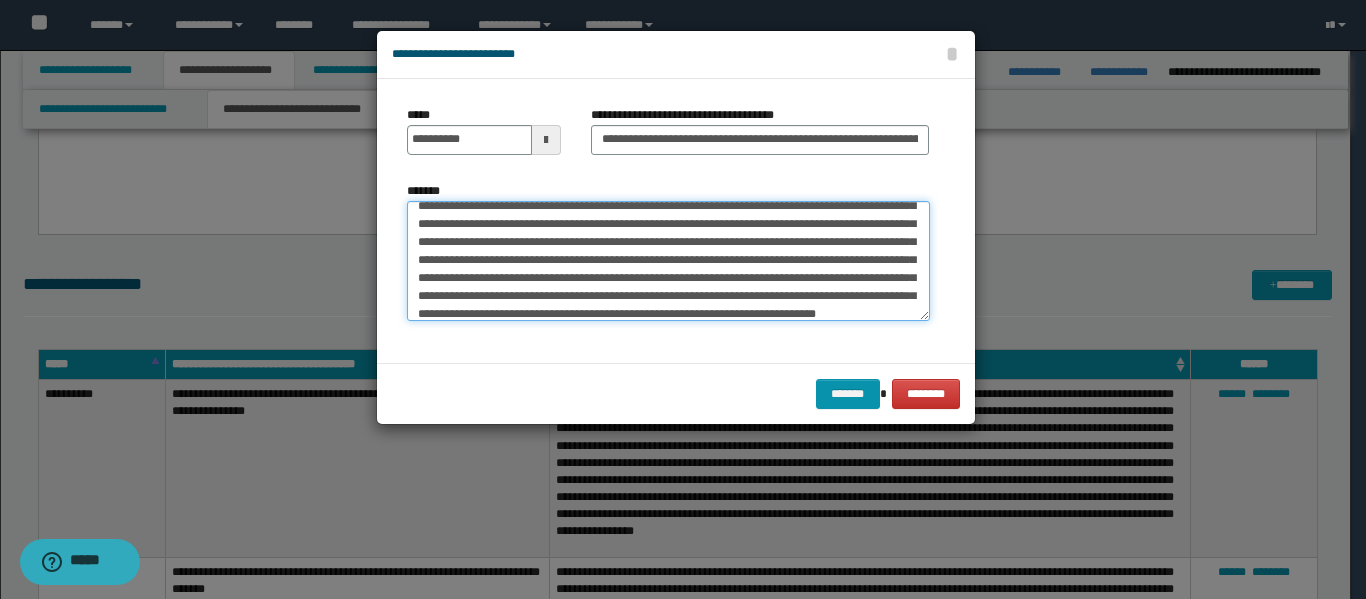 click on "*******" at bounding box center [668, 261] 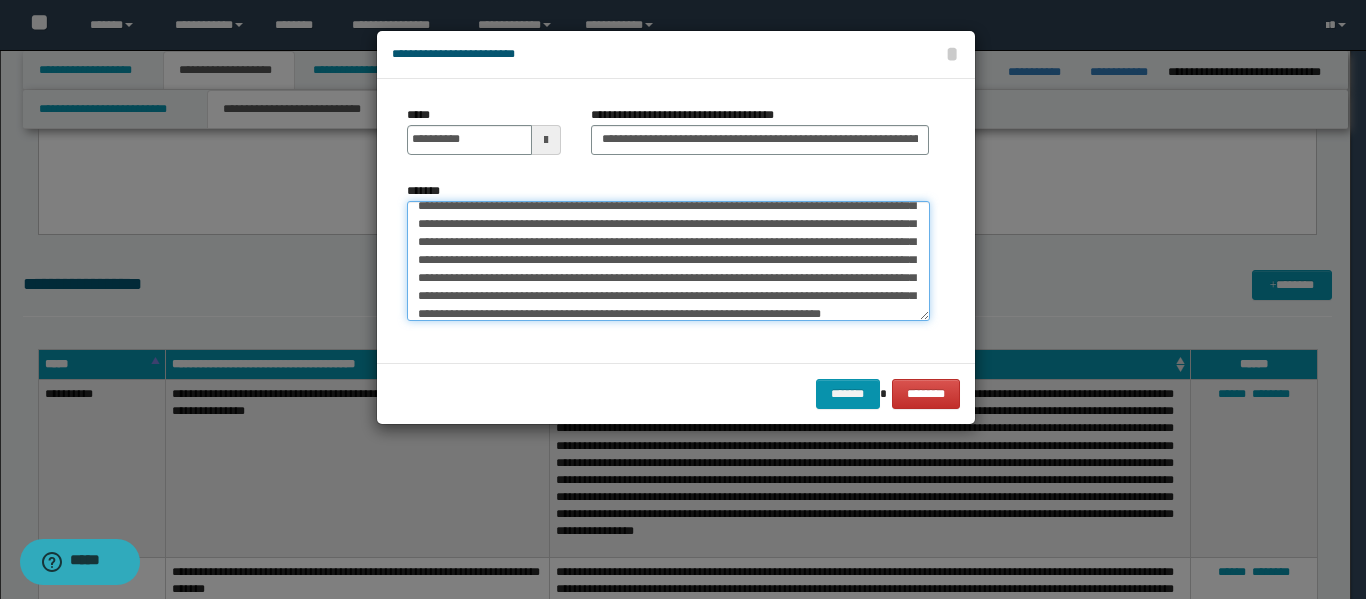 click on "*******" at bounding box center [668, 261] 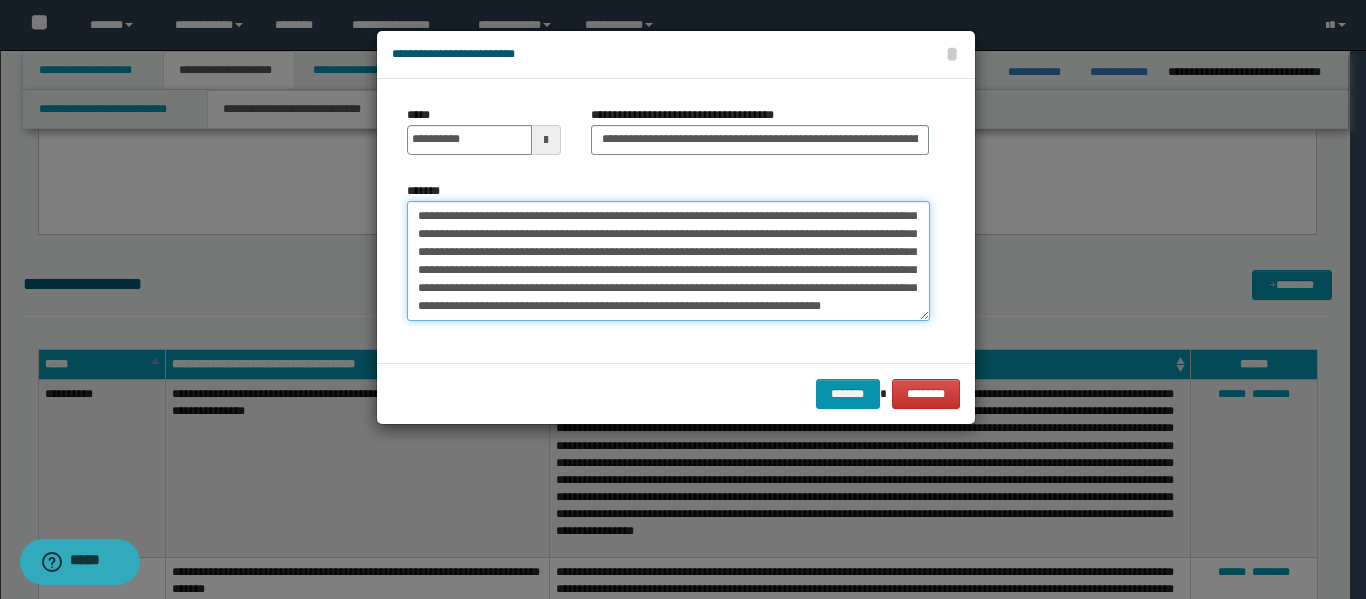 scroll, scrollTop: 144, scrollLeft: 0, axis: vertical 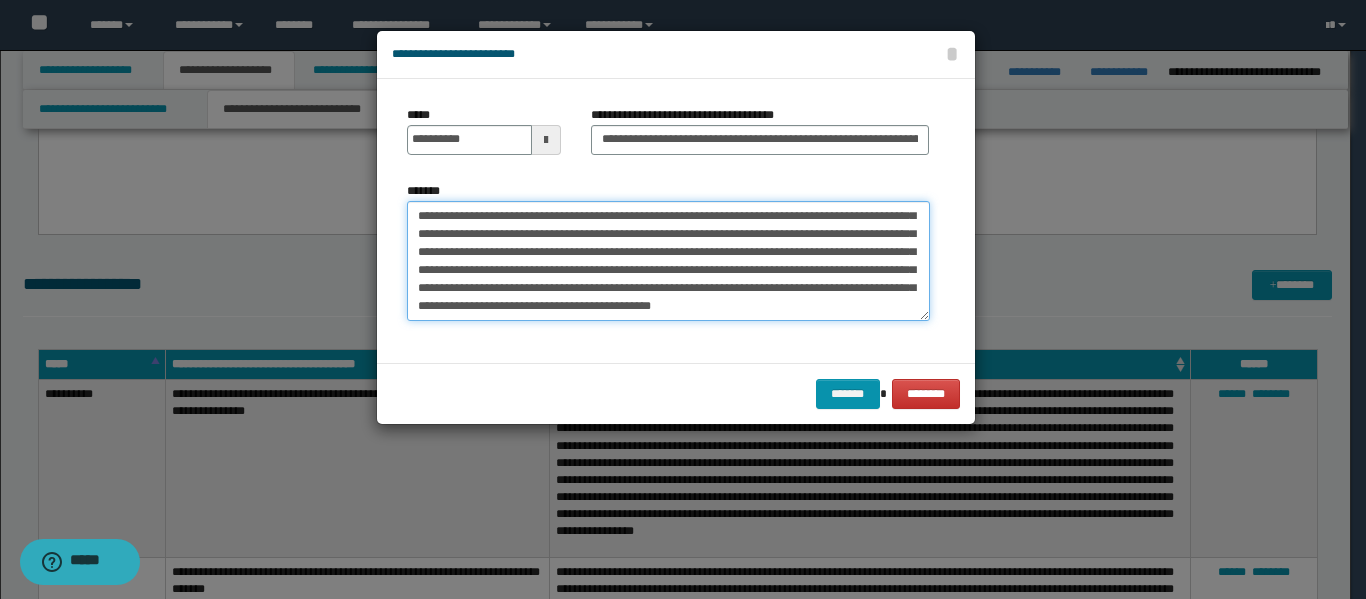 click on "*******" at bounding box center (668, 261) 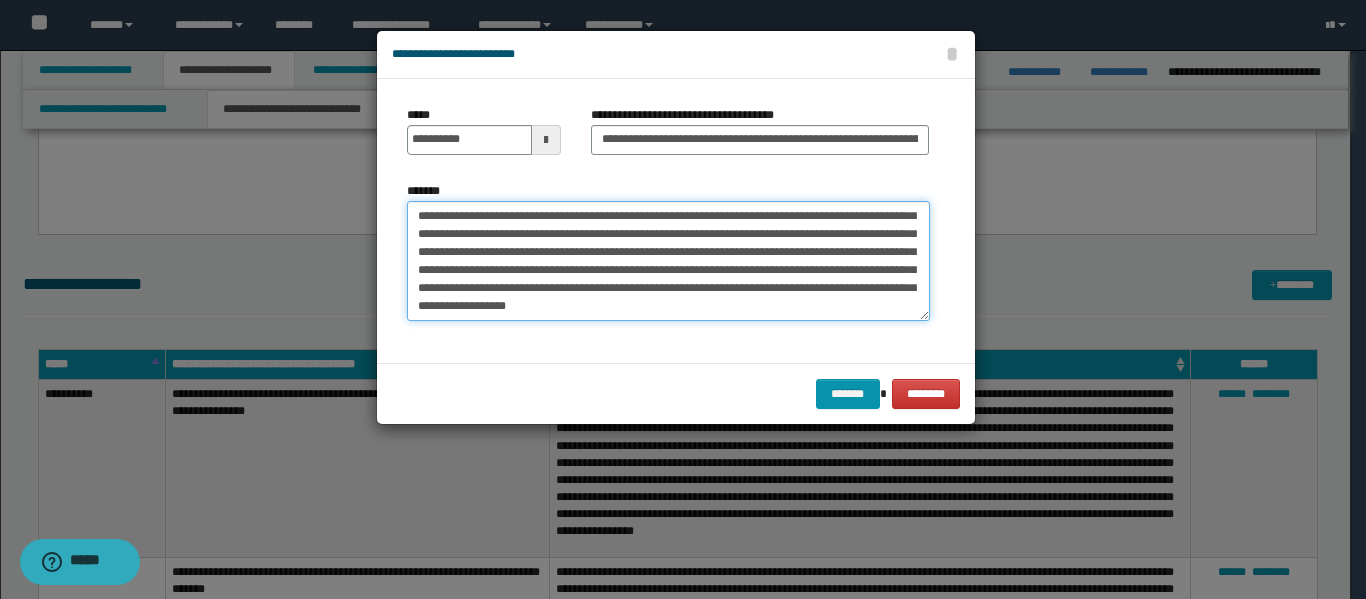 scroll, scrollTop: 174, scrollLeft: 0, axis: vertical 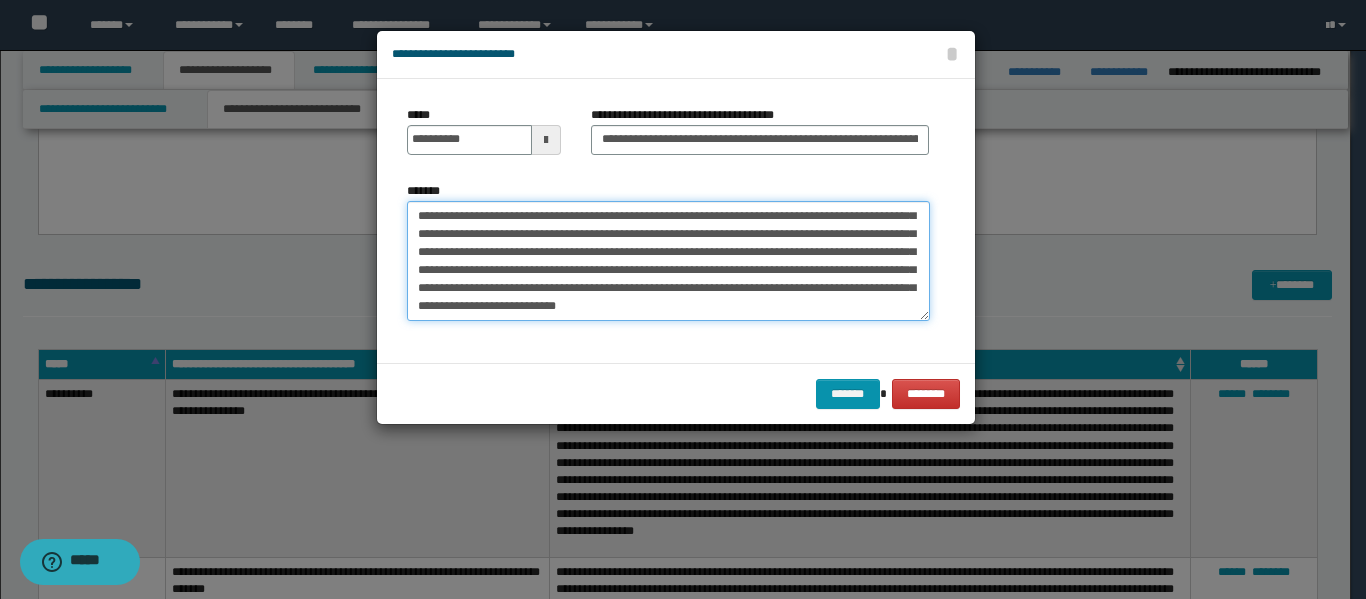drag, startPoint x: 459, startPoint y: 293, endPoint x: 557, endPoint y: 325, distance: 103.09219 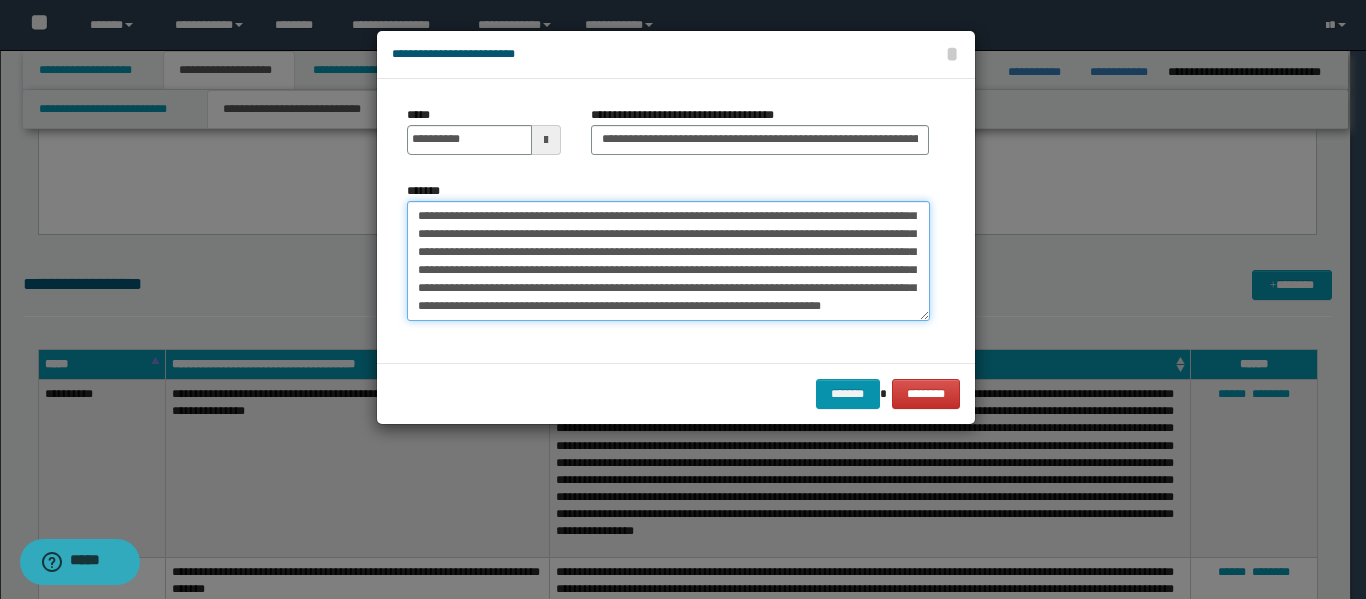 scroll, scrollTop: 246, scrollLeft: 0, axis: vertical 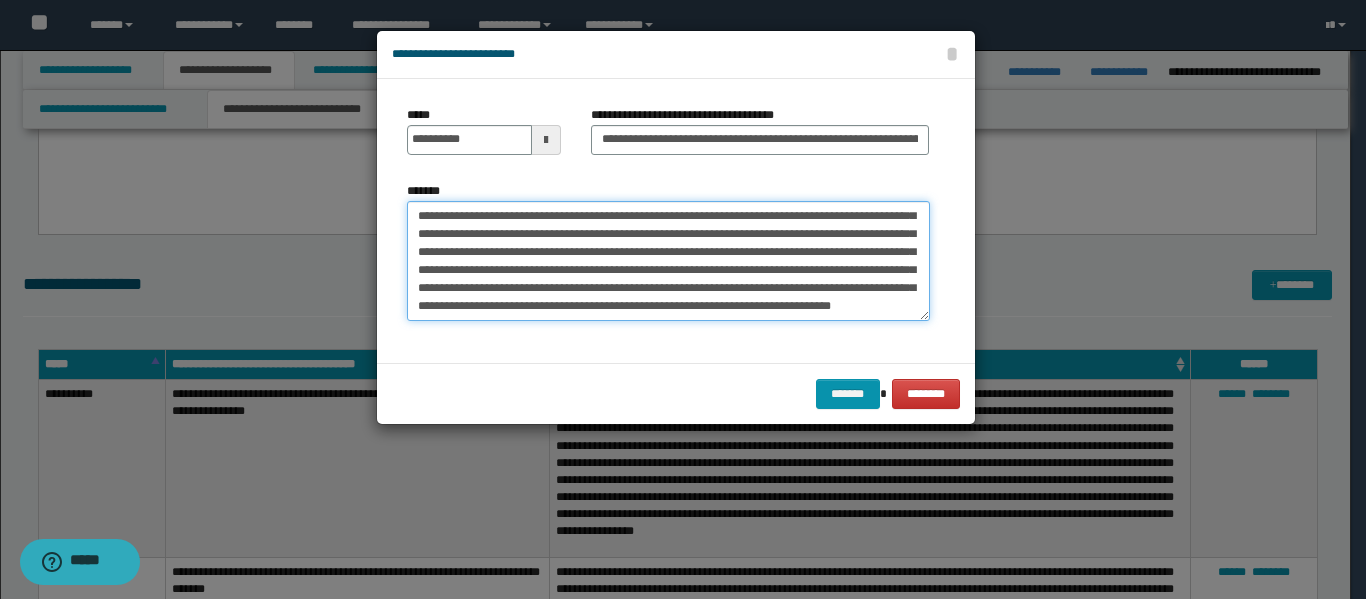 click on "*******" at bounding box center [668, 261] 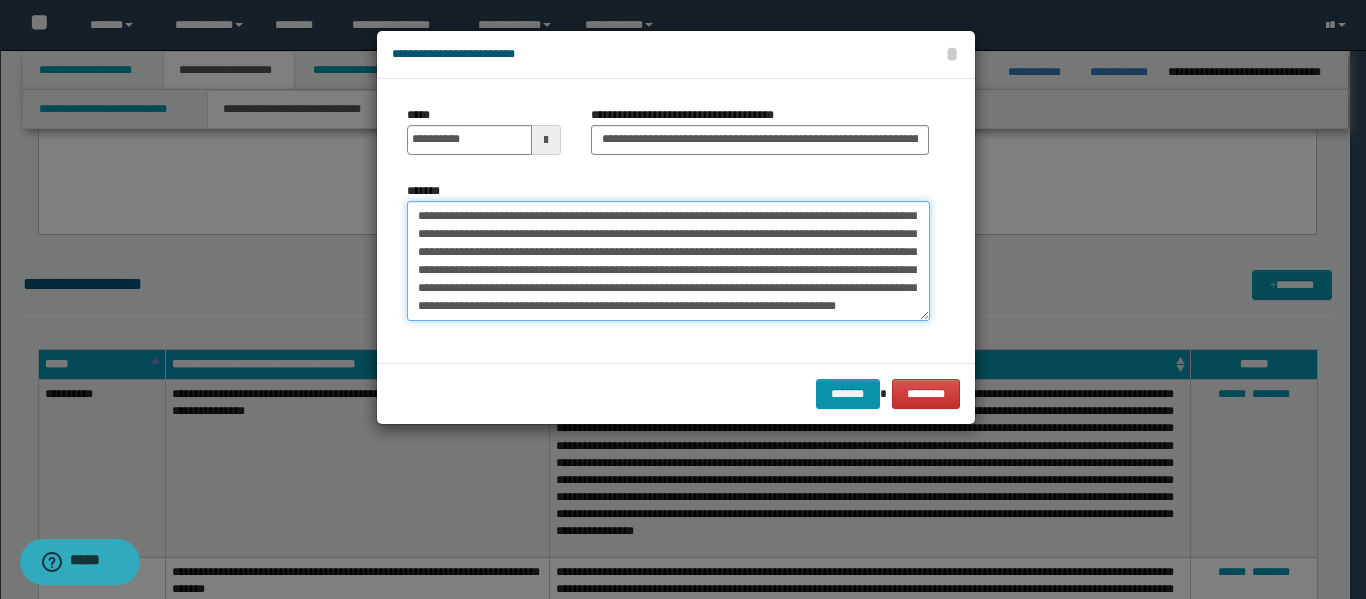 click on "*******" at bounding box center [668, 261] 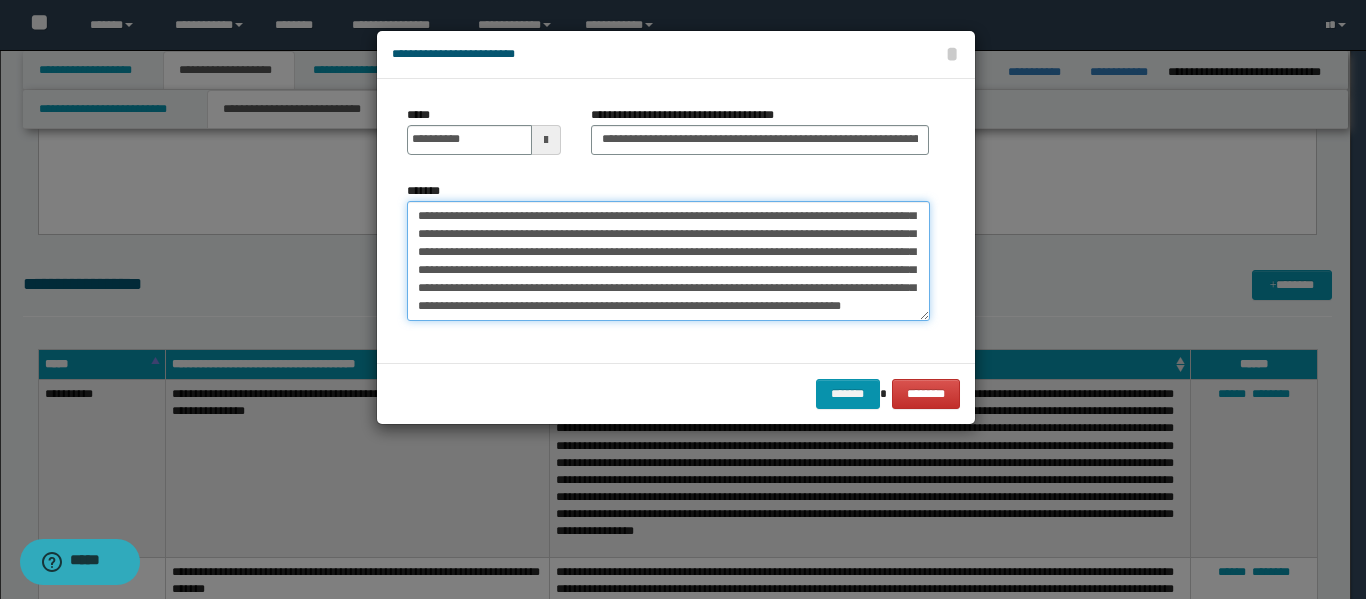 click on "*******" at bounding box center [668, 261] 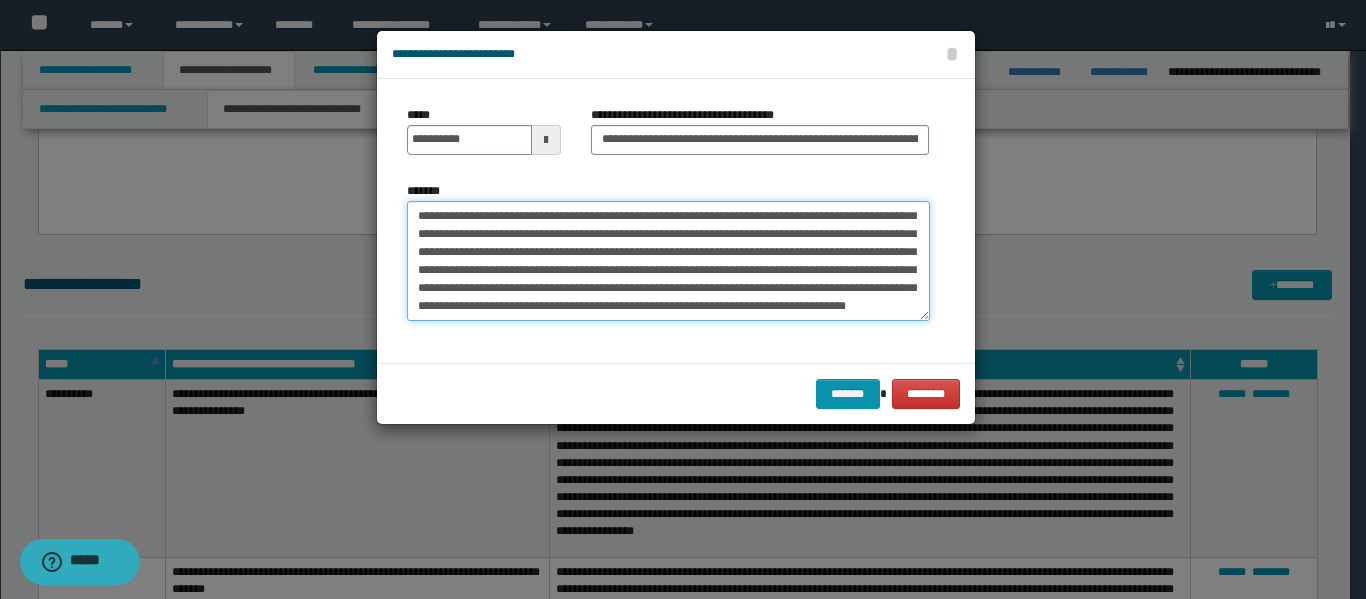 click on "*******" at bounding box center [668, 261] 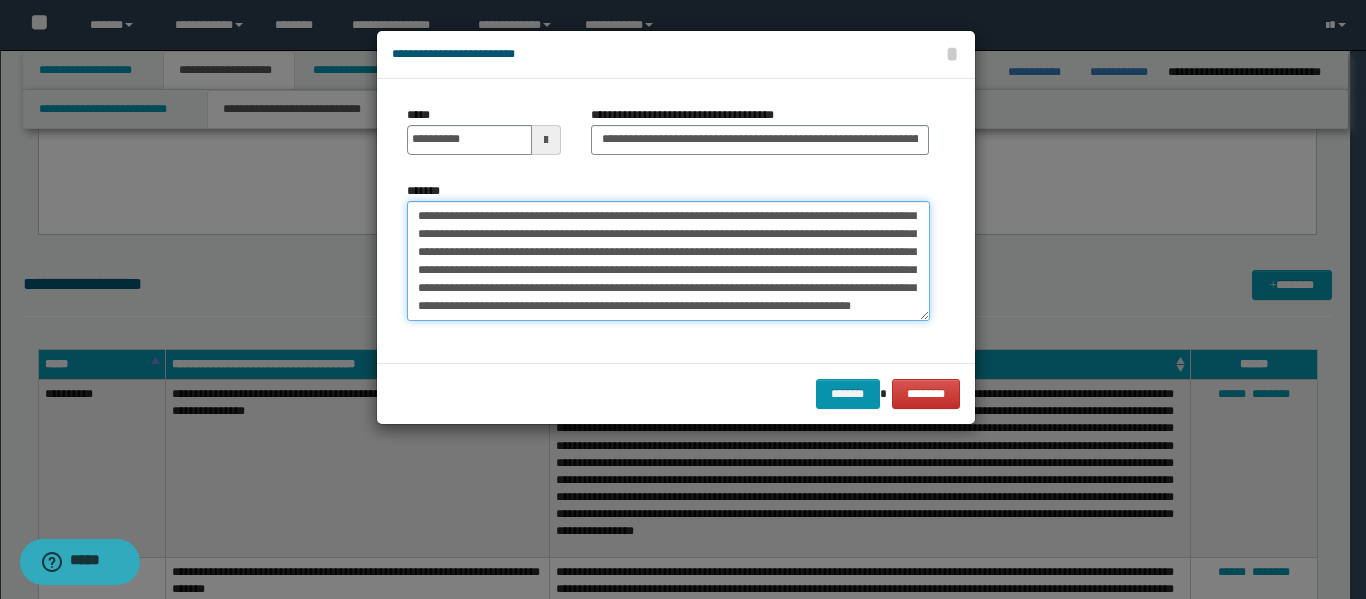 click on "*******" at bounding box center (668, 261) 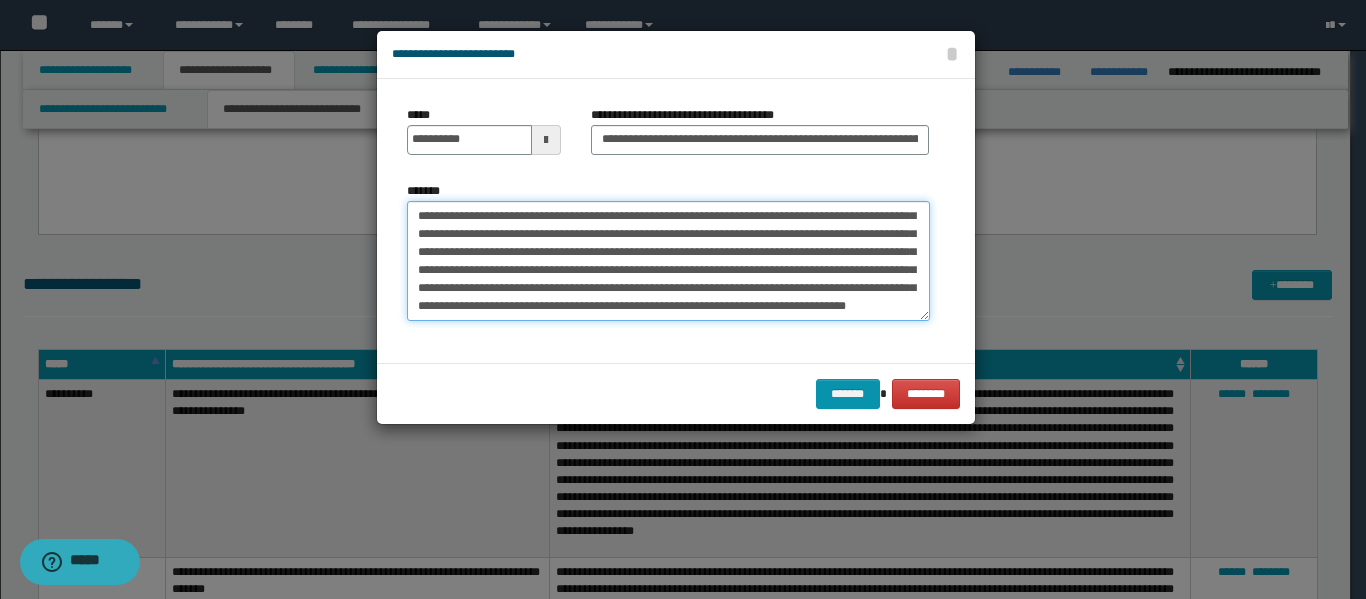 click on "*******" at bounding box center (668, 261) 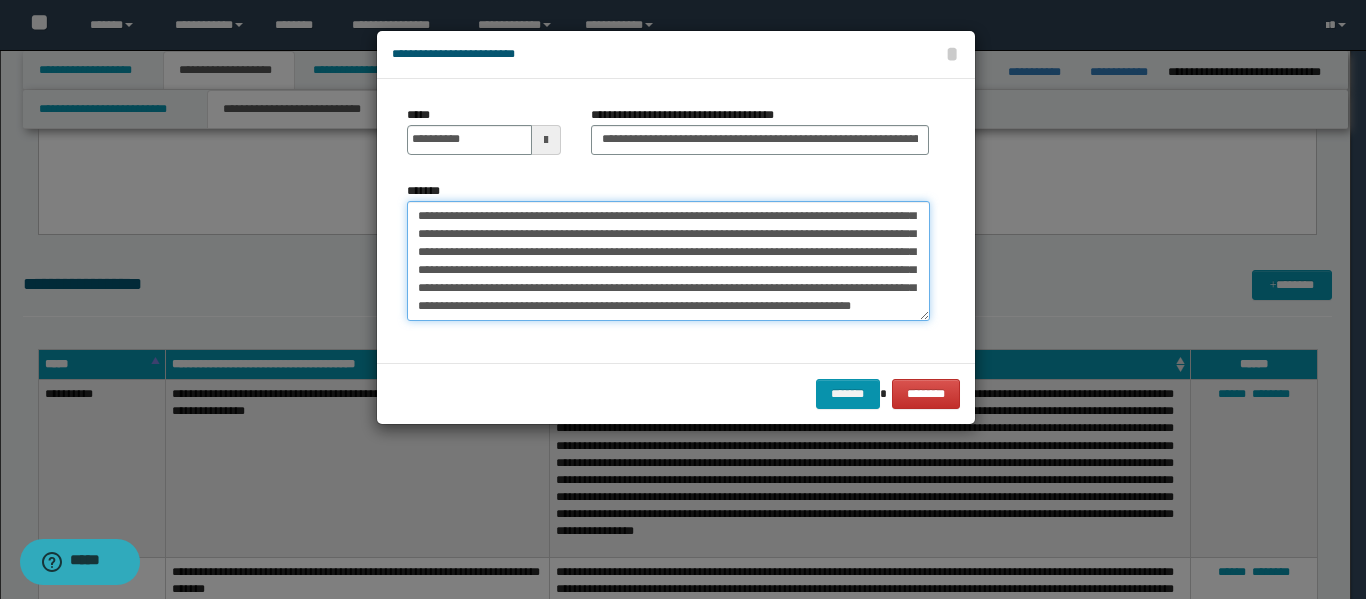 click on "*******" at bounding box center [668, 261] 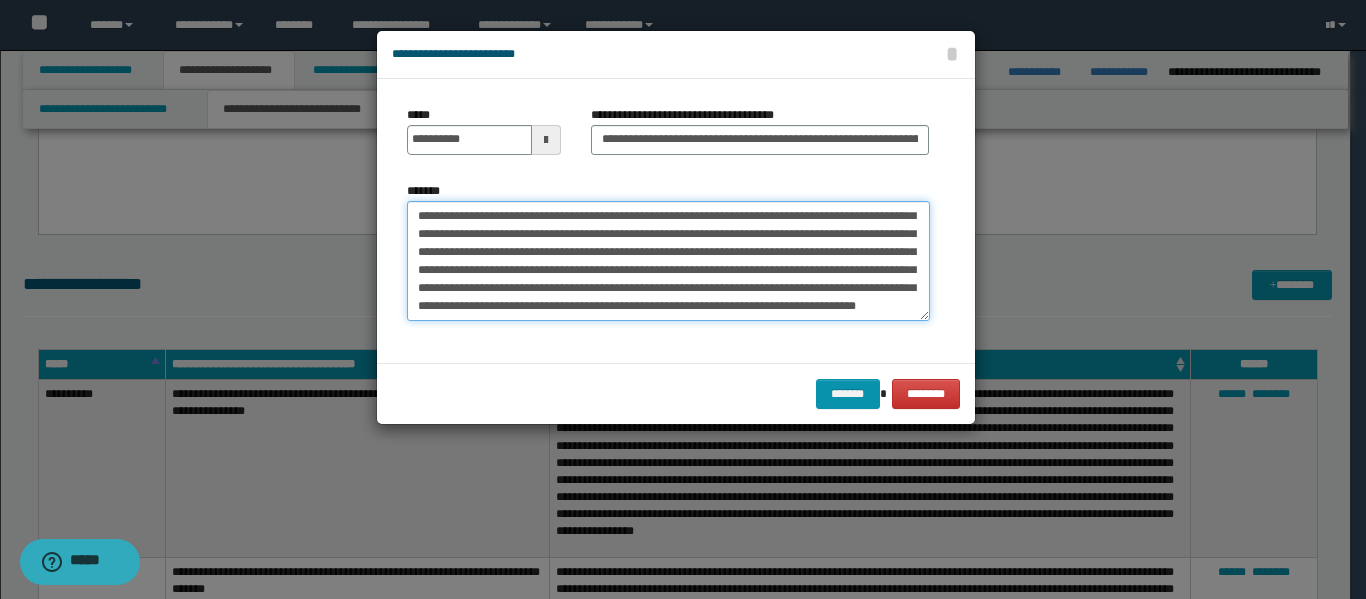 click on "*******" at bounding box center (668, 261) 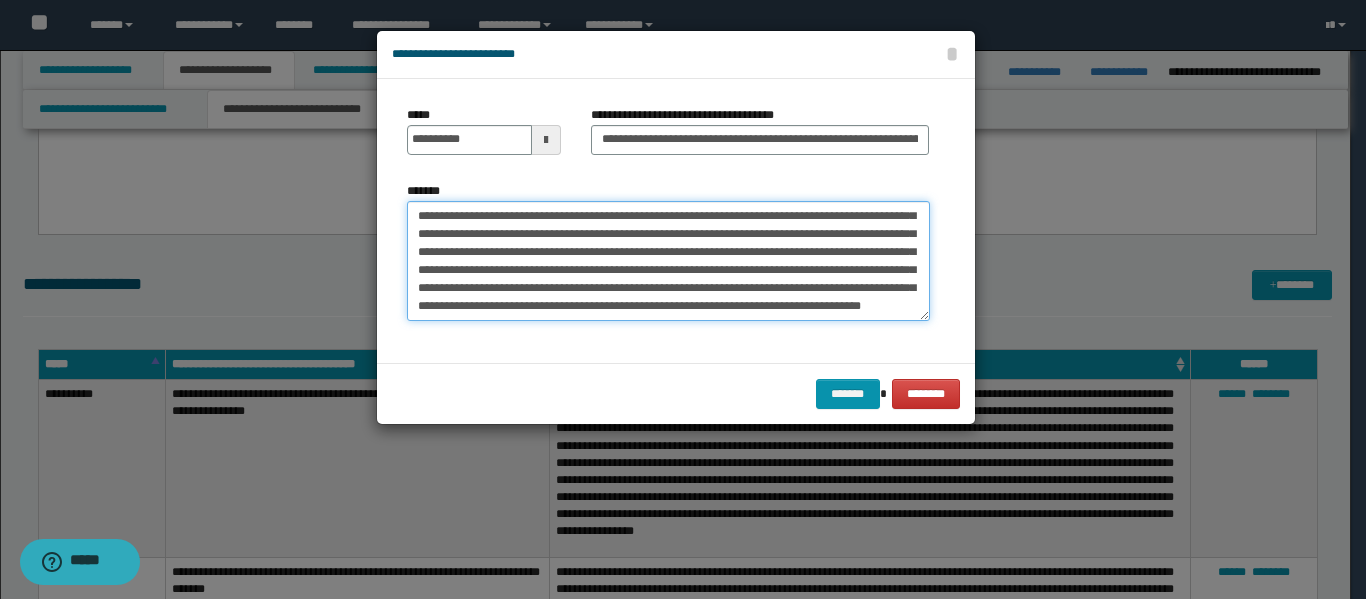 click on "*******" at bounding box center (668, 261) 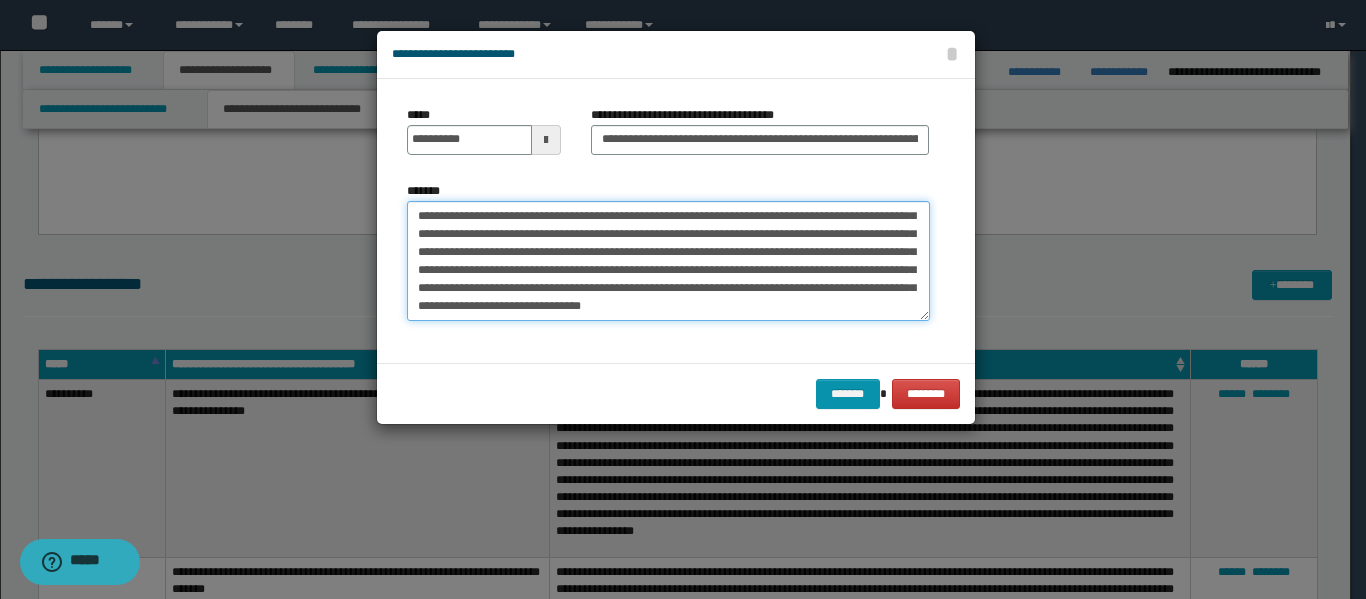 scroll, scrollTop: 326, scrollLeft: 0, axis: vertical 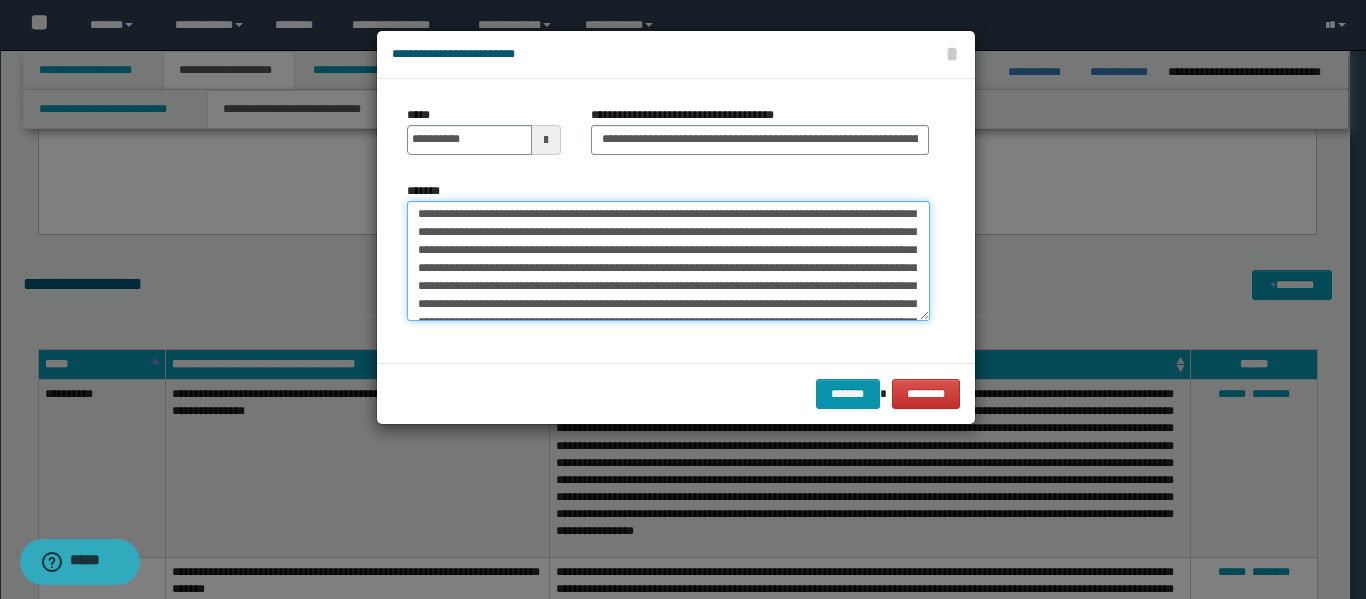 click on "*******" at bounding box center [668, 261] 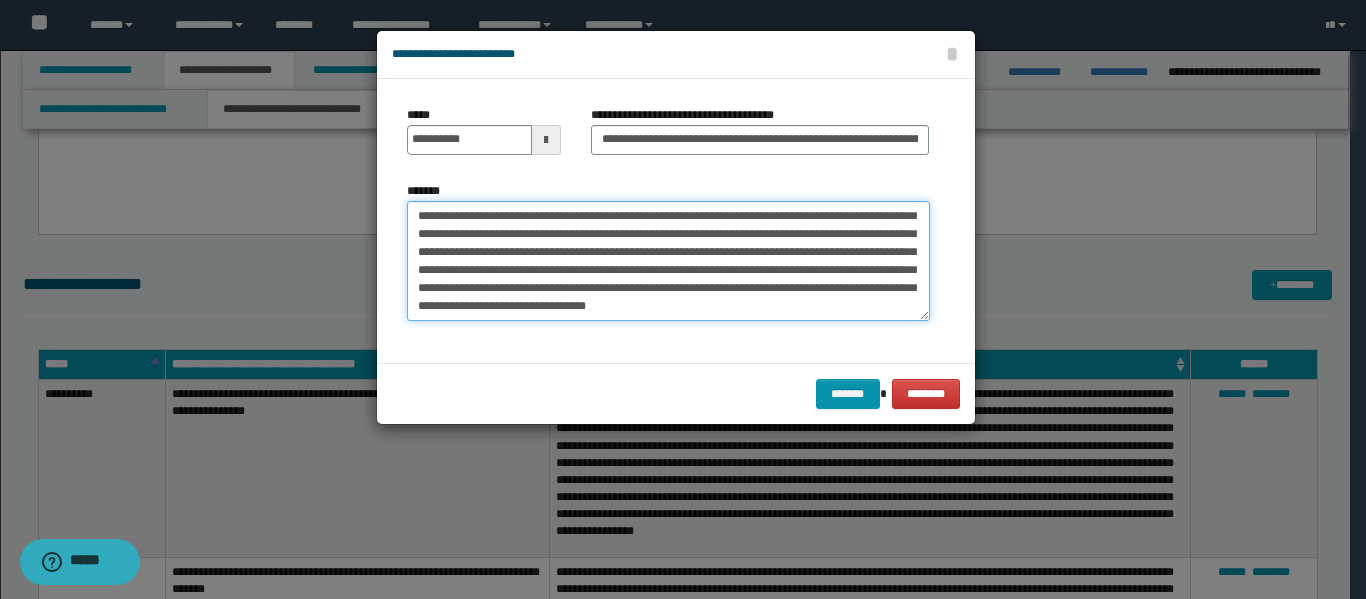 scroll, scrollTop: 426, scrollLeft: 0, axis: vertical 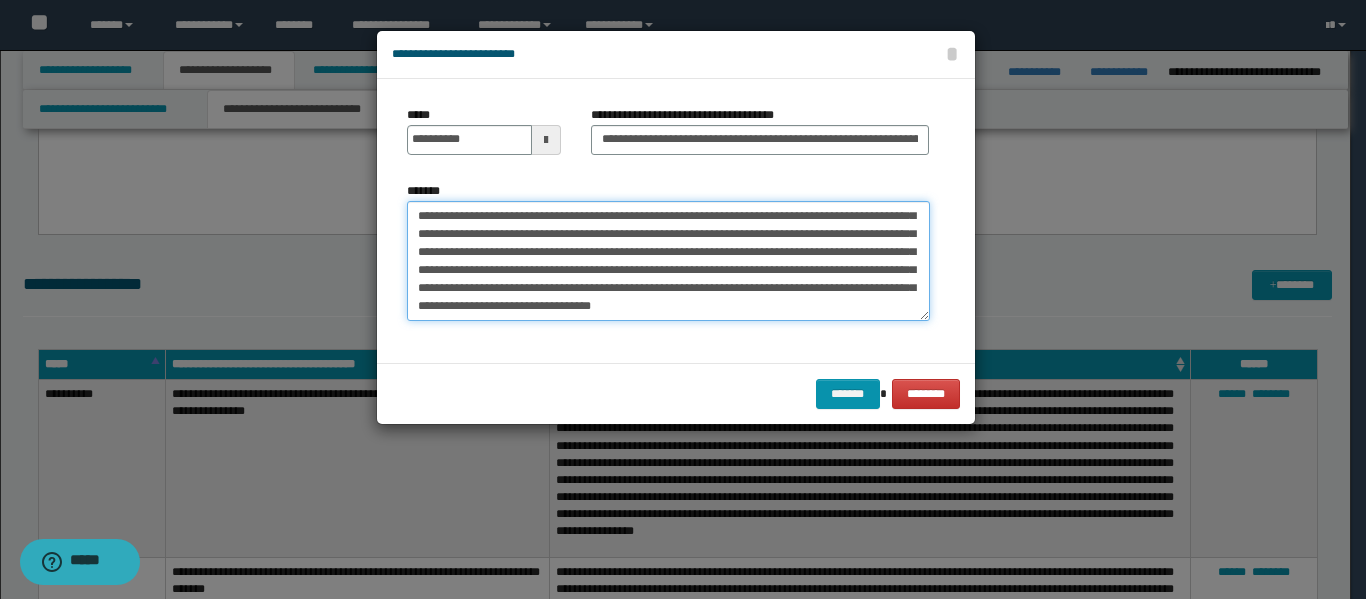 click on "*******" at bounding box center (668, 261) 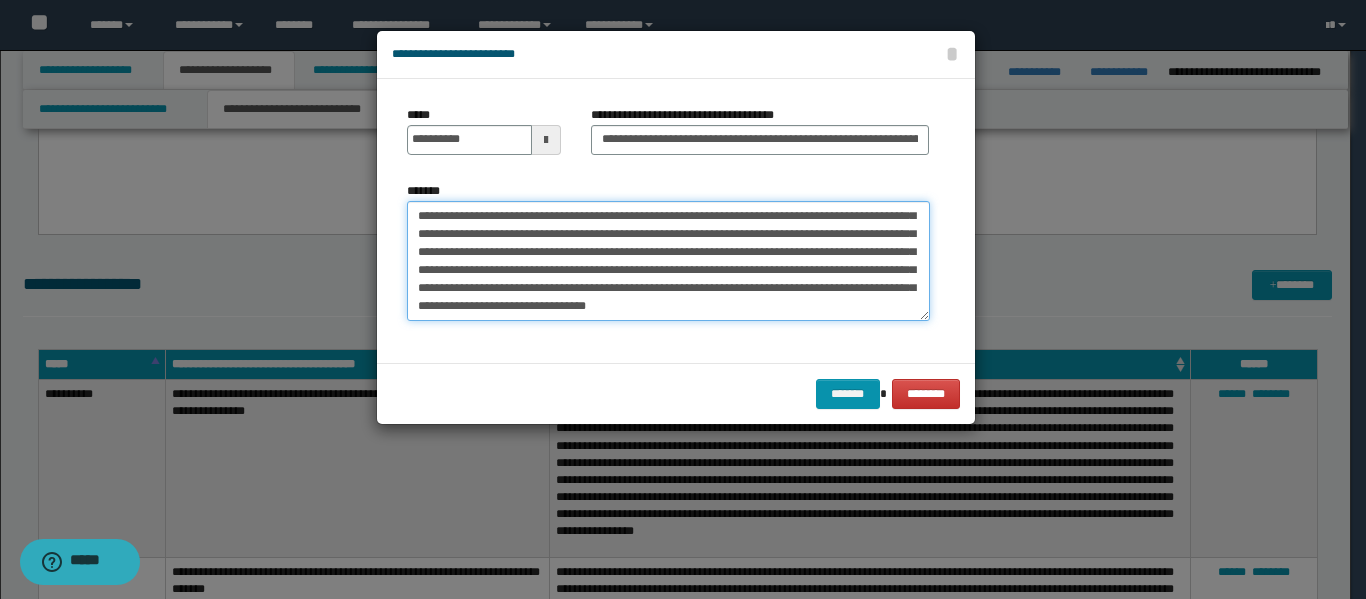 click on "*******" at bounding box center (668, 261) 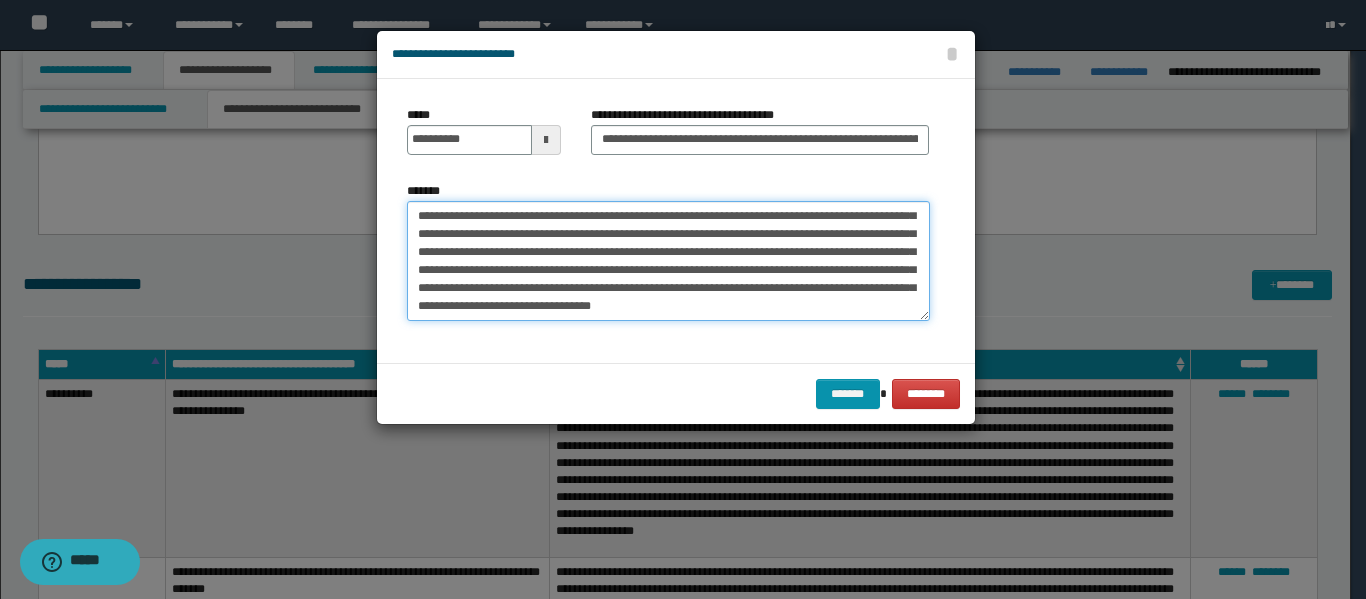 click on "*******" at bounding box center [668, 261] 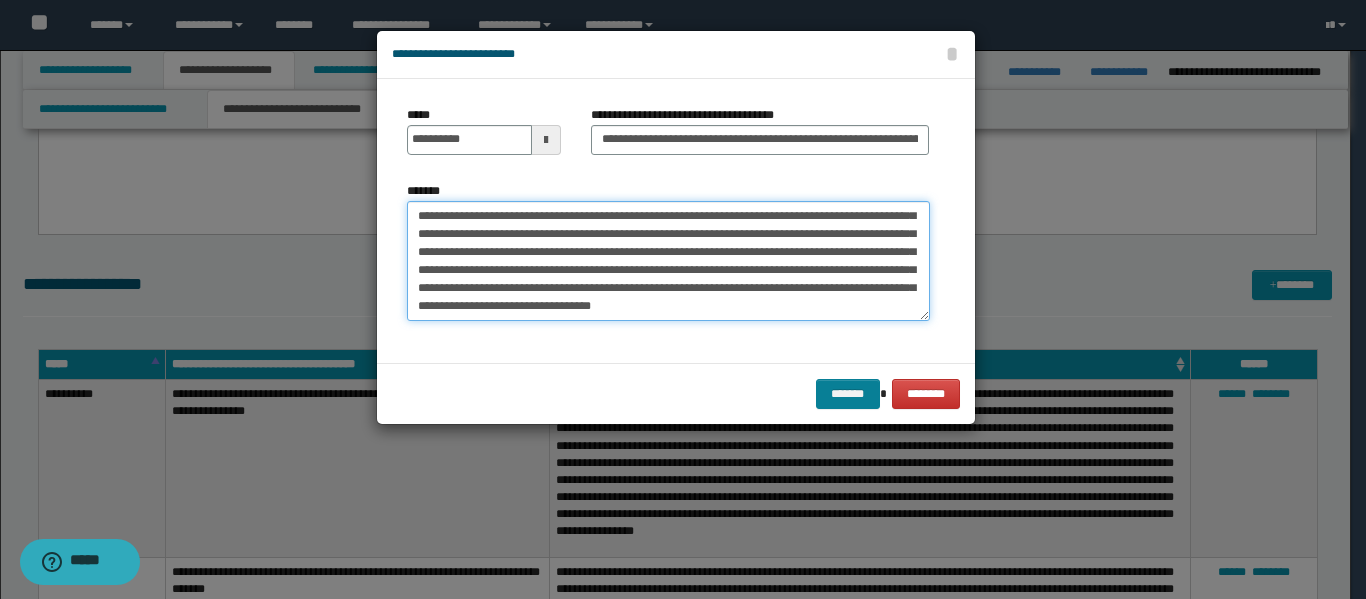 type on "**********" 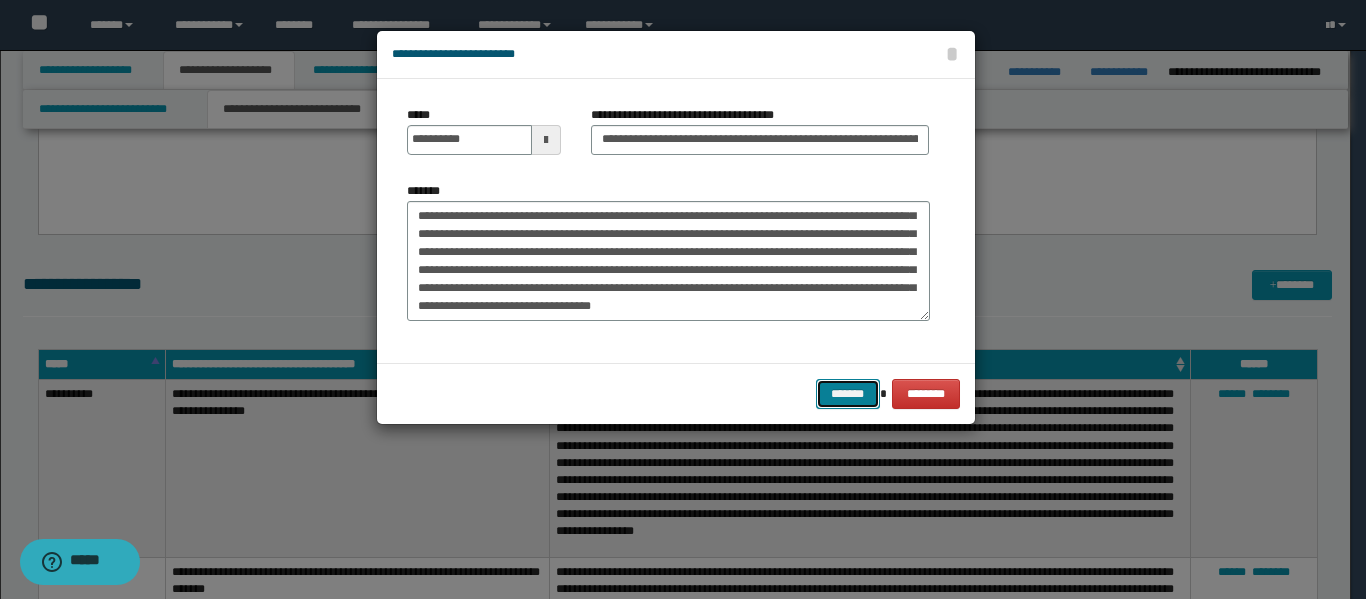 click on "*******" at bounding box center [848, 394] 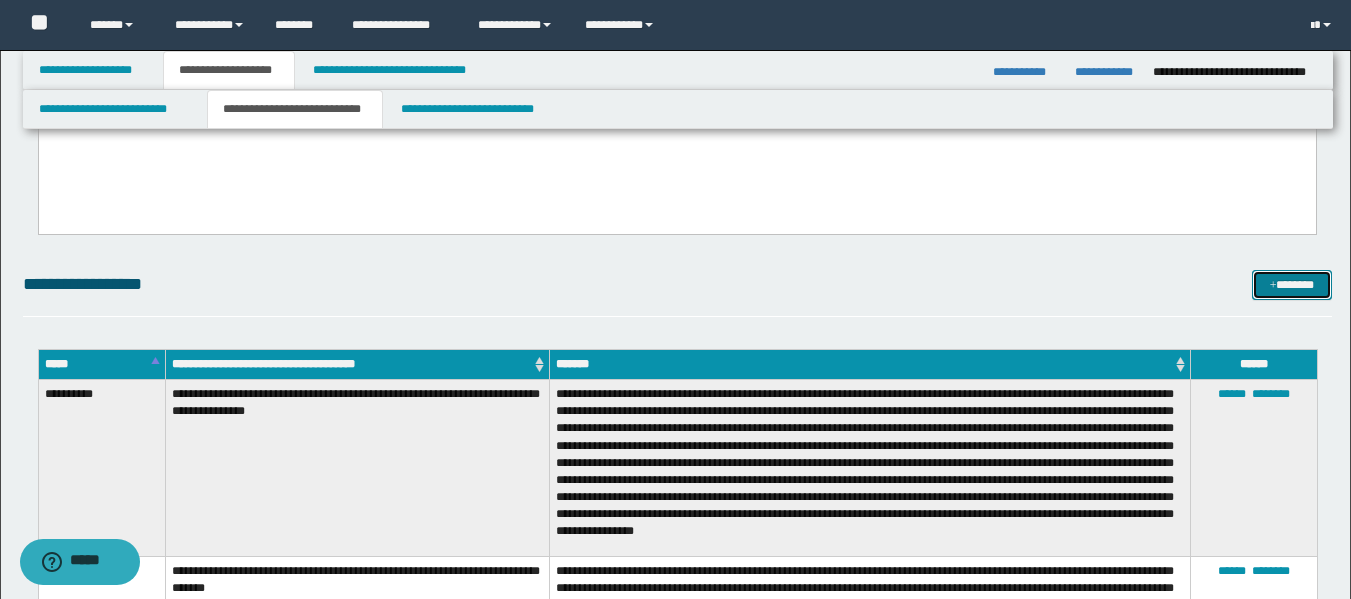 click on "*******" at bounding box center (1292, 285) 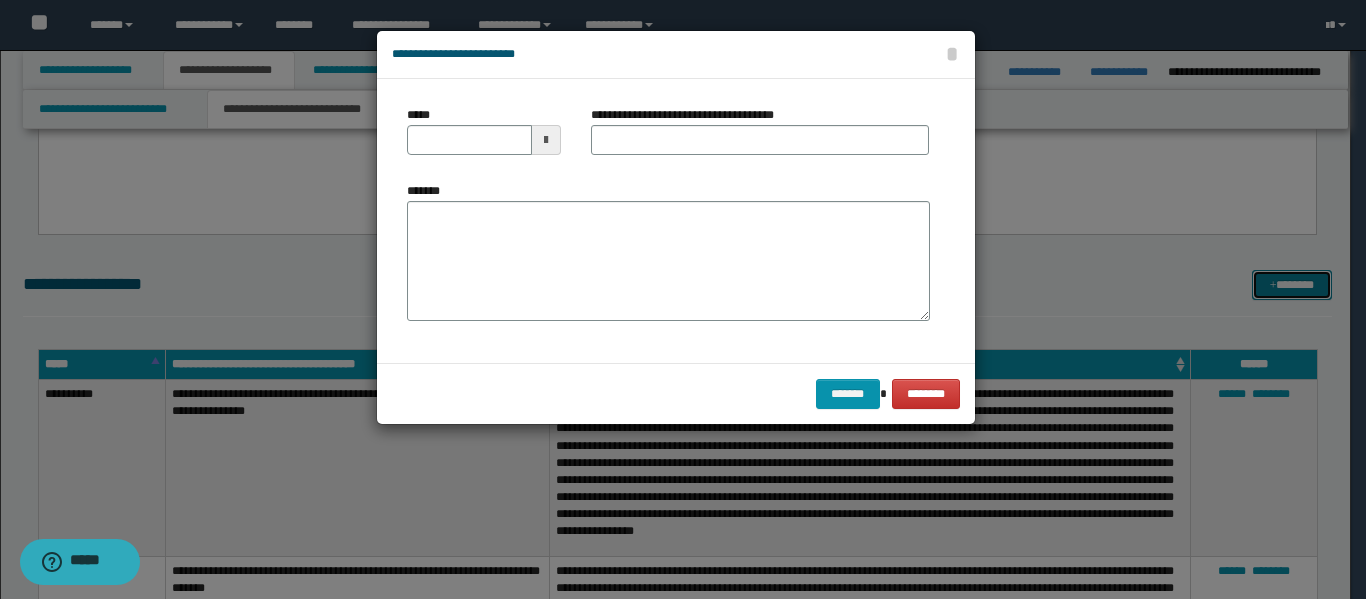 scroll, scrollTop: 0, scrollLeft: 0, axis: both 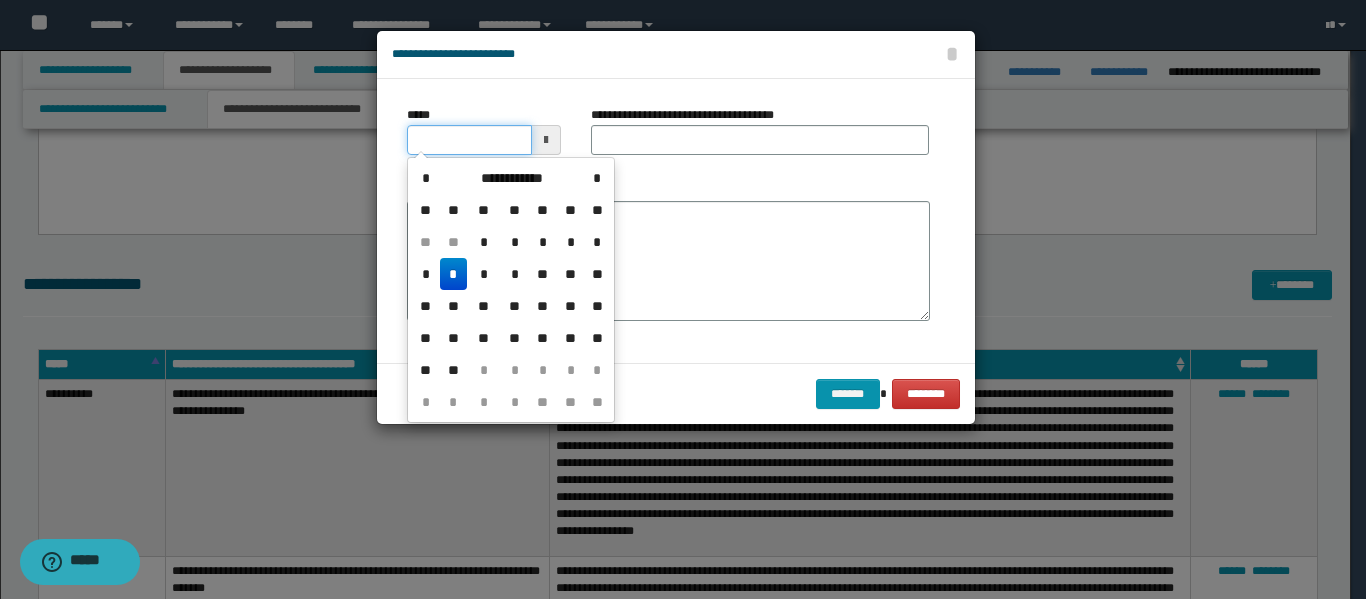 click on "*****" at bounding box center [469, 140] 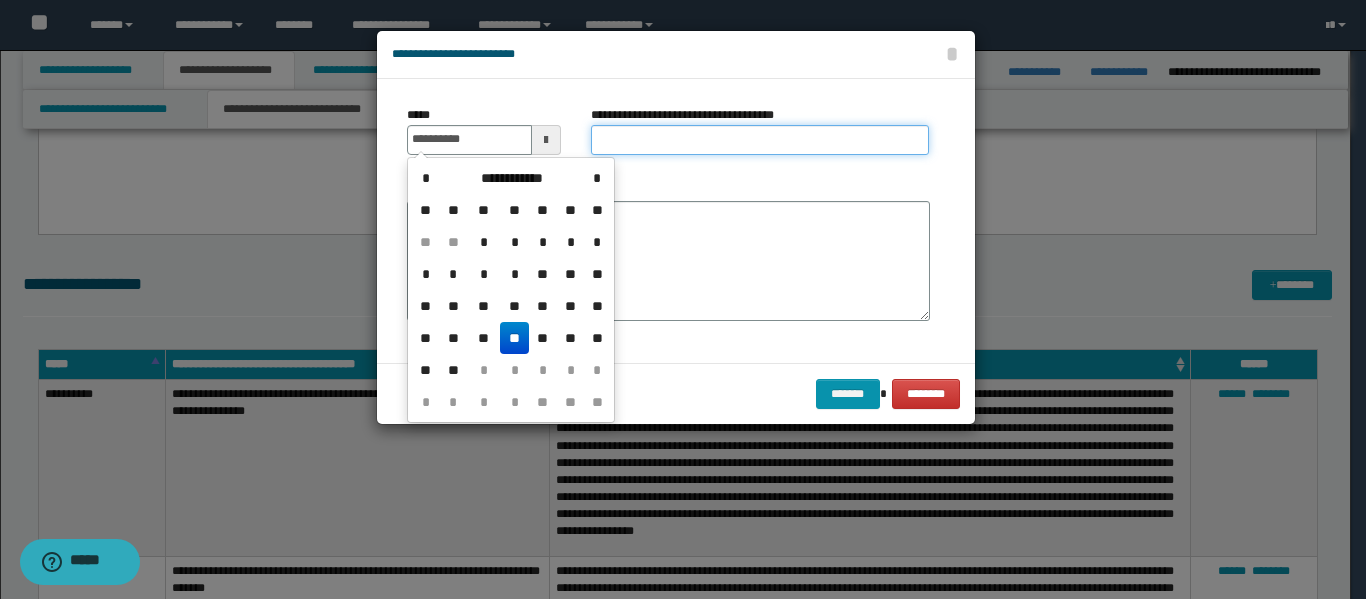 type on "**********" 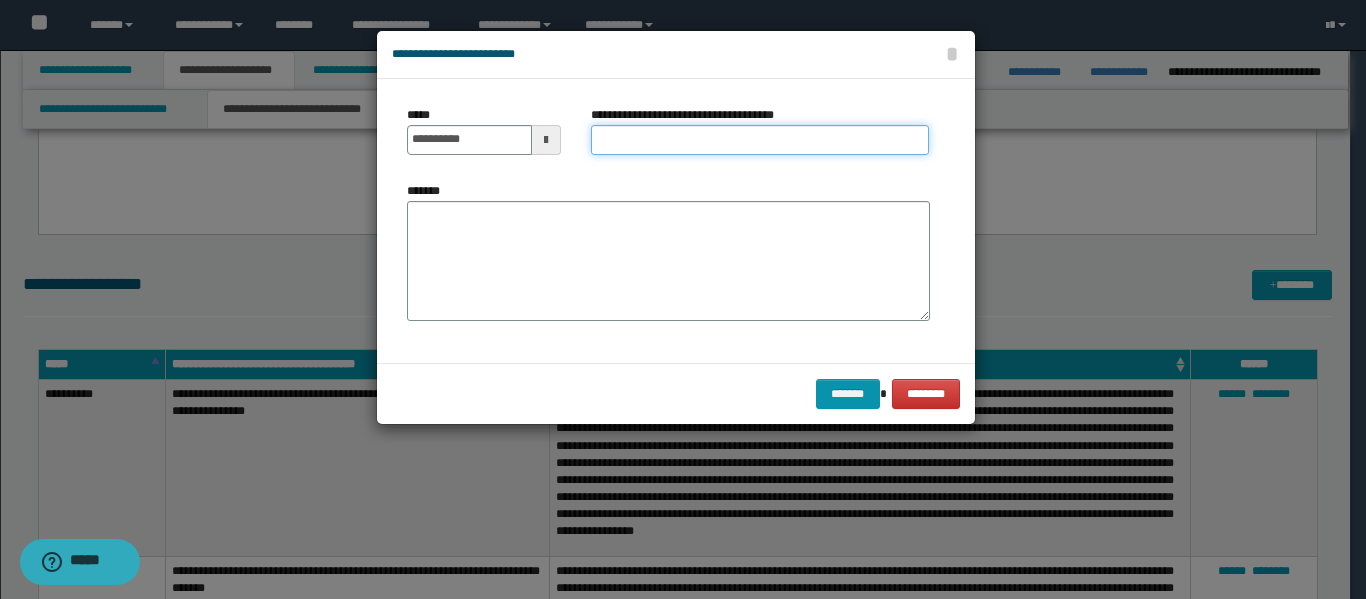 click on "**********" at bounding box center (760, 140) 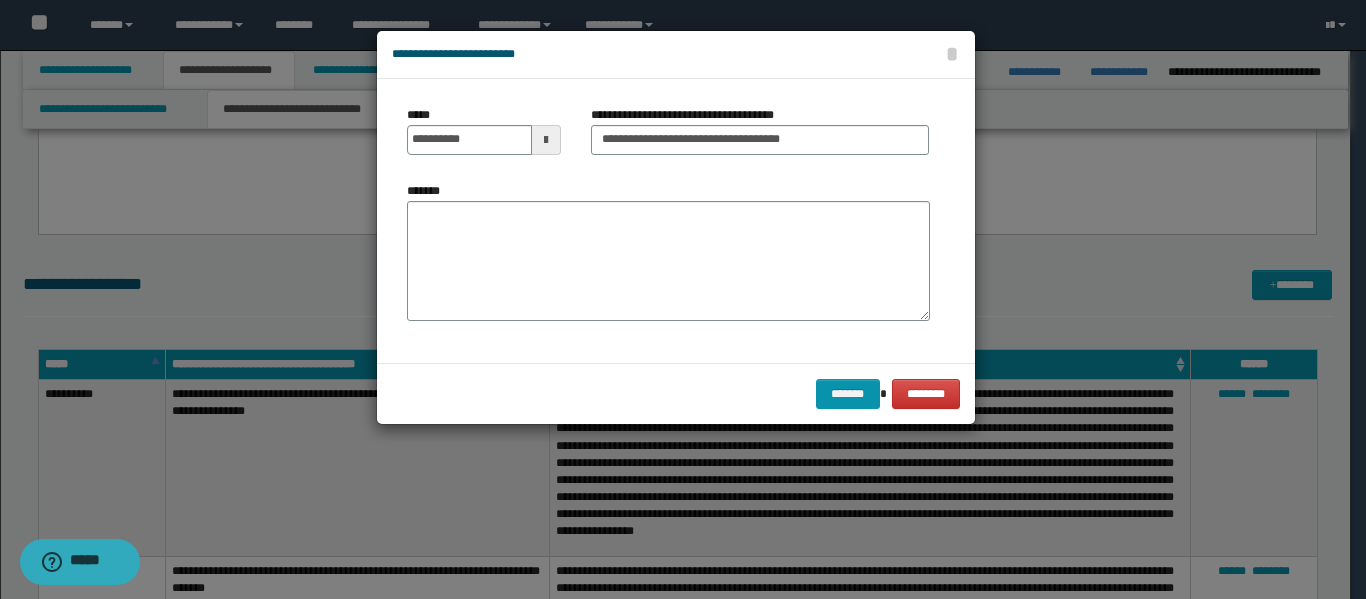 click on "**********" at bounding box center (668, 221) 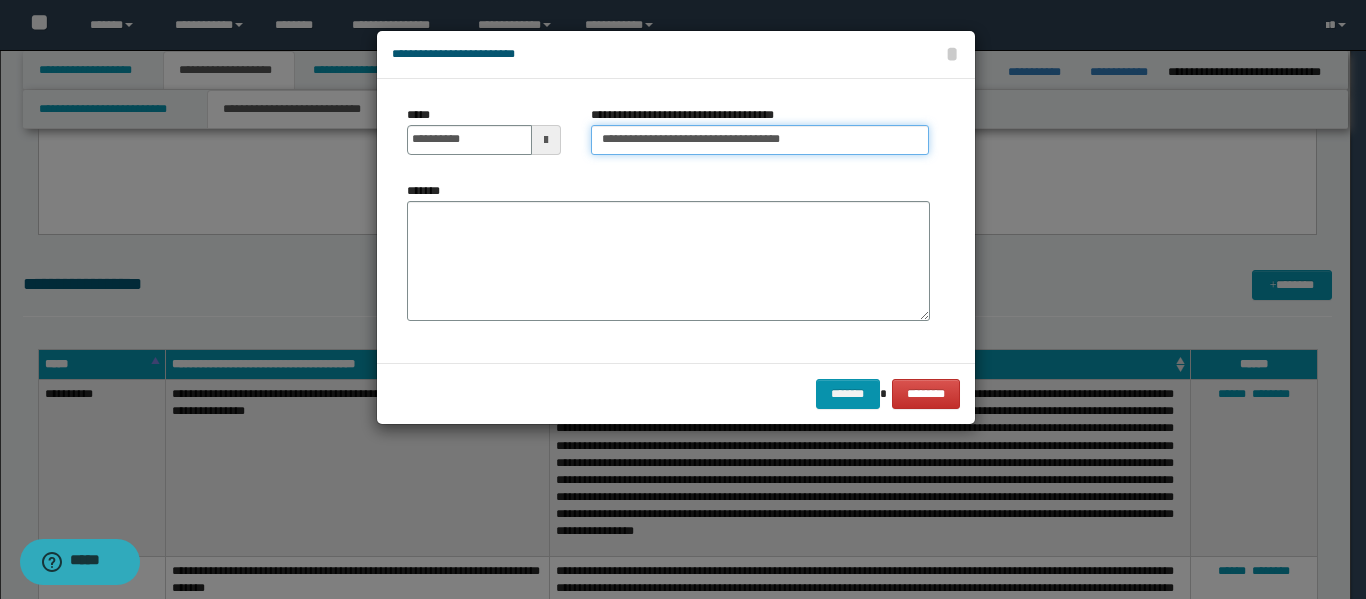 click on "**********" at bounding box center (760, 140) 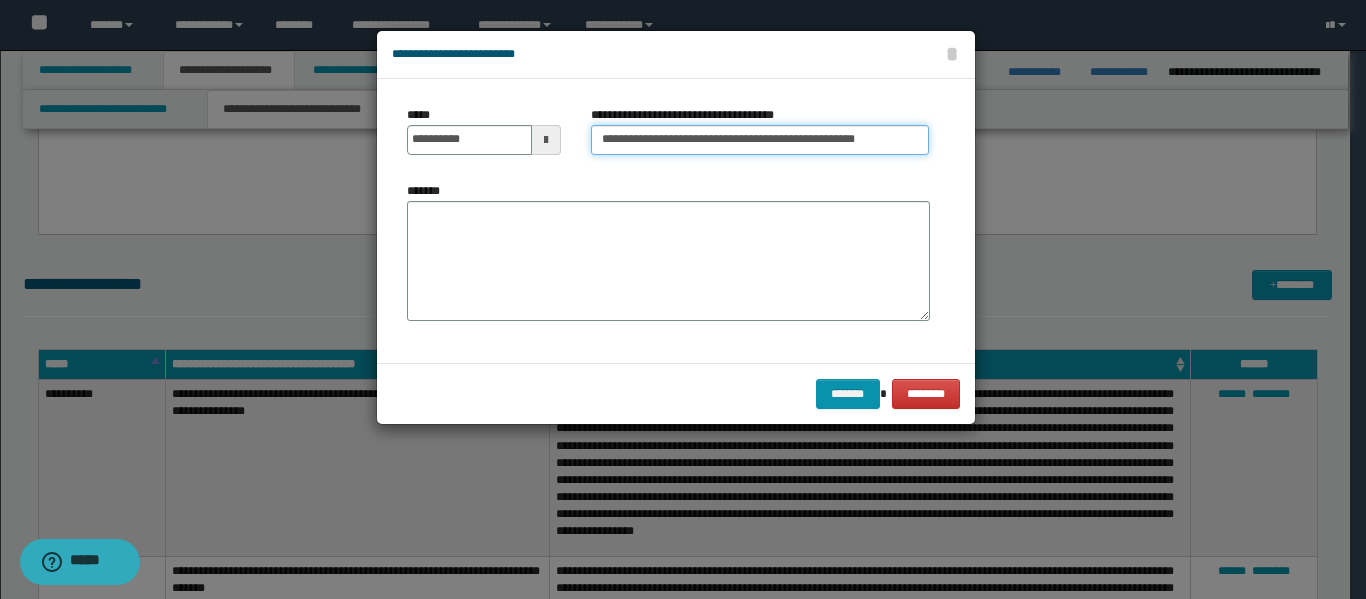 click on "**********" at bounding box center (760, 140) 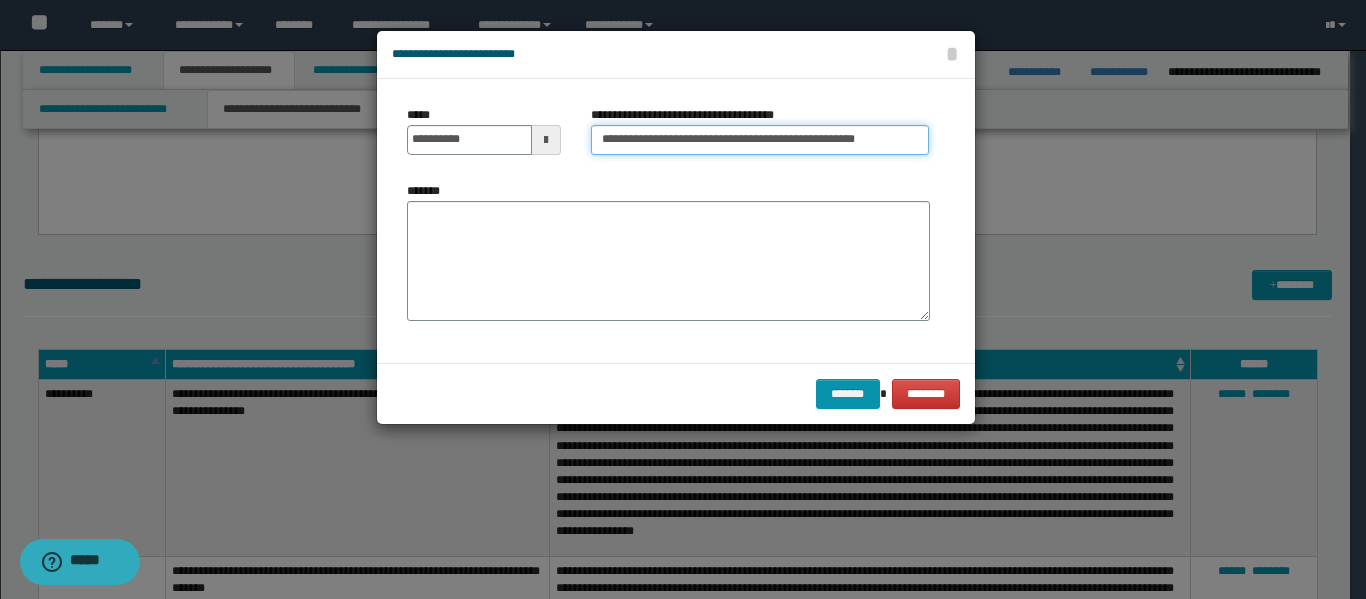 click on "**********" at bounding box center (760, 140) 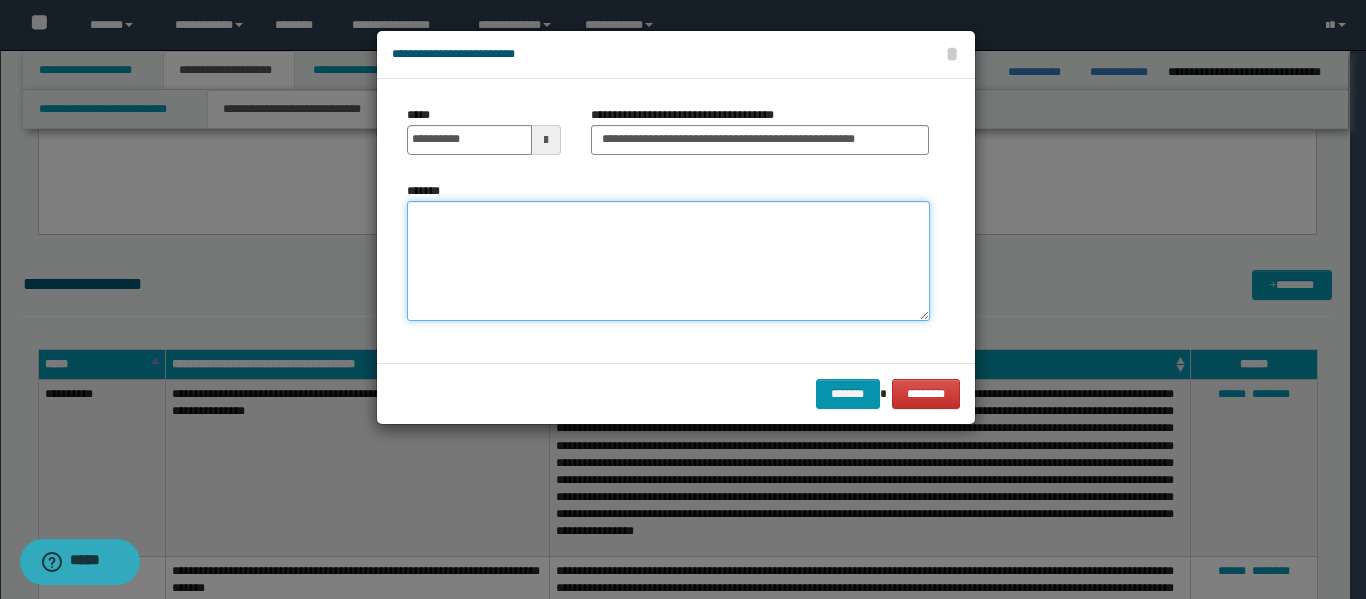 click on "*******" at bounding box center [668, 261] 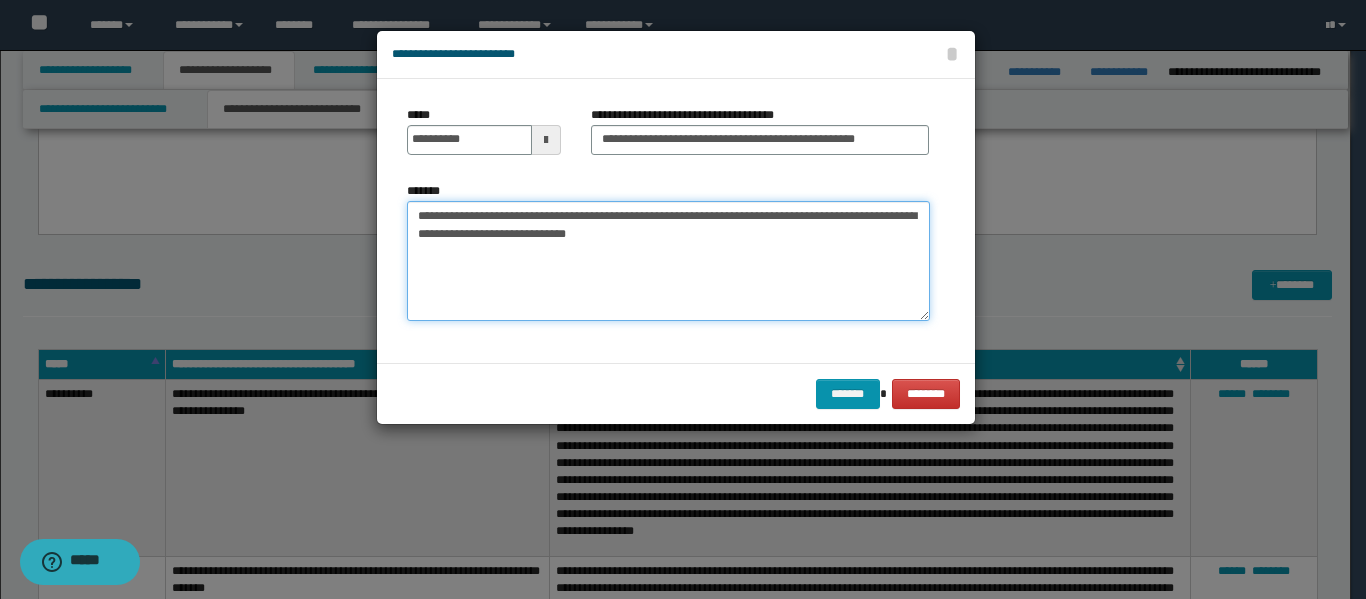 drag, startPoint x: 505, startPoint y: 237, endPoint x: 651, endPoint y: 251, distance: 146.6697 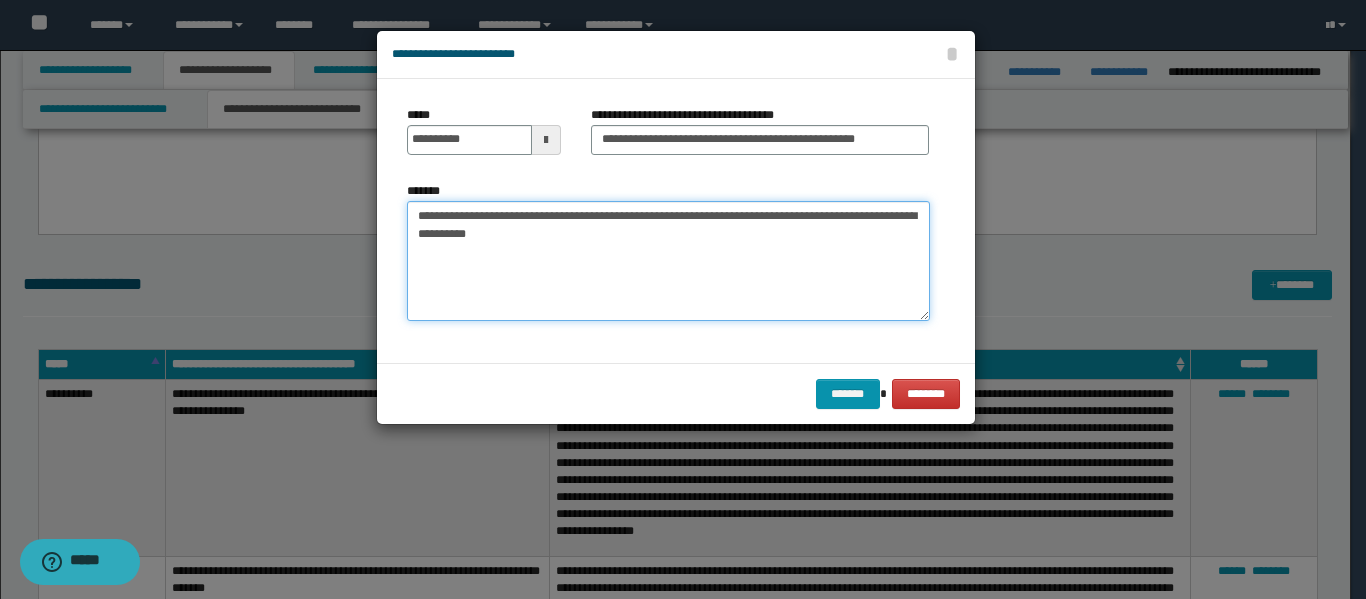 click on "**********" at bounding box center [668, 261] 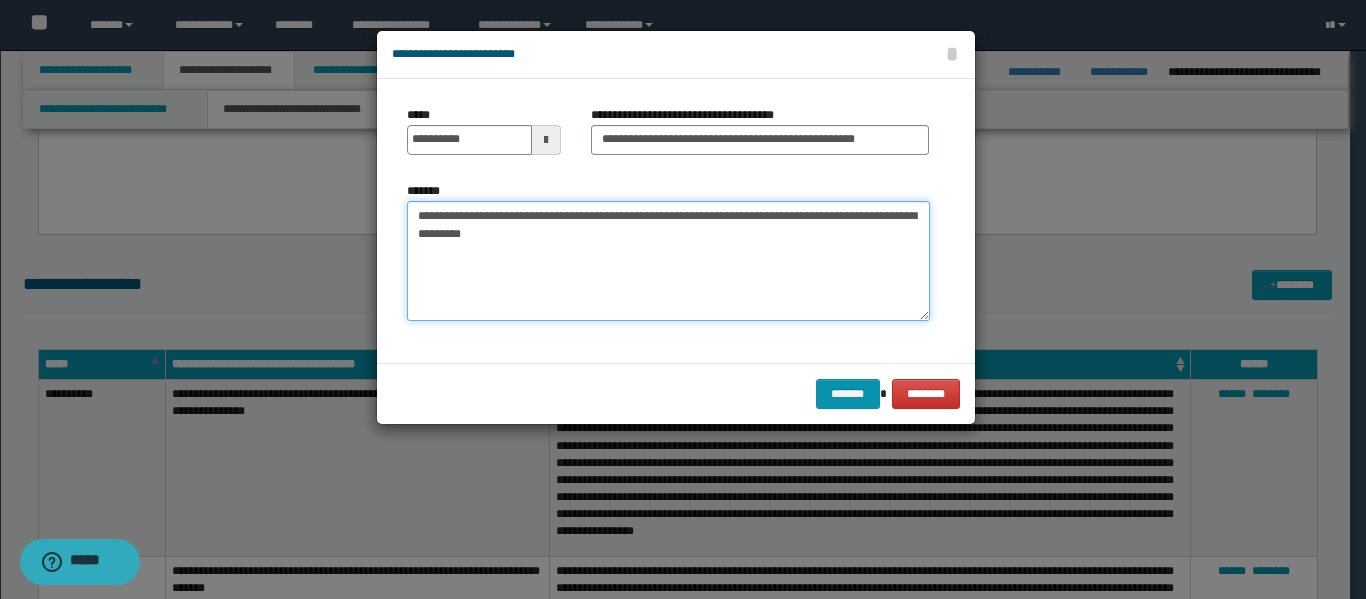 click on "**********" at bounding box center (668, 261) 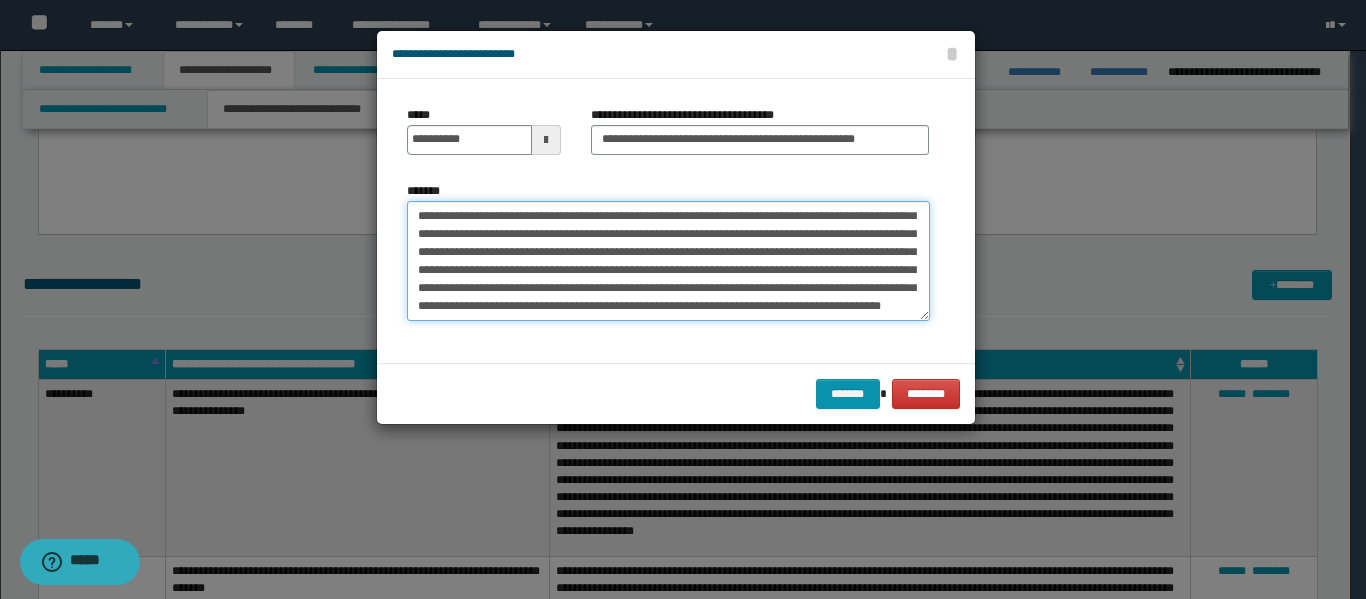 scroll, scrollTop: 102, scrollLeft: 0, axis: vertical 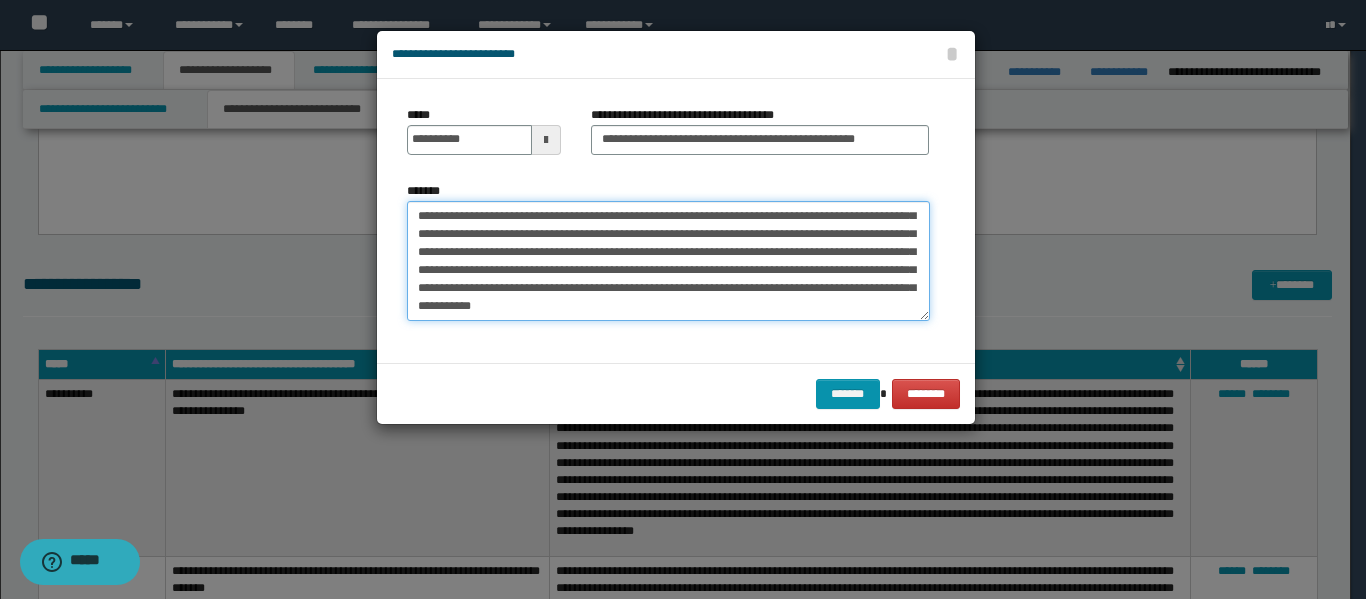 click on "**********" at bounding box center [668, 261] 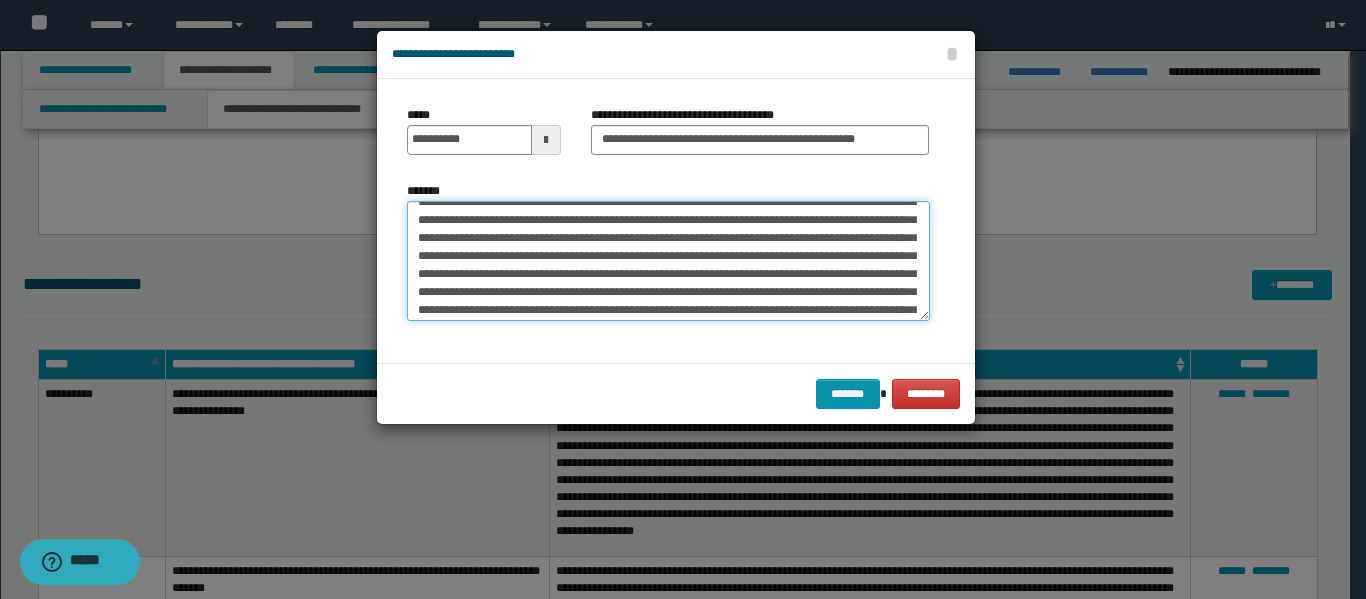 scroll, scrollTop: 0, scrollLeft: 0, axis: both 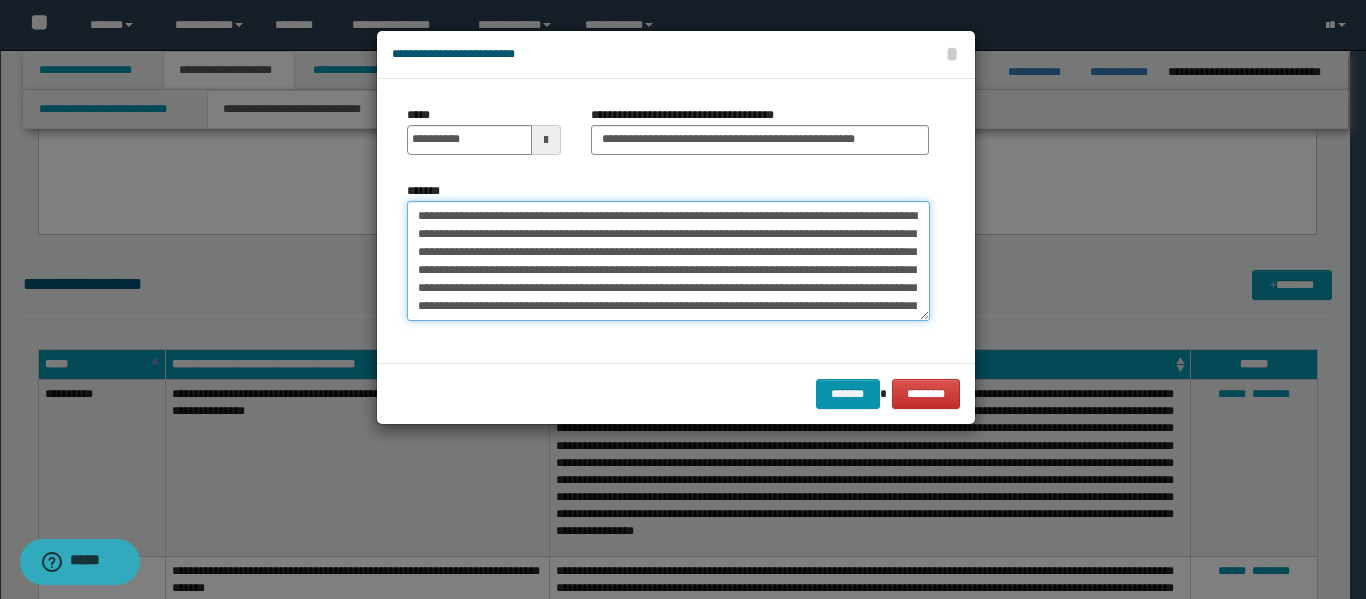 click on "*******" at bounding box center [668, 261] 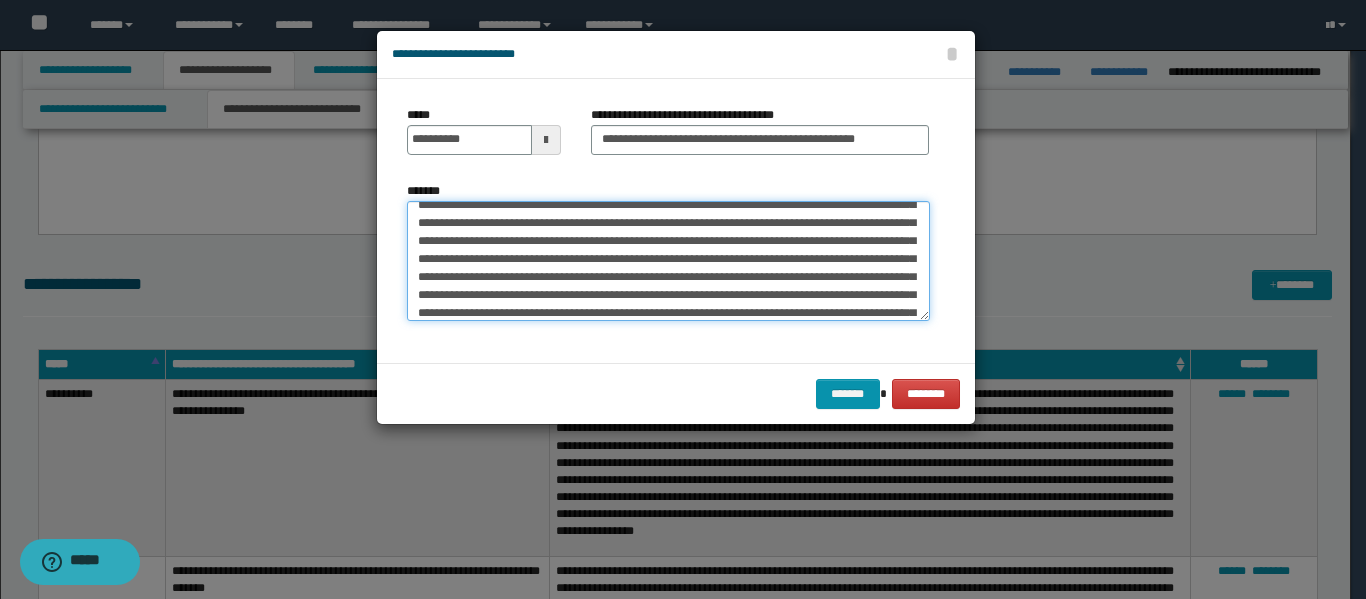scroll, scrollTop: 100, scrollLeft: 0, axis: vertical 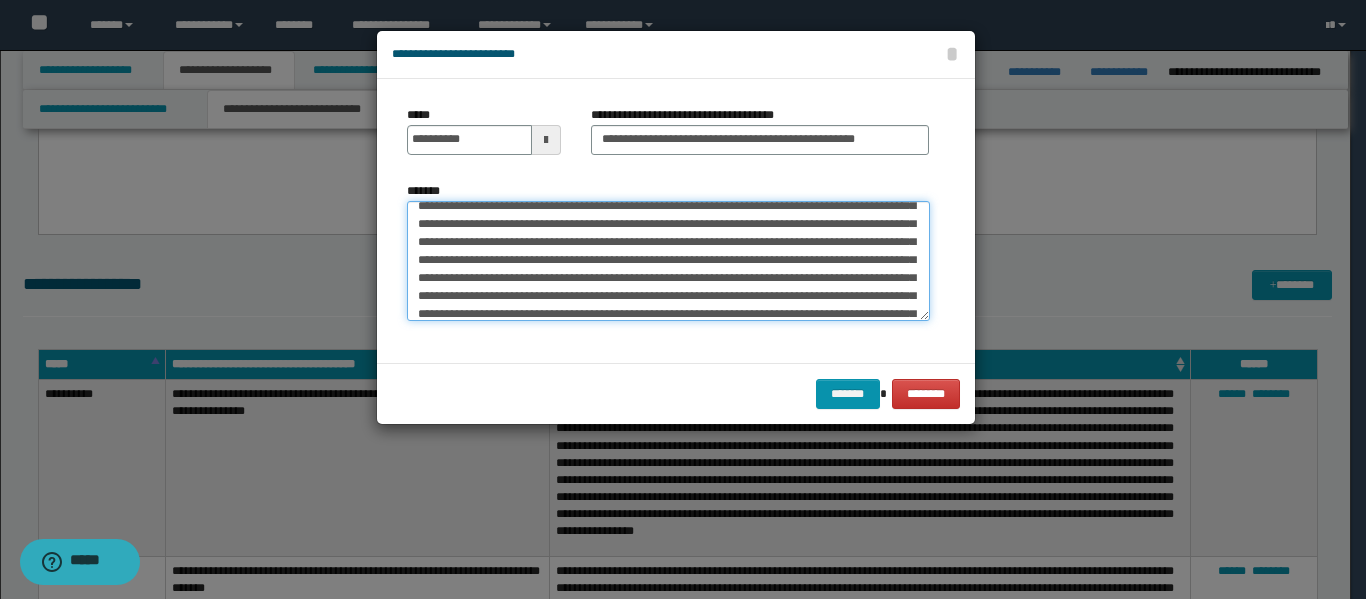 click on "*******" at bounding box center [668, 261] 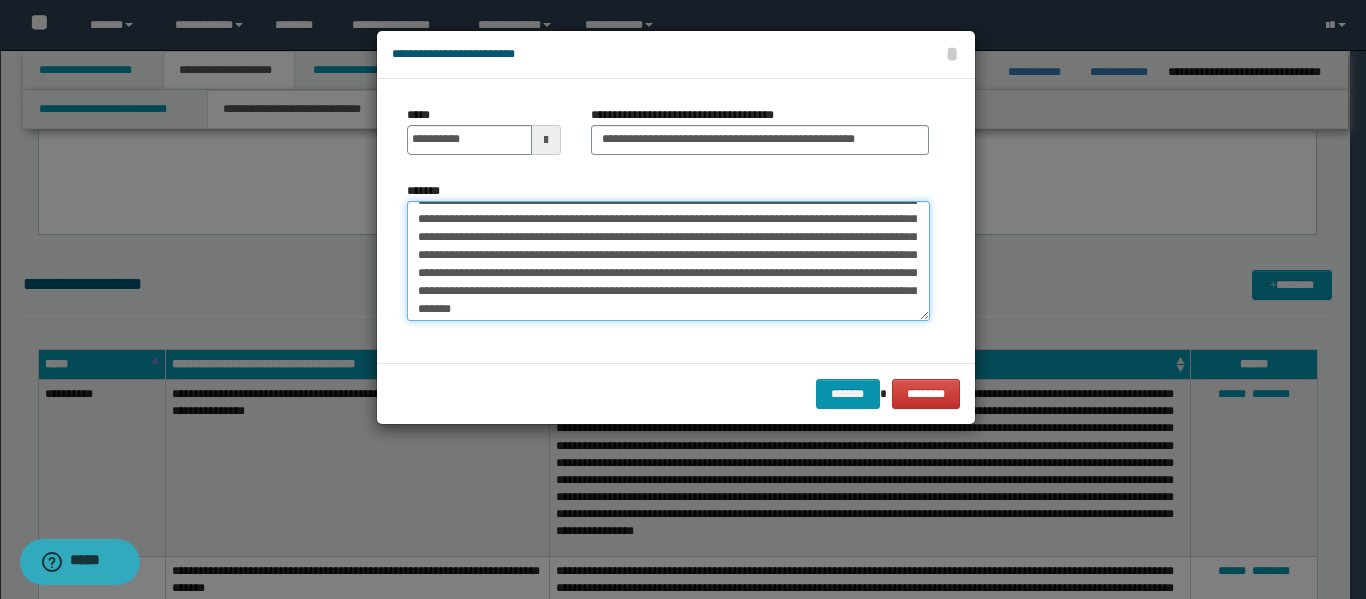 scroll, scrollTop: 162, scrollLeft: 0, axis: vertical 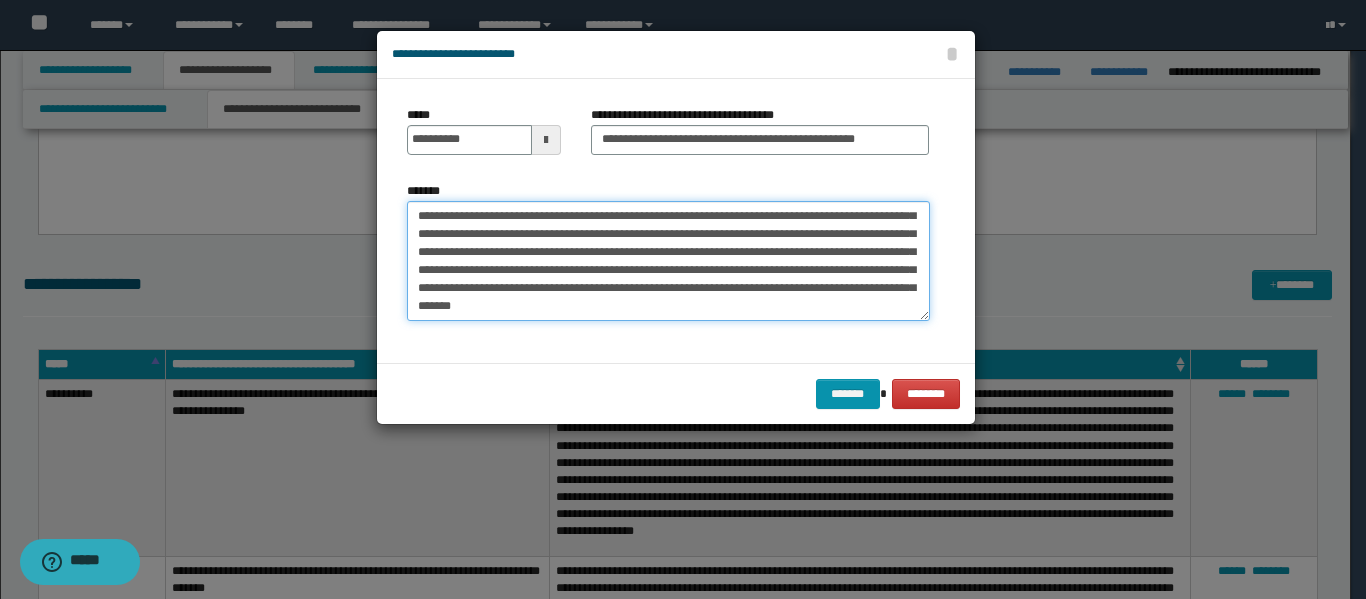 click on "*******" at bounding box center (668, 261) 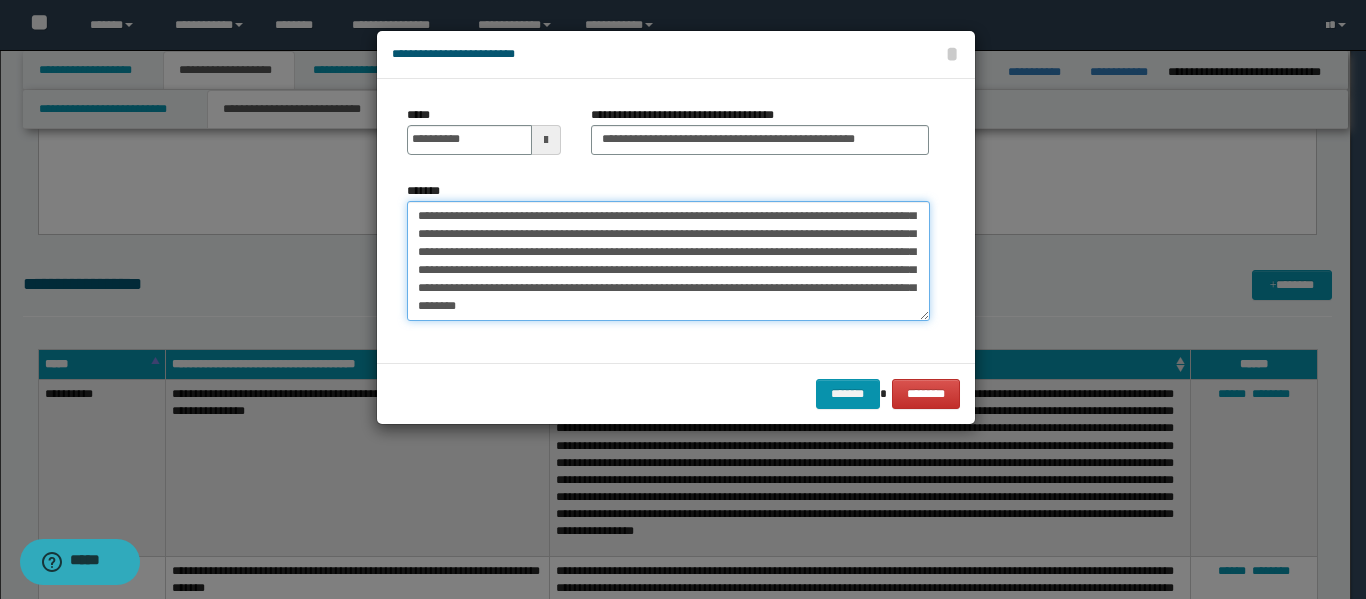 click on "*******" at bounding box center [668, 261] 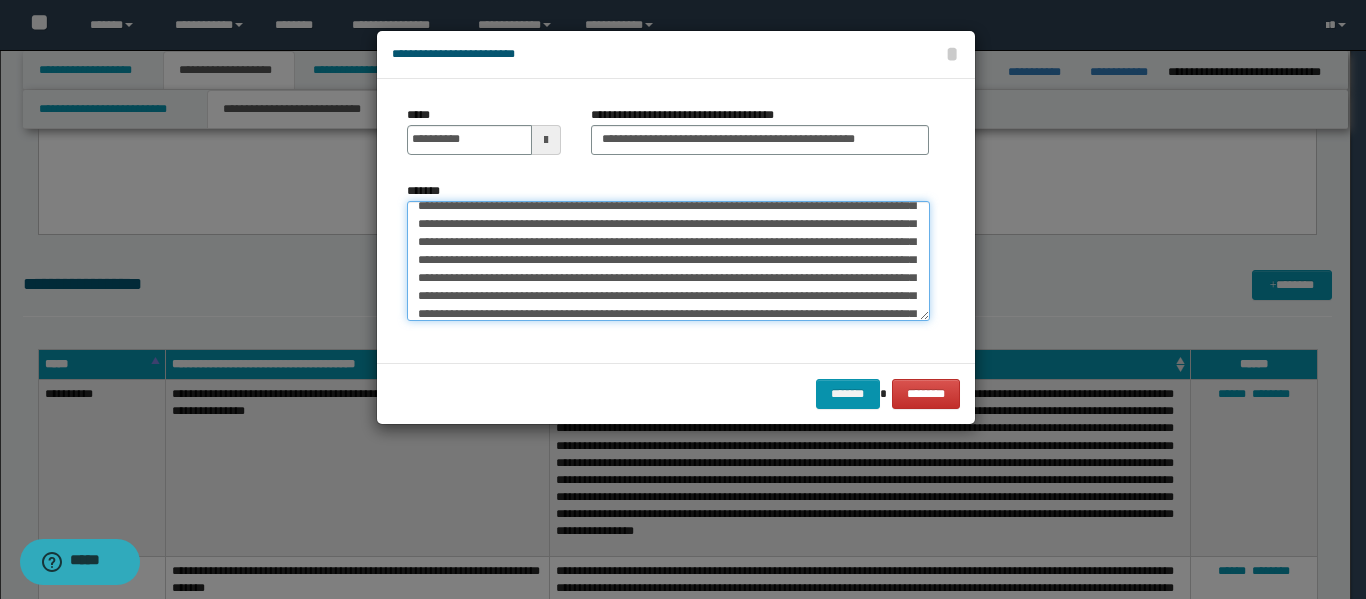scroll, scrollTop: 0, scrollLeft: 0, axis: both 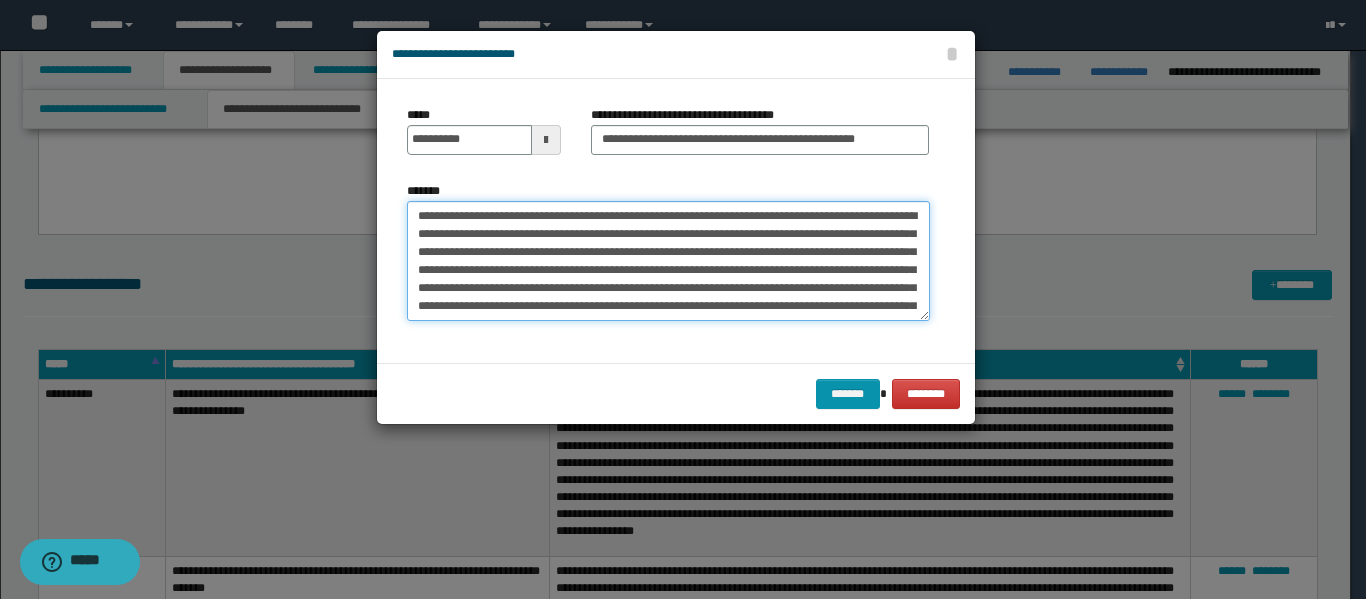 click on "*******" at bounding box center (668, 261) 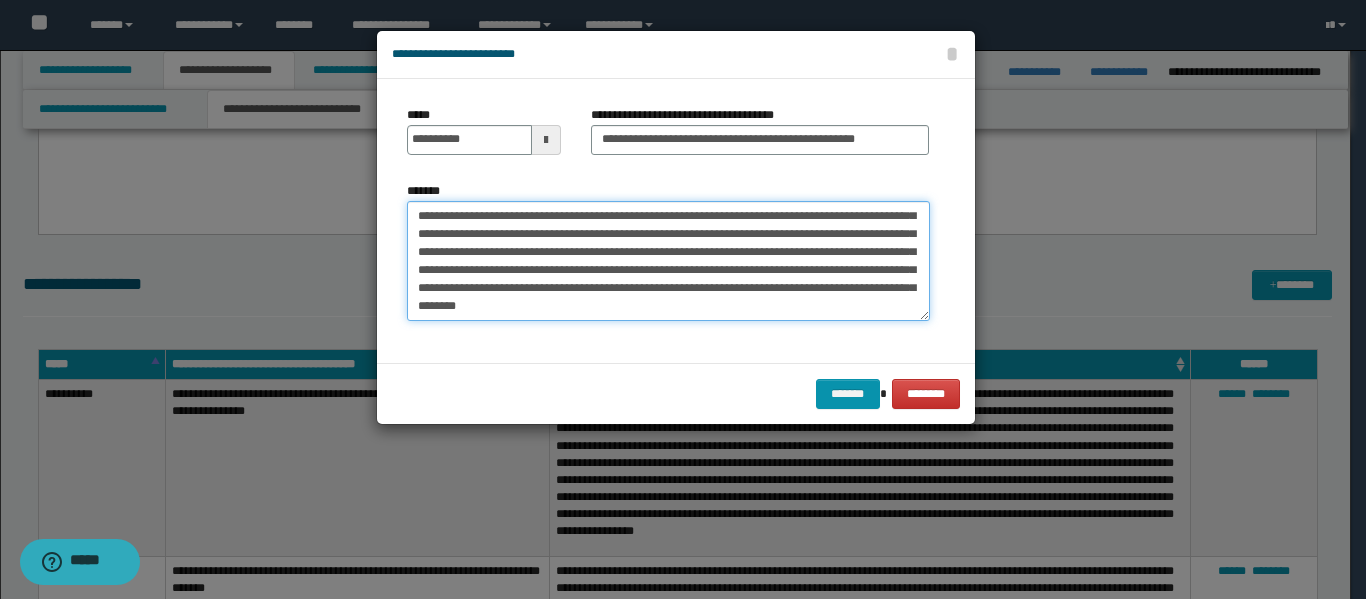 click on "*******" at bounding box center [668, 261] 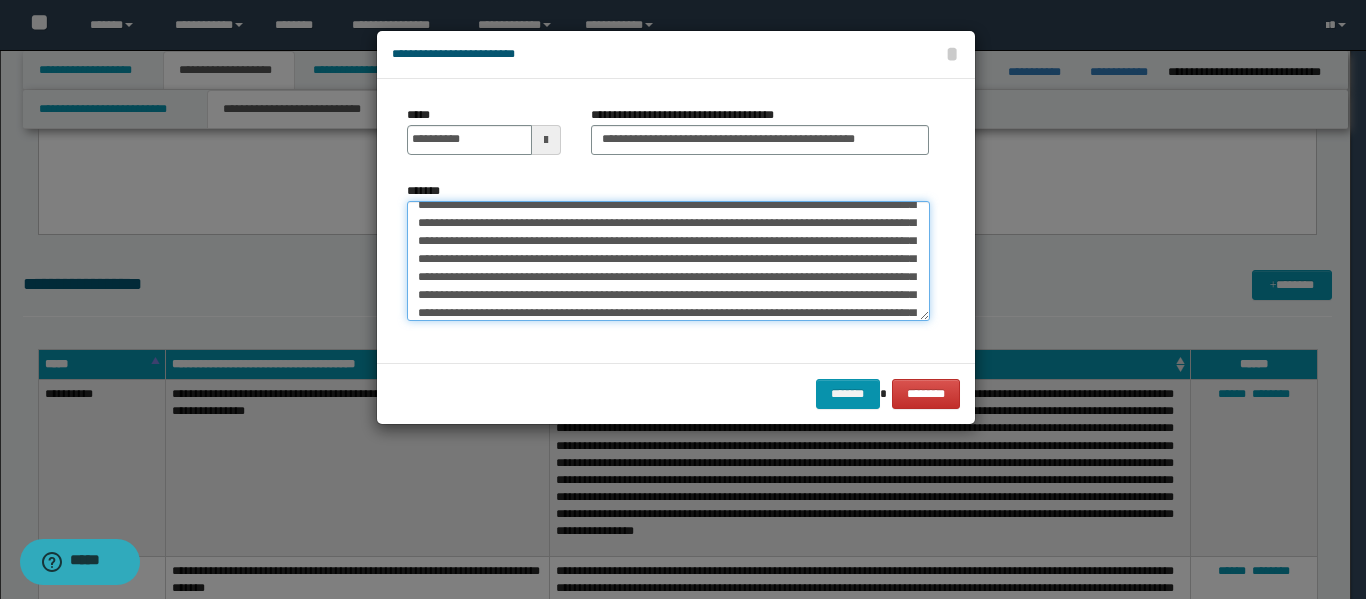 scroll, scrollTop: 100, scrollLeft: 0, axis: vertical 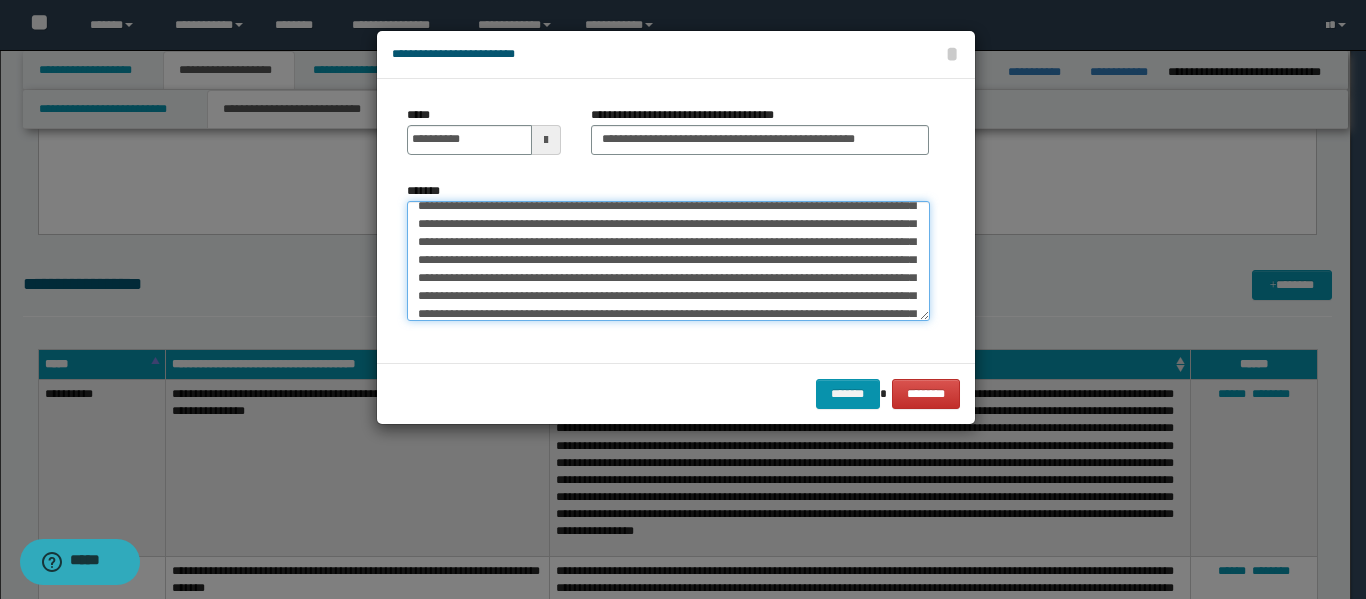 click on "*******" at bounding box center (668, 261) 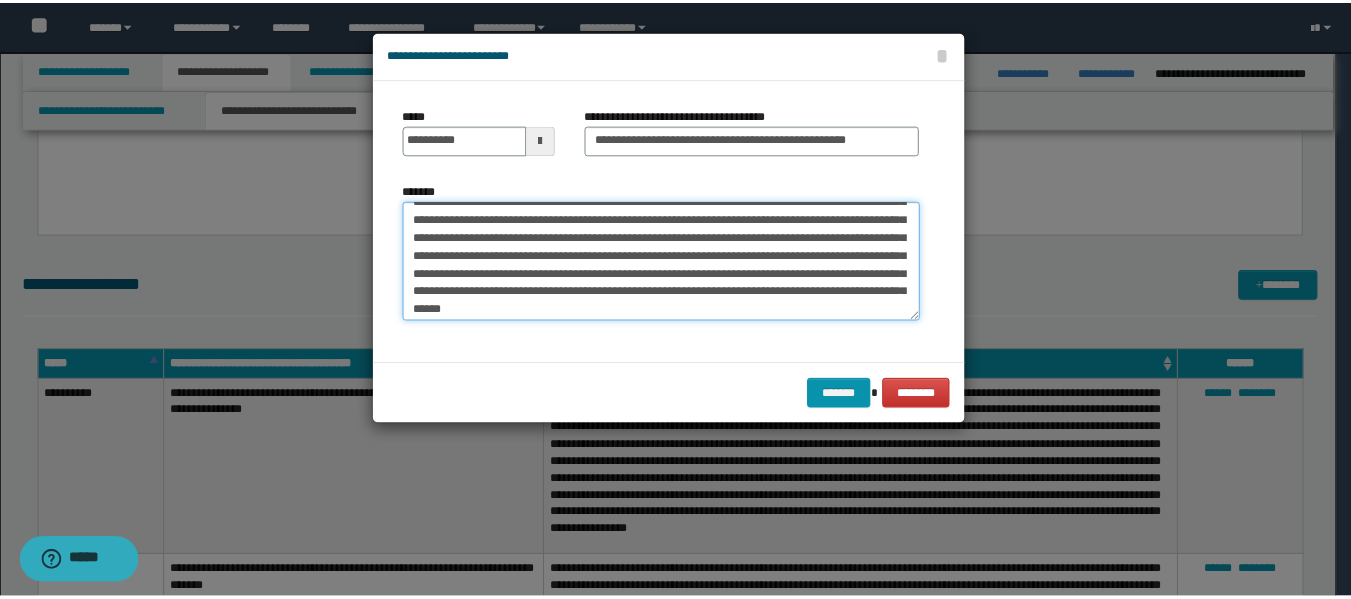 scroll, scrollTop: 162, scrollLeft: 0, axis: vertical 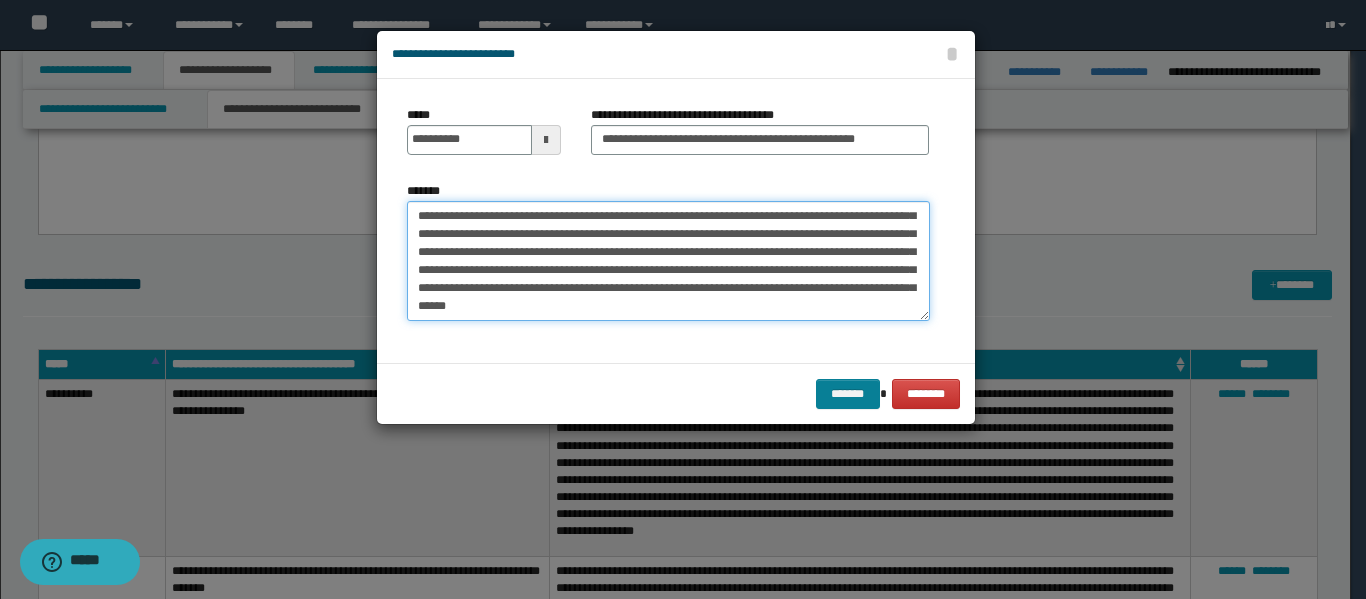 type on "**********" 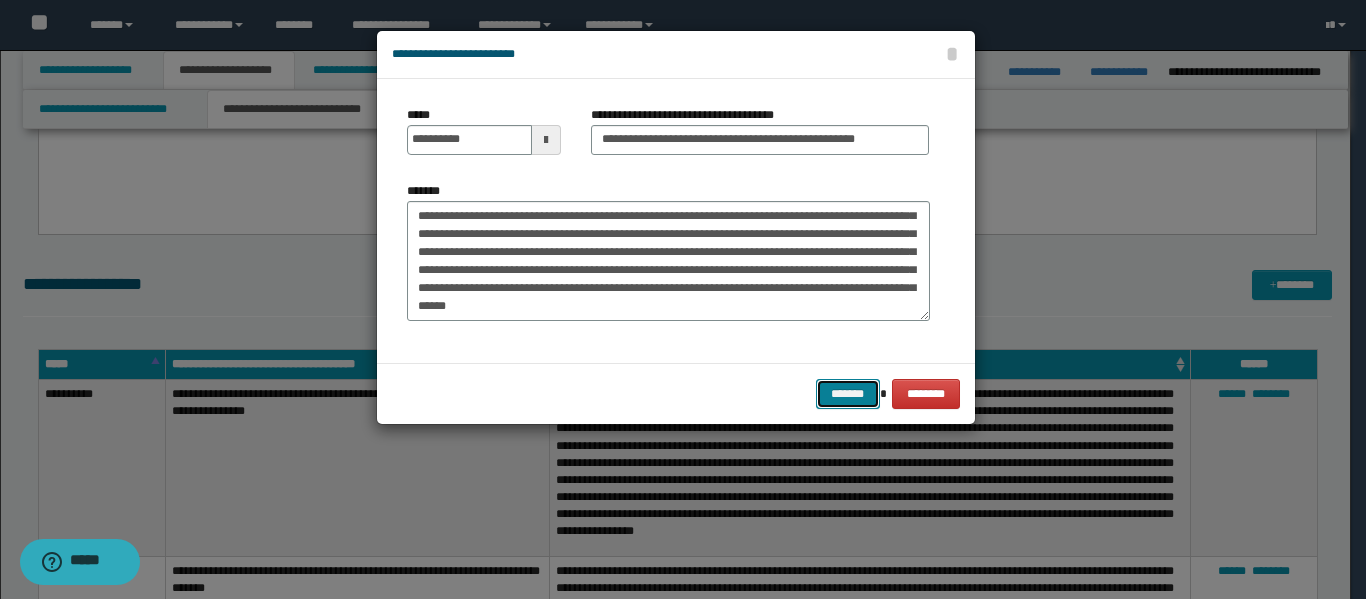 click on "*******" at bounding box center (848, 394) 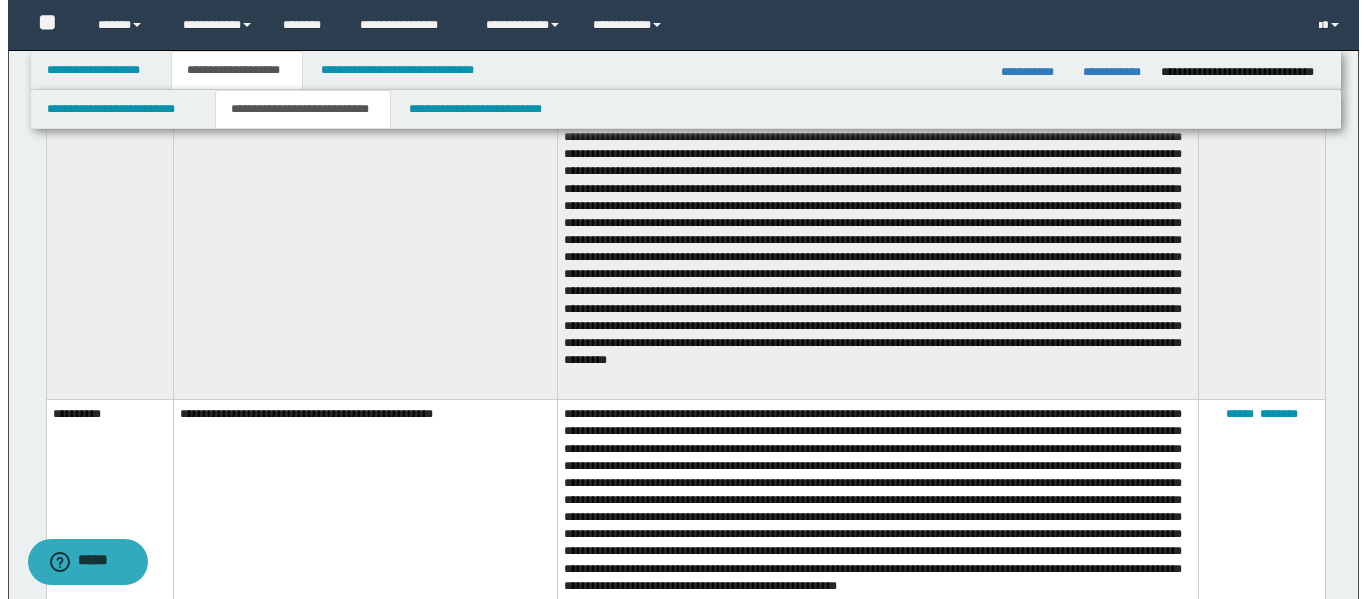 scroll, scrollTop: 2000, scrollLeft: 0, axis: vertical 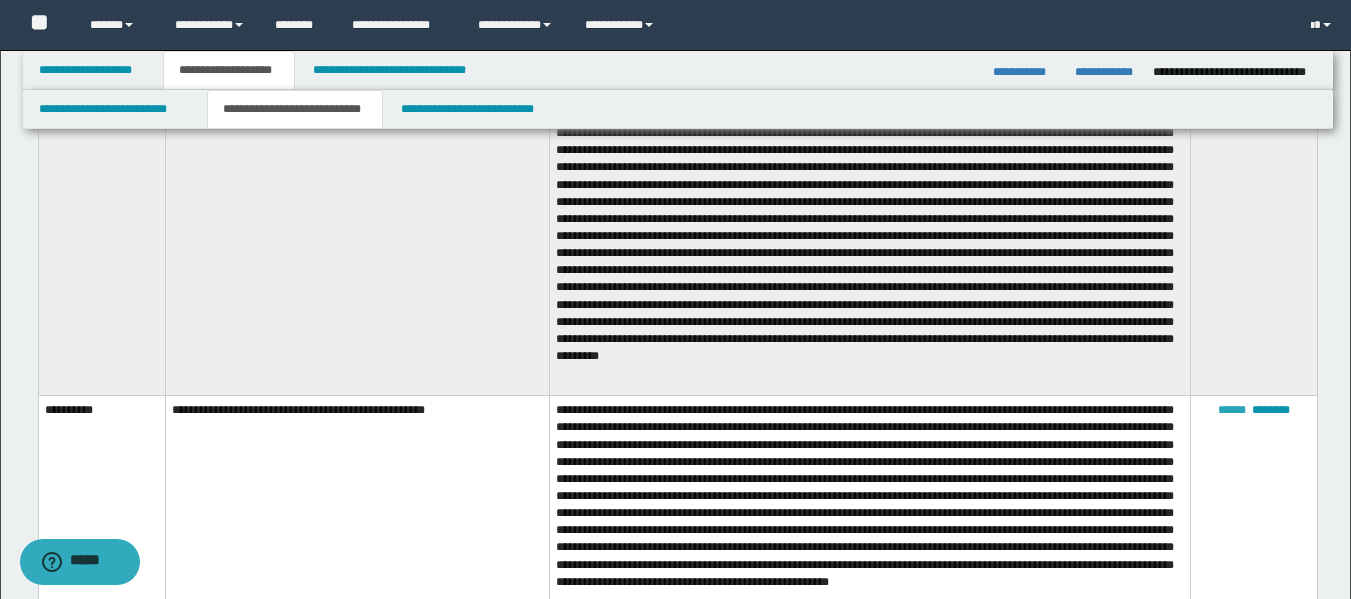 click on "******" at bounding box center (1232, 410) 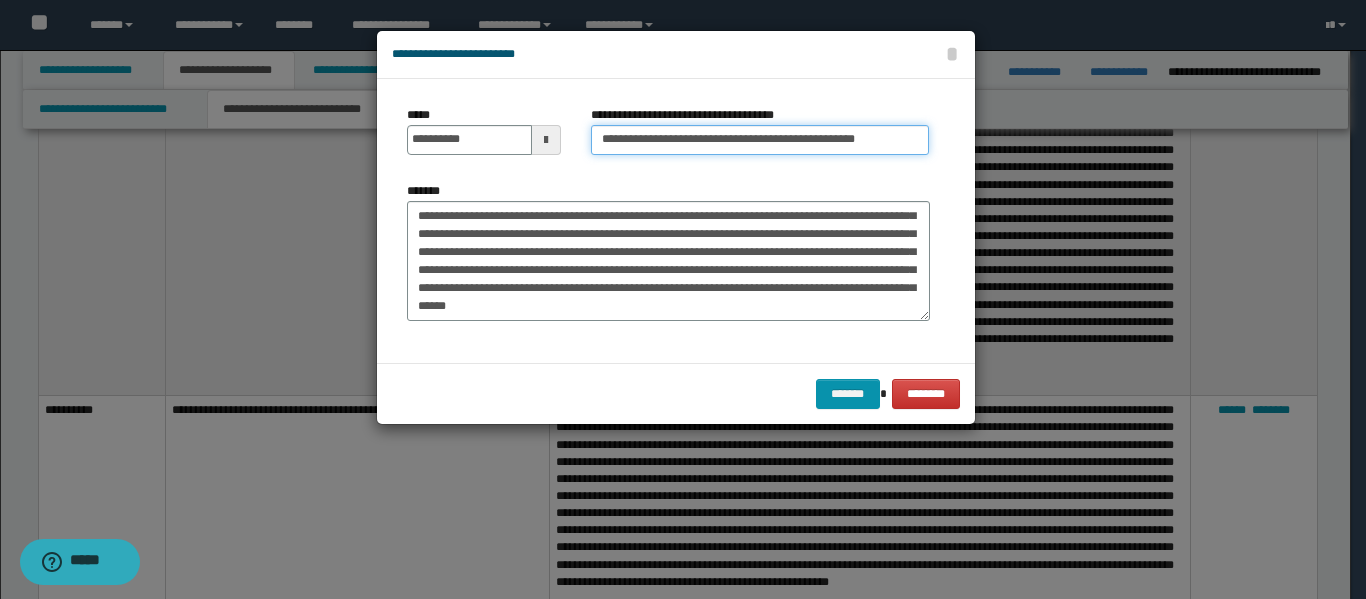 click on "**********" at bounding box center [760, 140] 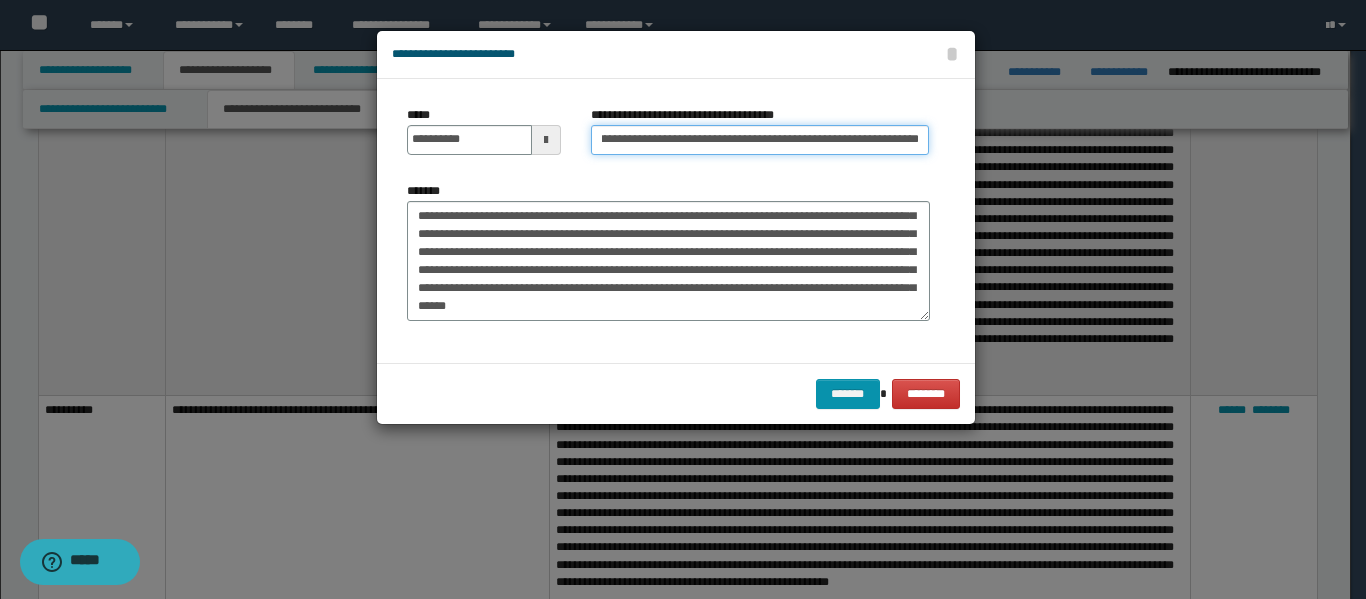scroll, scrollTop: 0, scrollLeft: 121, axis: horizontal 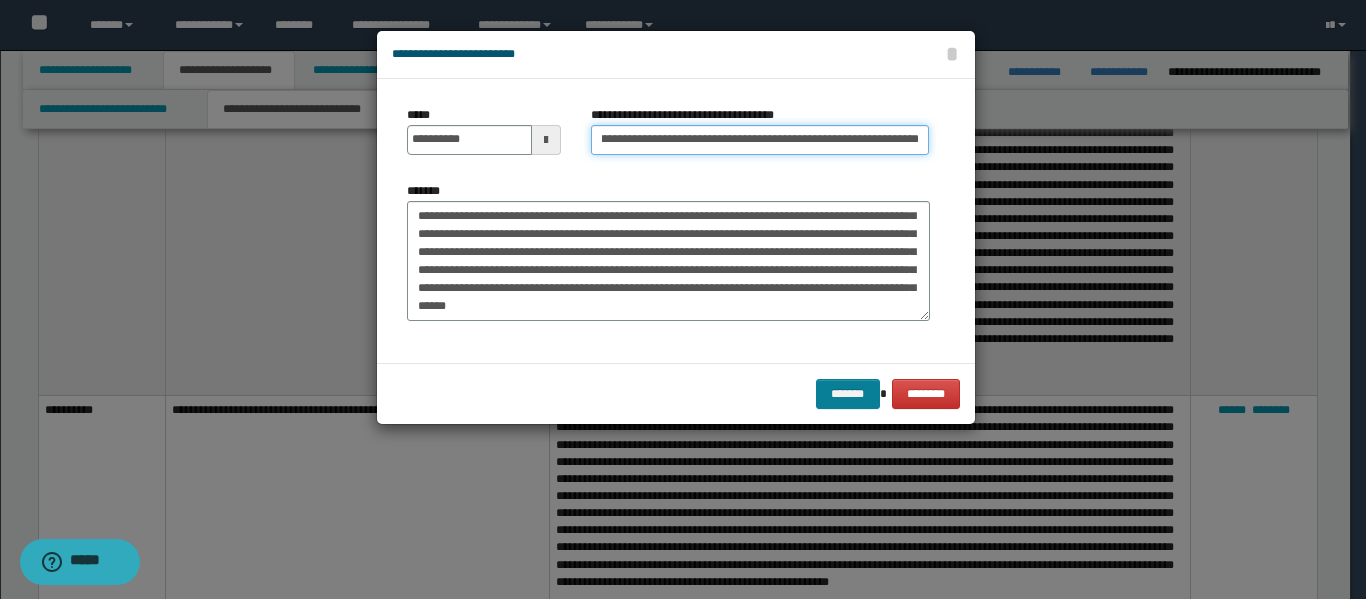 type on "**********" 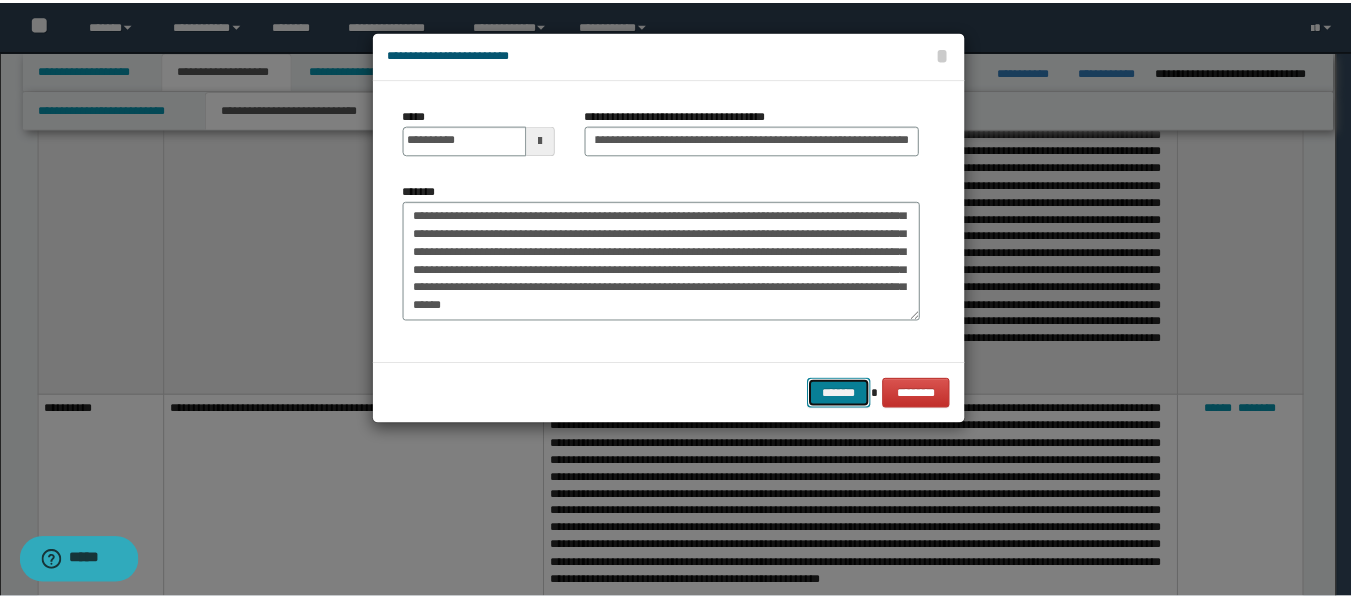 scroll, scrollTop: 0, scrollLeft: 0, axis: both 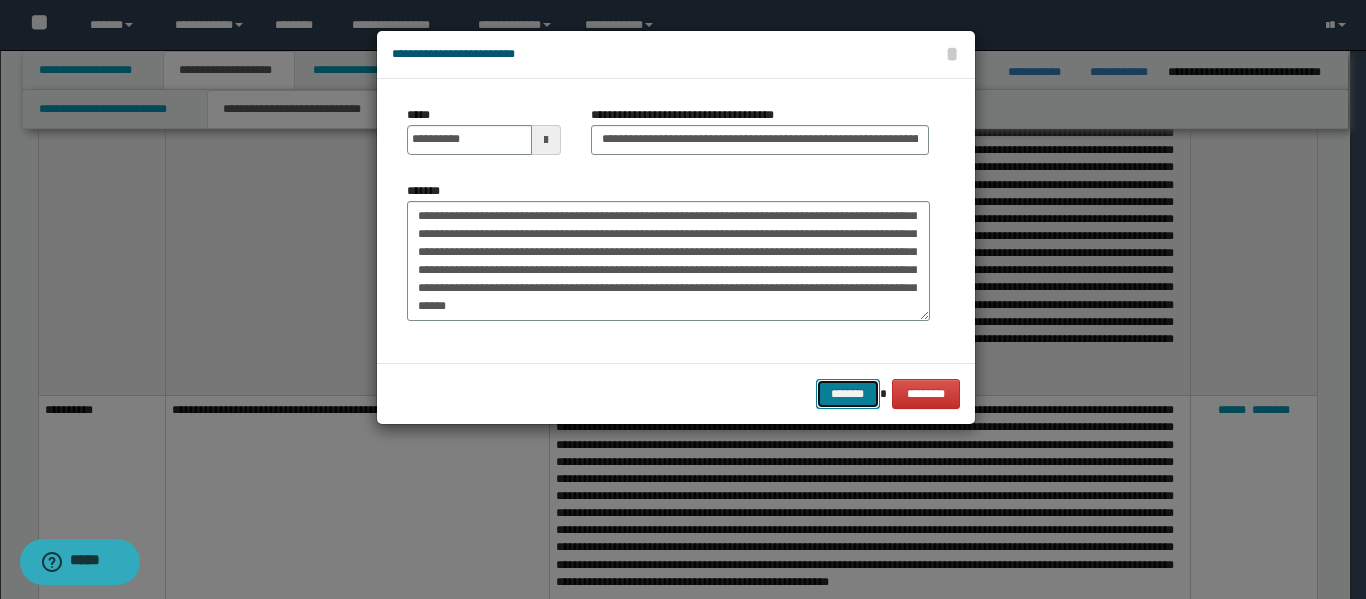 click on "*******" at bounding box center [848, 394] 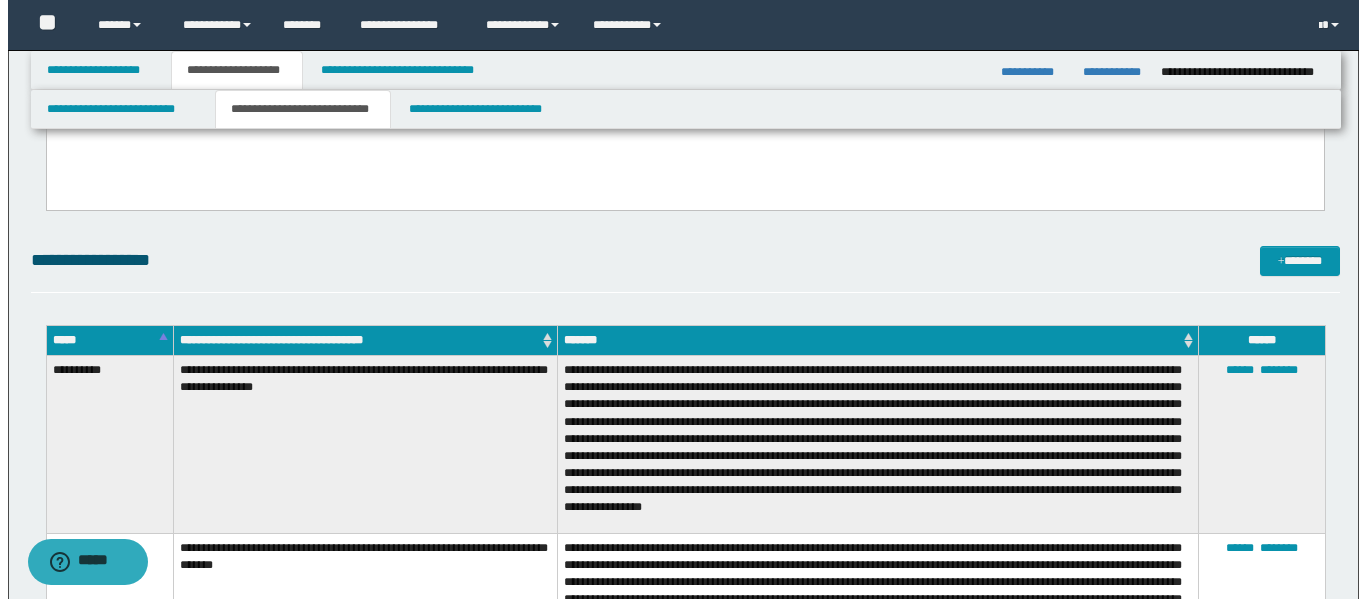 scroll, scrollTop: 700, scrollLeft: 0, axis: vertical 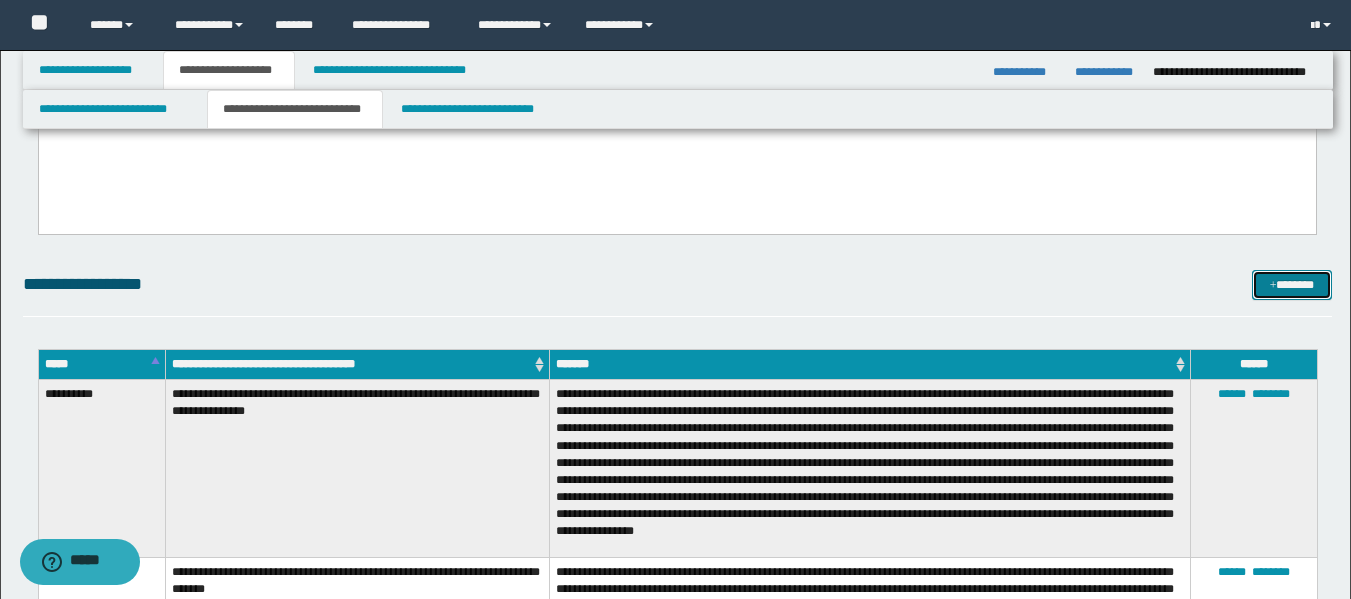 click on "*******" at bounding box center [1292, 285] 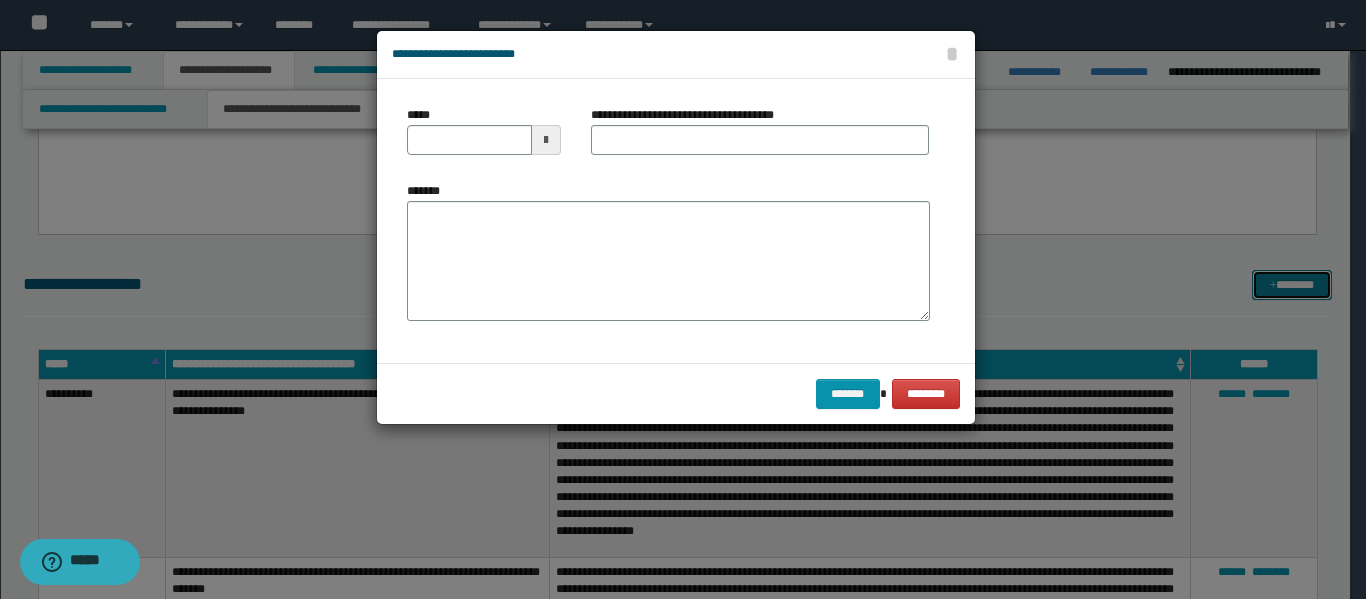 scroll, scrollTop: 0, scrollLeft: 0, axis: both 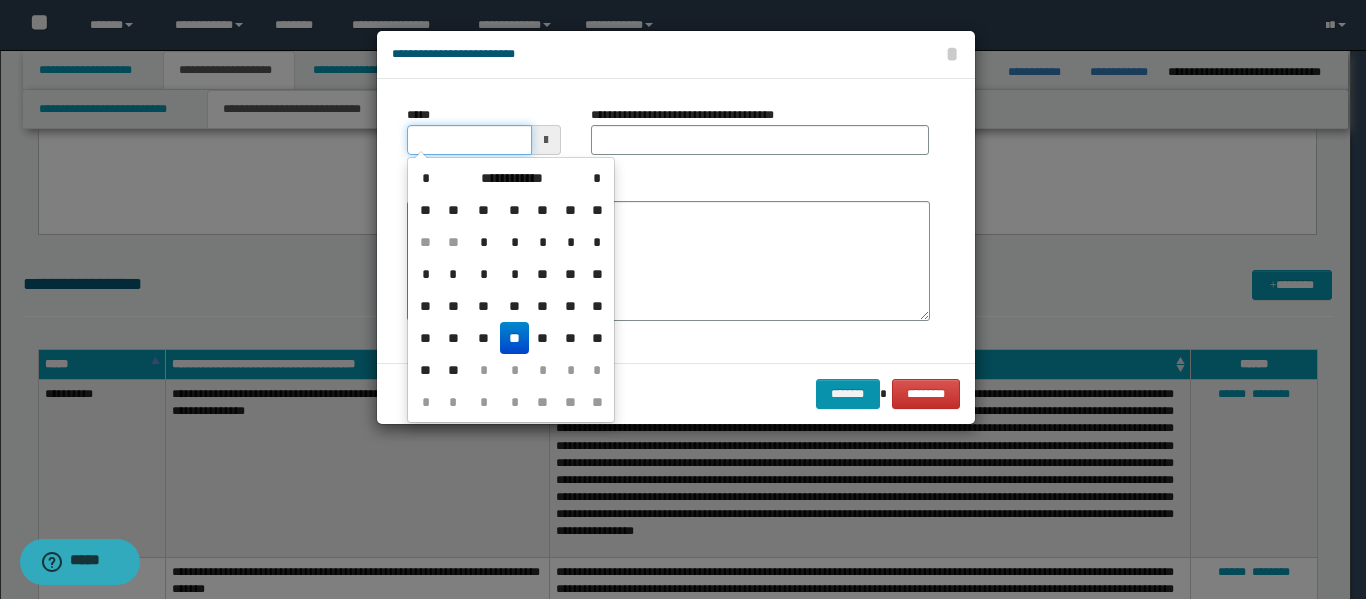 click on "*****" at bounding box center (469, 140) 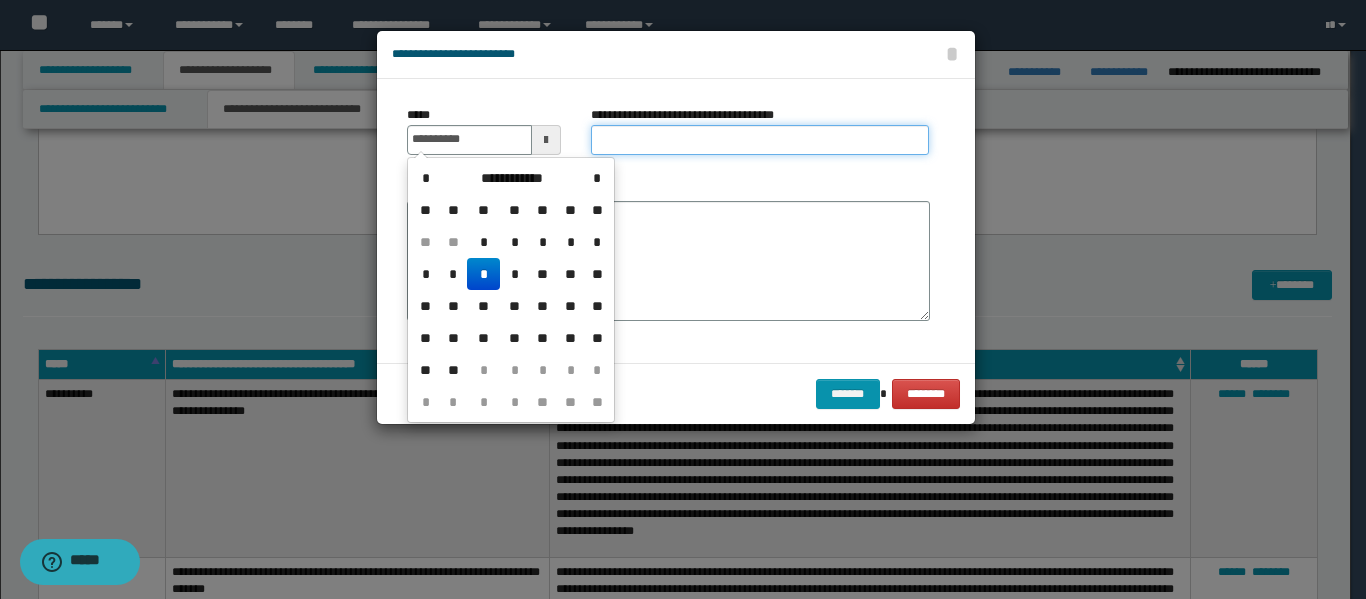 type on "**********" 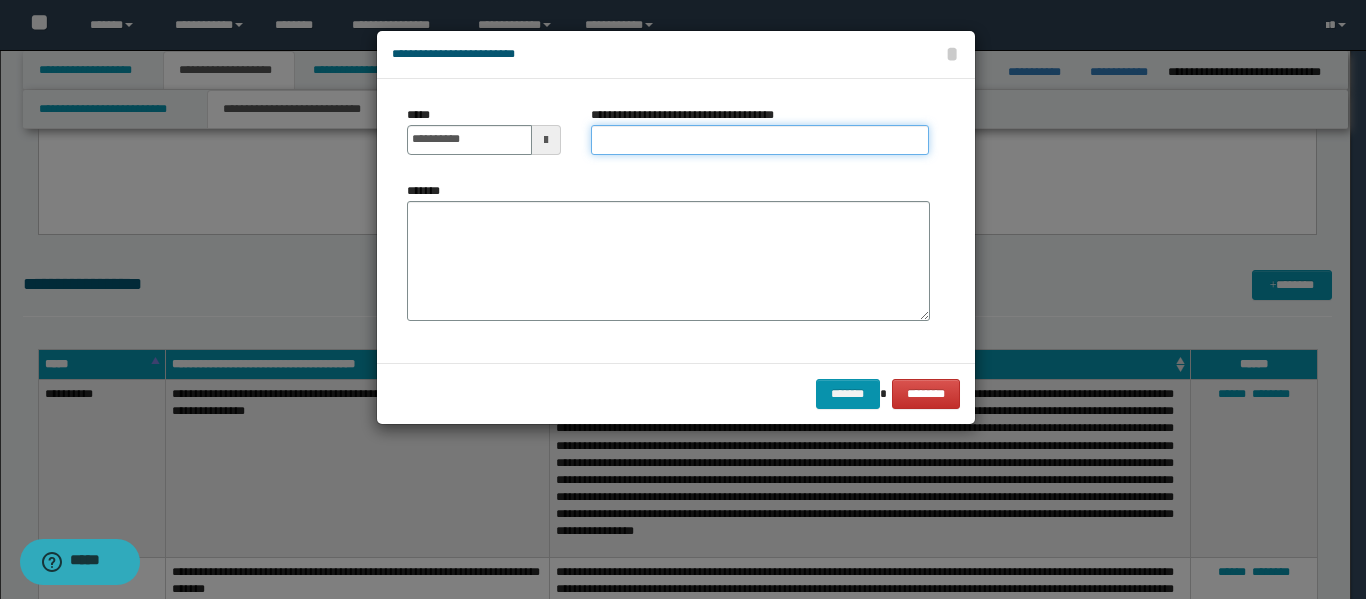click on "**********" at bounding box center (760, 140) 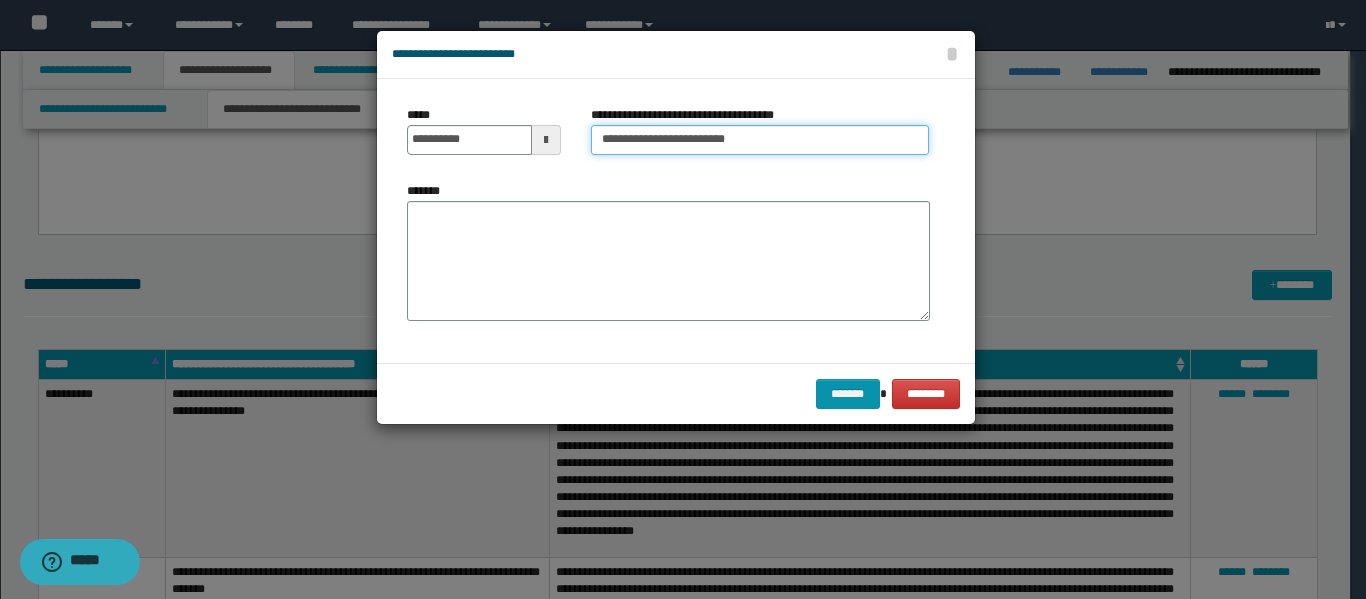 type on "**********" 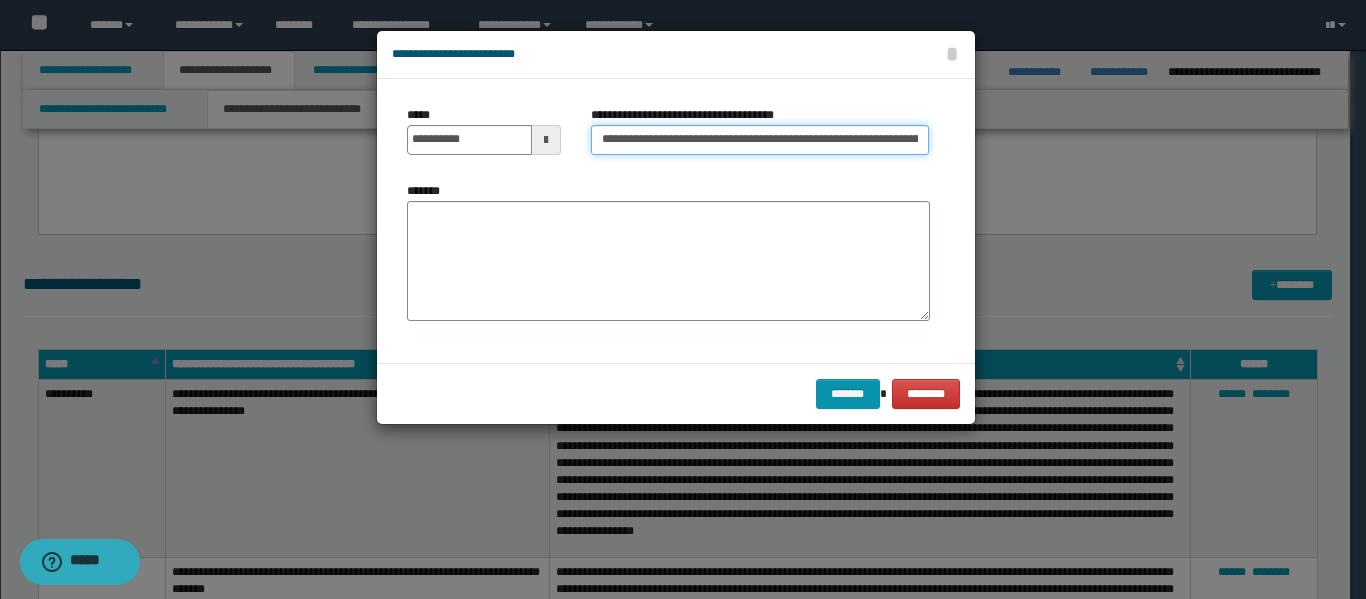 click on "**********" at bounding box center [760, 140] 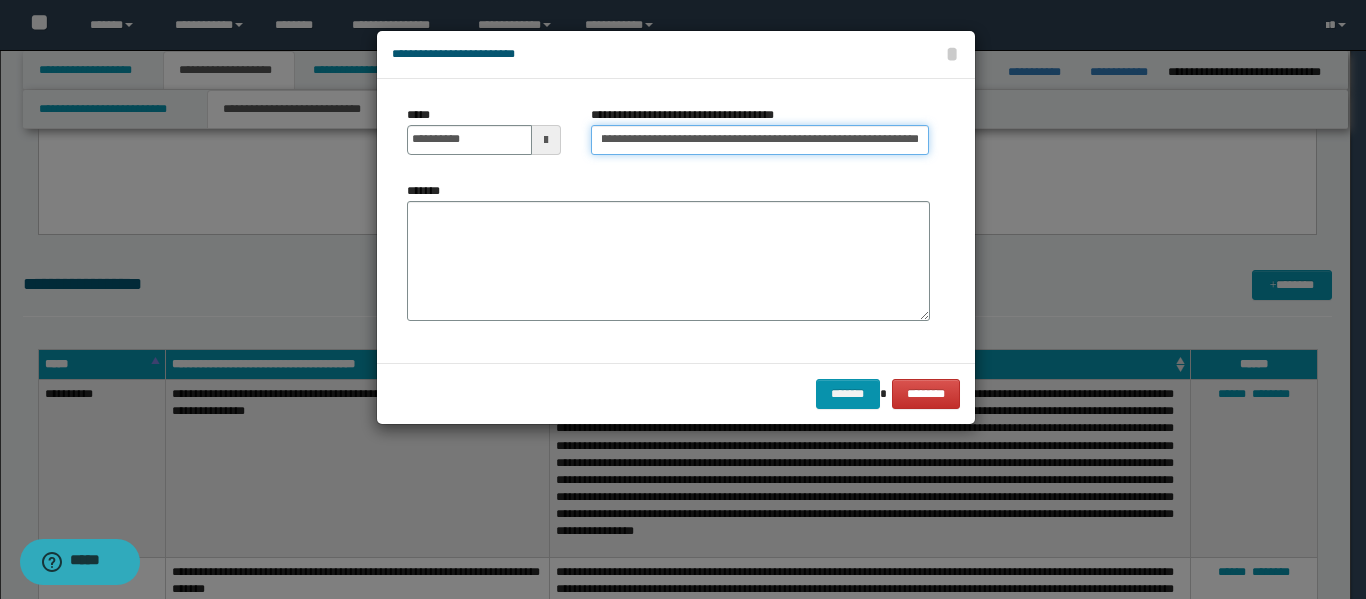scroll, scrollTop: 0, scrollLeft: 254, axis: horizontal 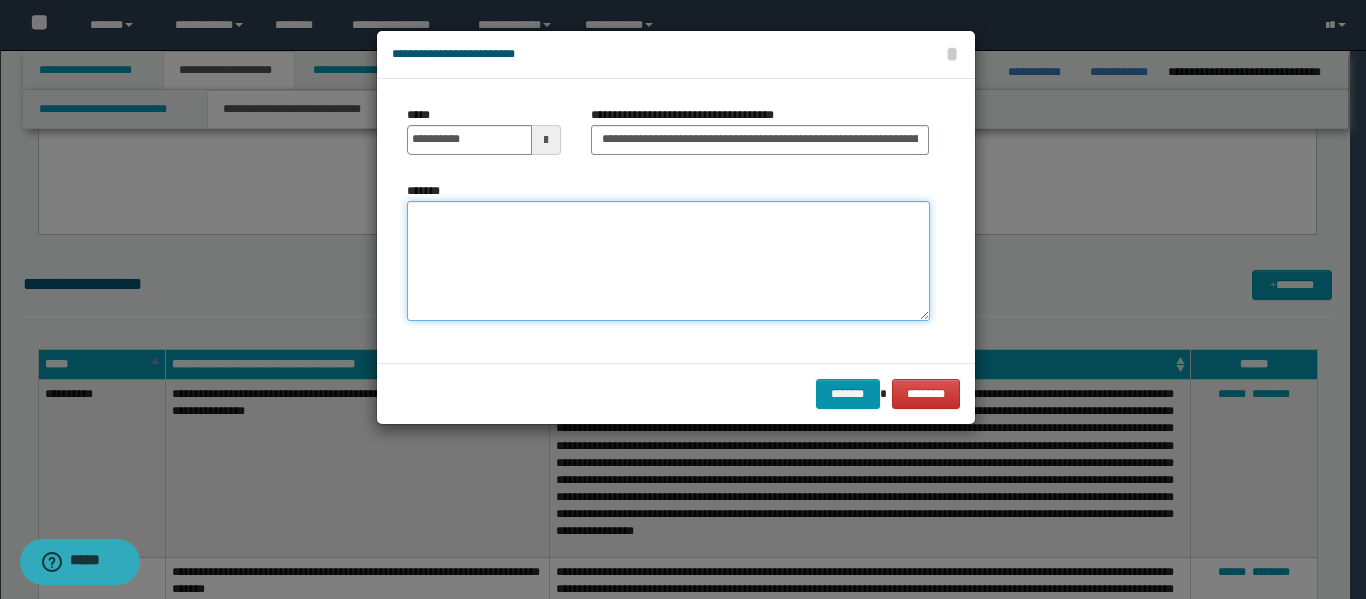 click on "*******" at bounding box center (668, 261) 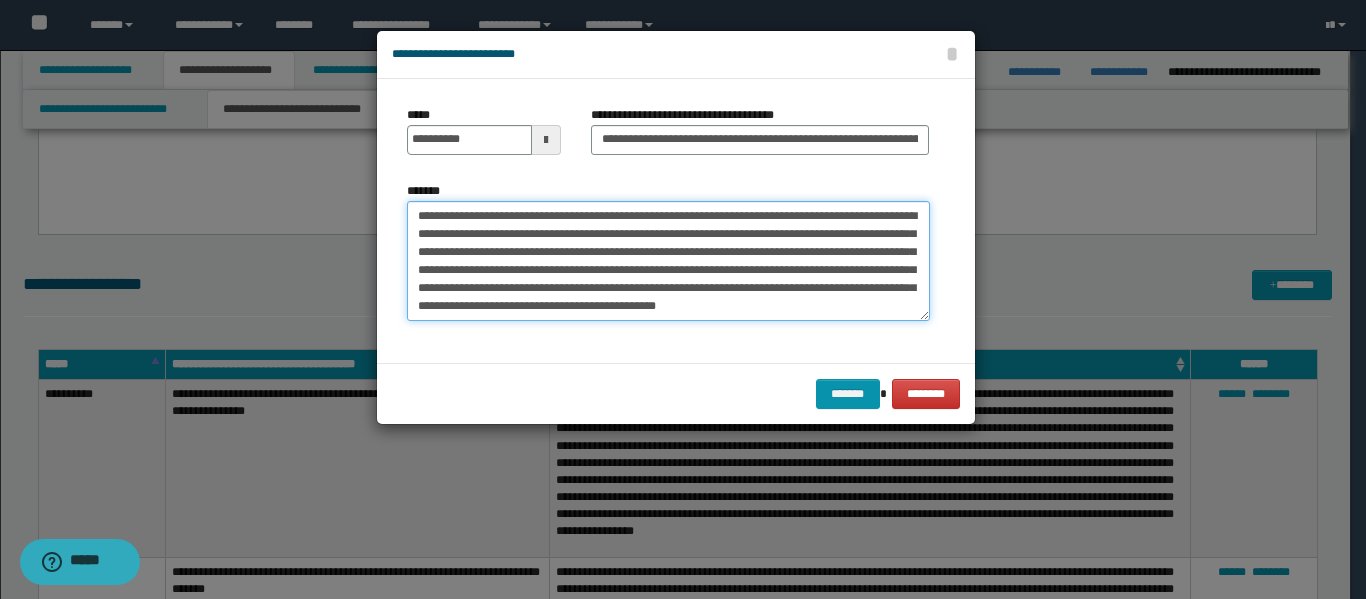 scroll, scrollTop: 12, scrollLeft: 0, axis: vertical 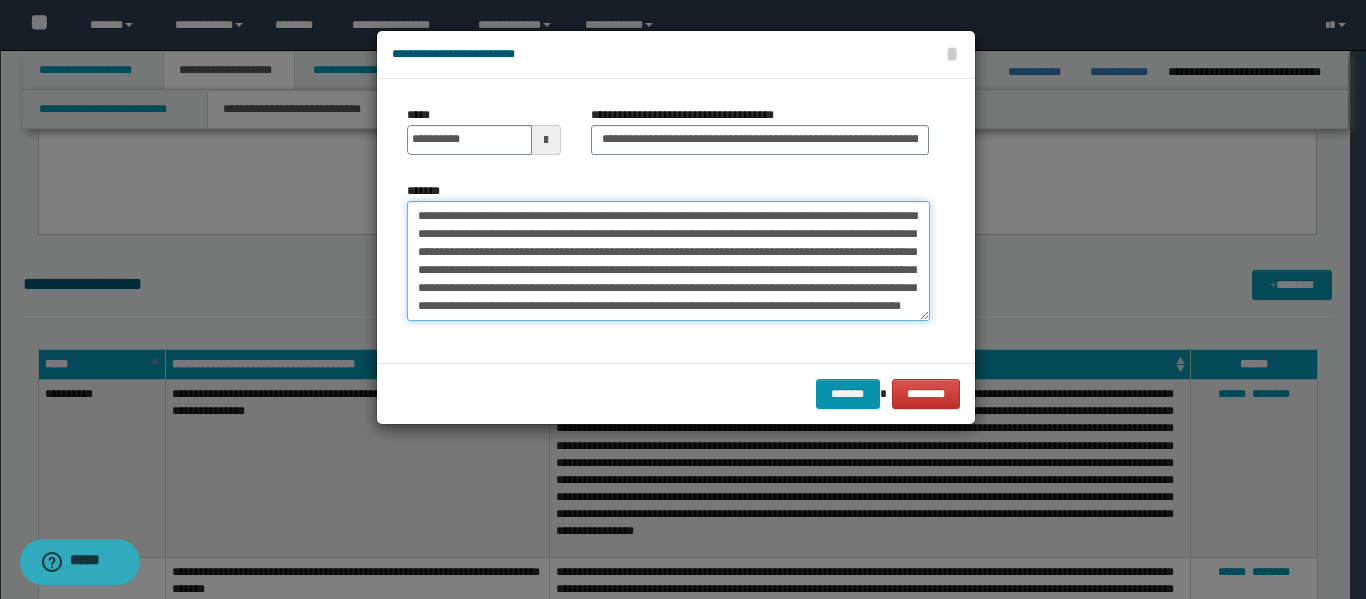 click on "**********" at bounding box center (668, 261) 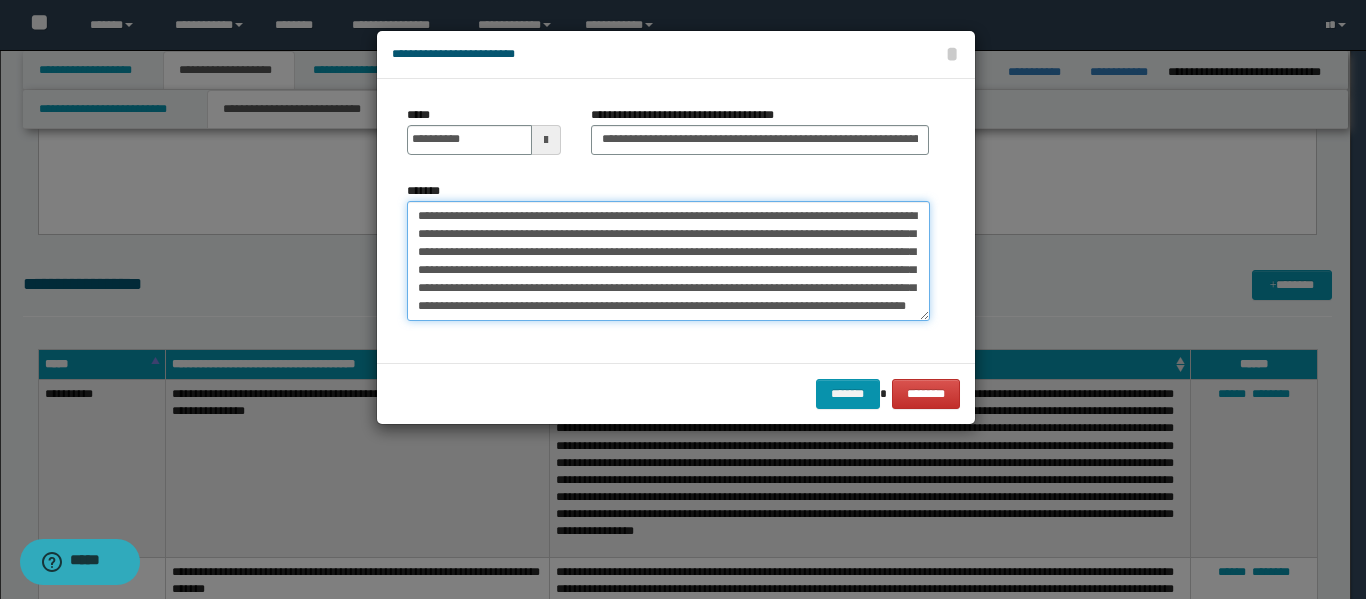 click on "**********" at bounding box center (668, 261) 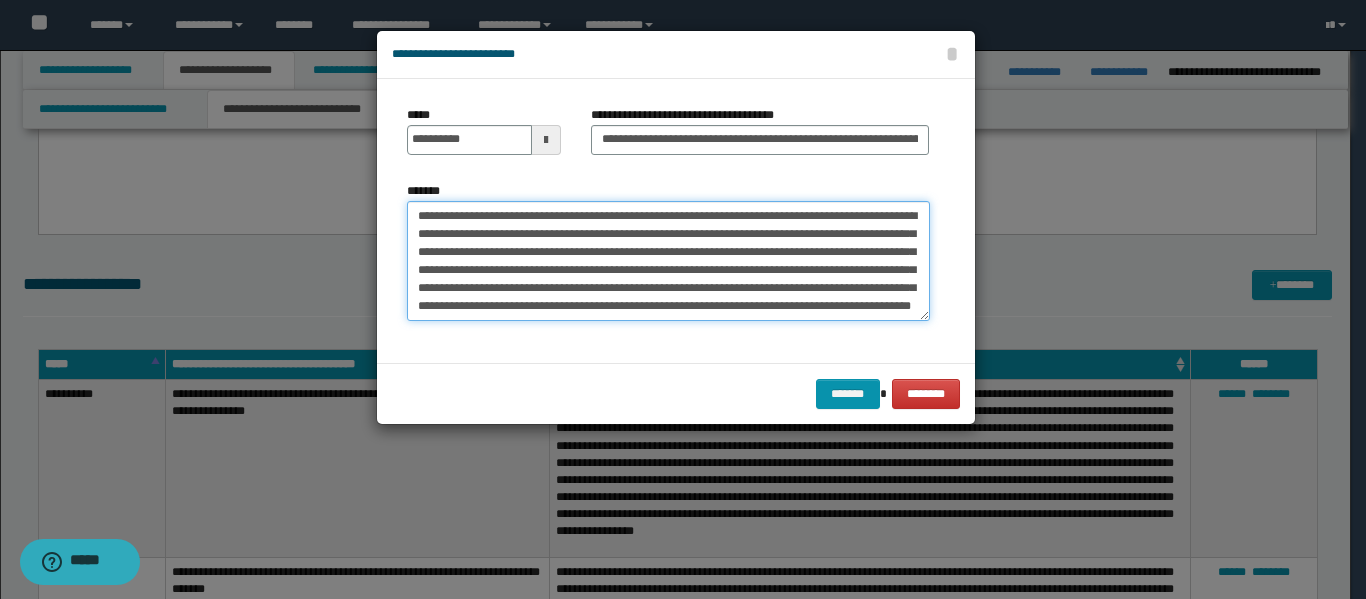 click on "**********" at bounding box center [668, 261] 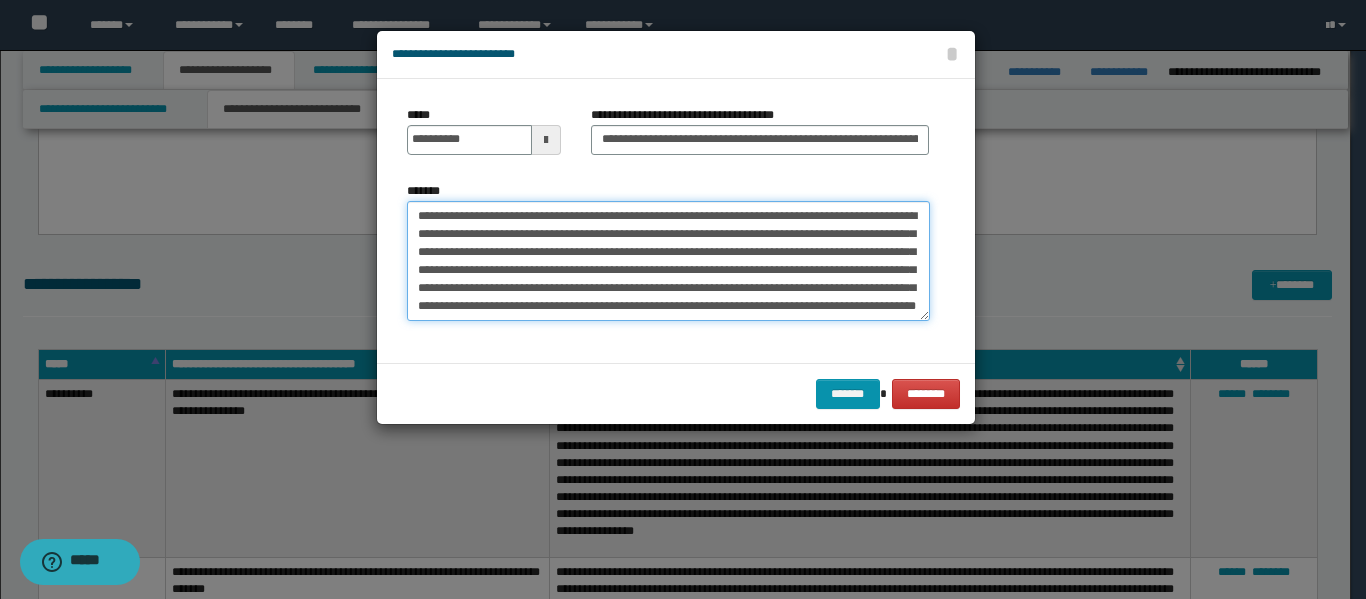 click on "**********" at bounding box center [668, 261] 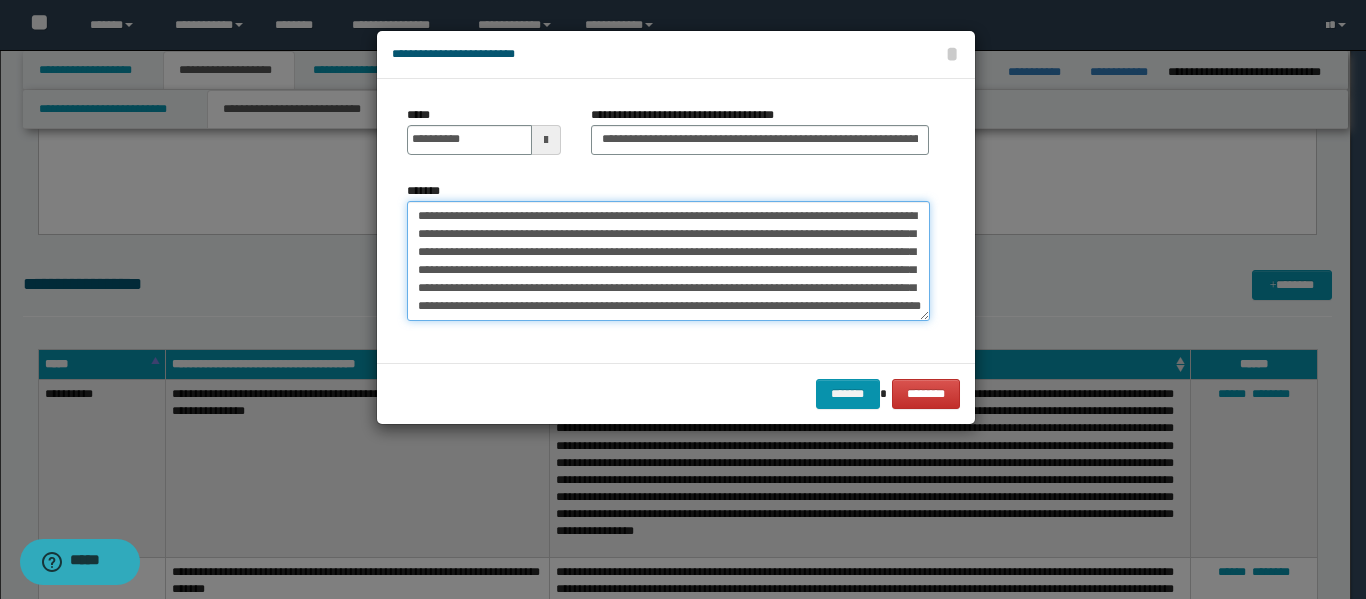 click on "**********" at bounding box center (668, 261) 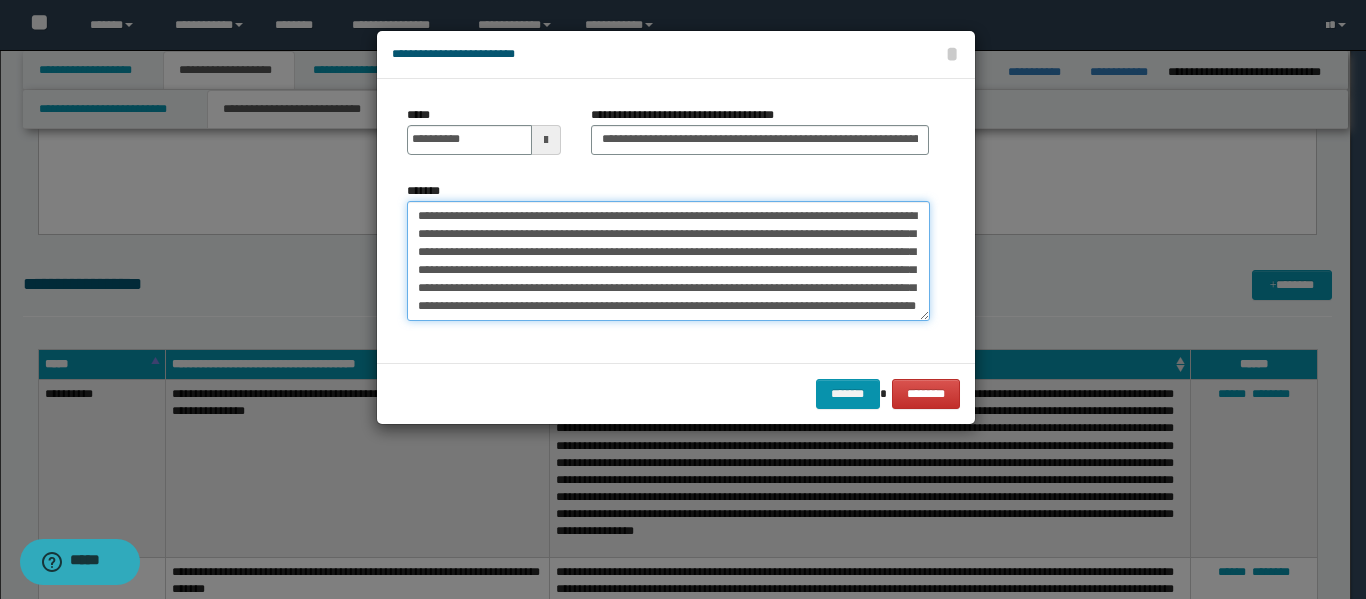scroll, scrollTop: 18, scrollLeft: 0, axis: vertical 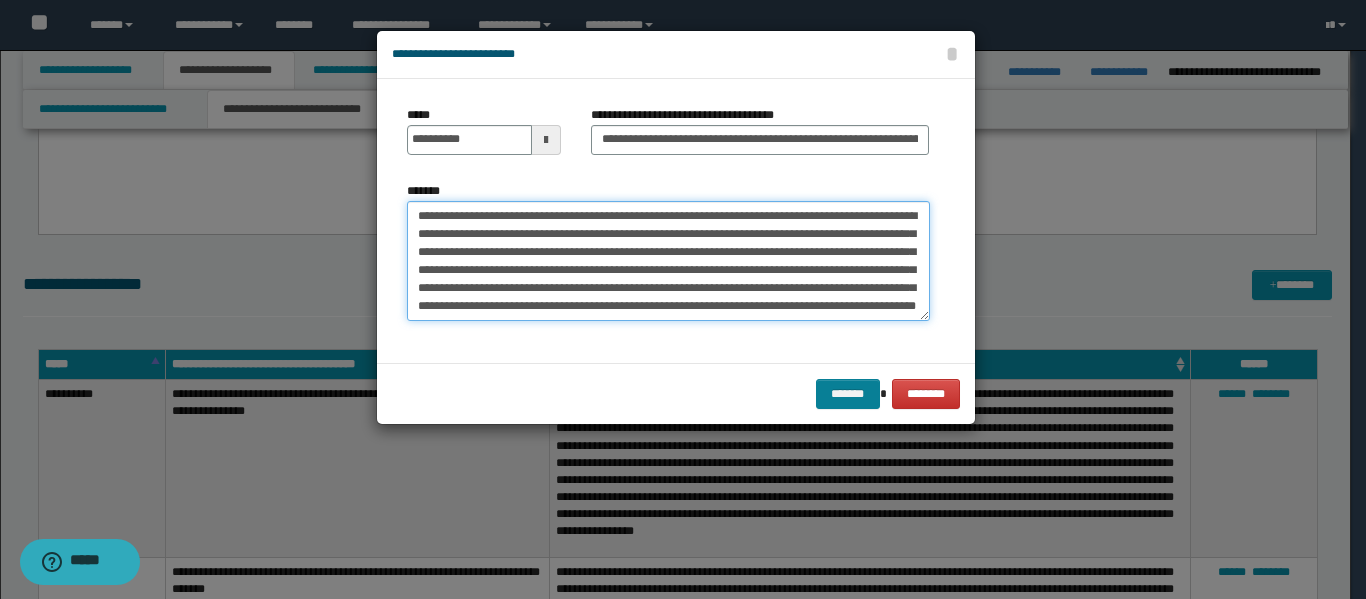 type on "**********" 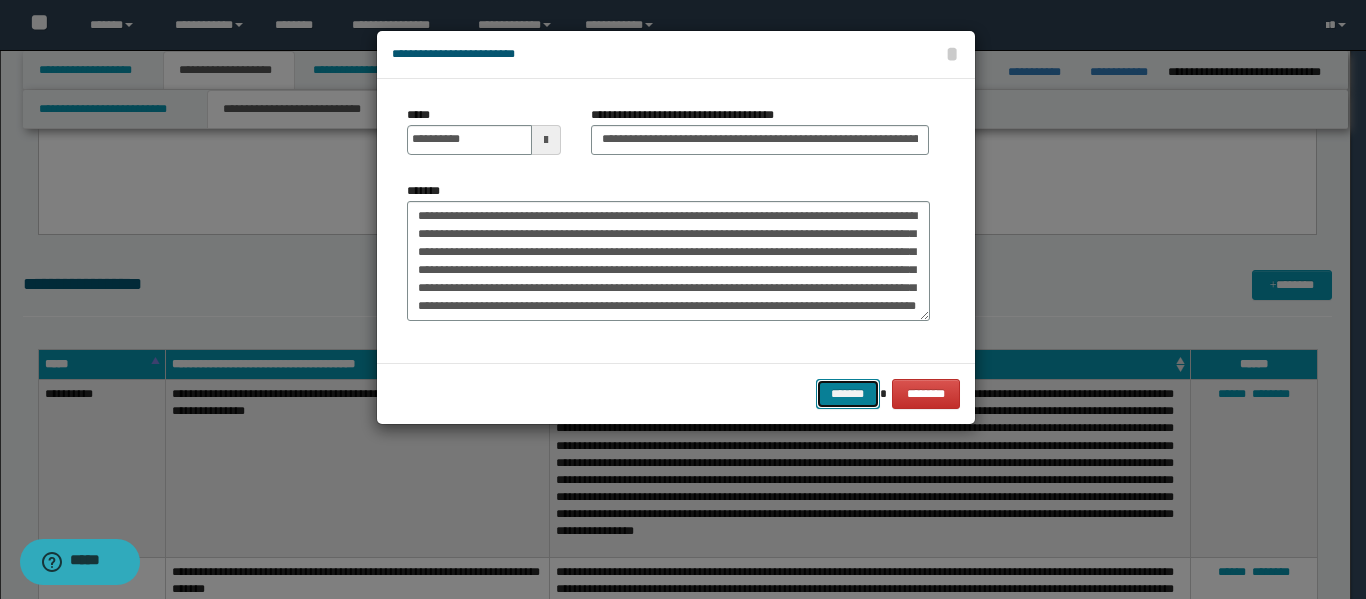 click on "*******" at bounding box center [848, 394] 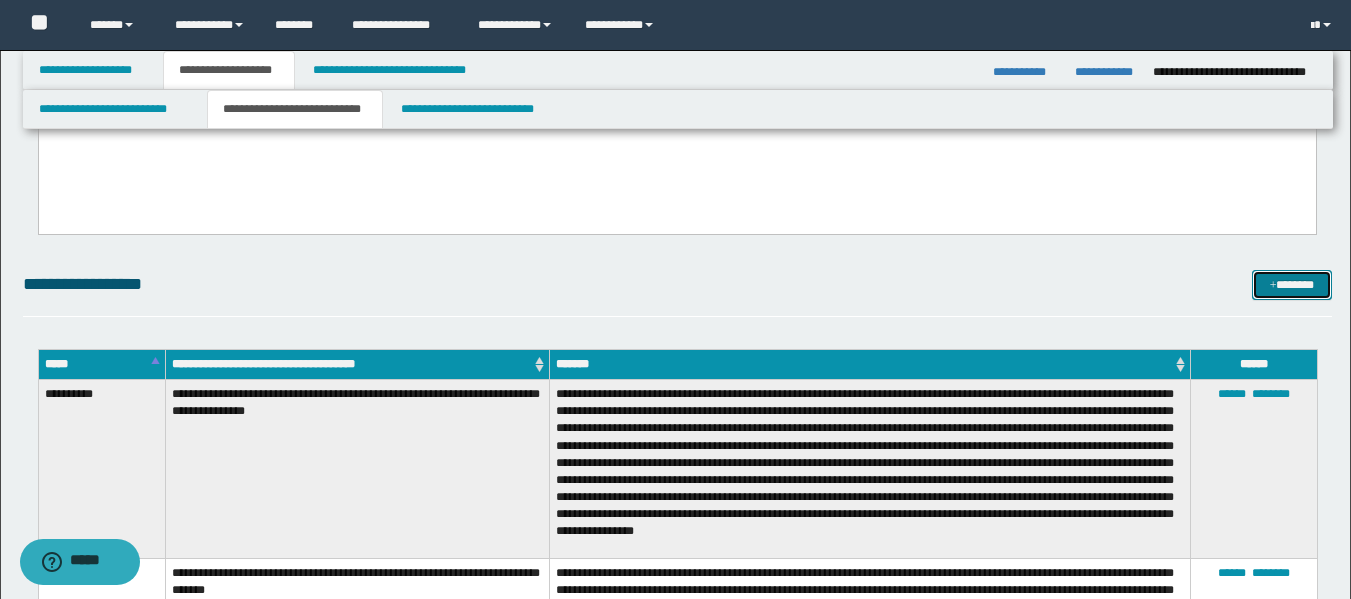 click on "*******" at bounding box center [1292, 285] 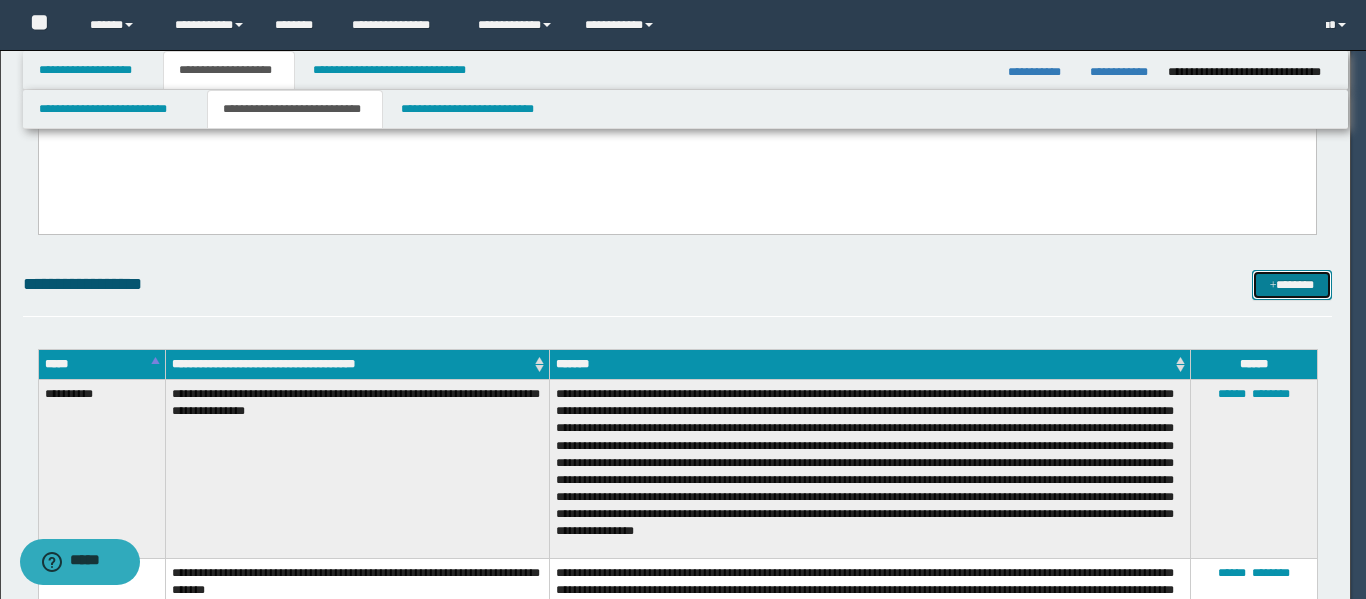 scroll, scrollTop: 0, scrollLeft: 0, axis: both 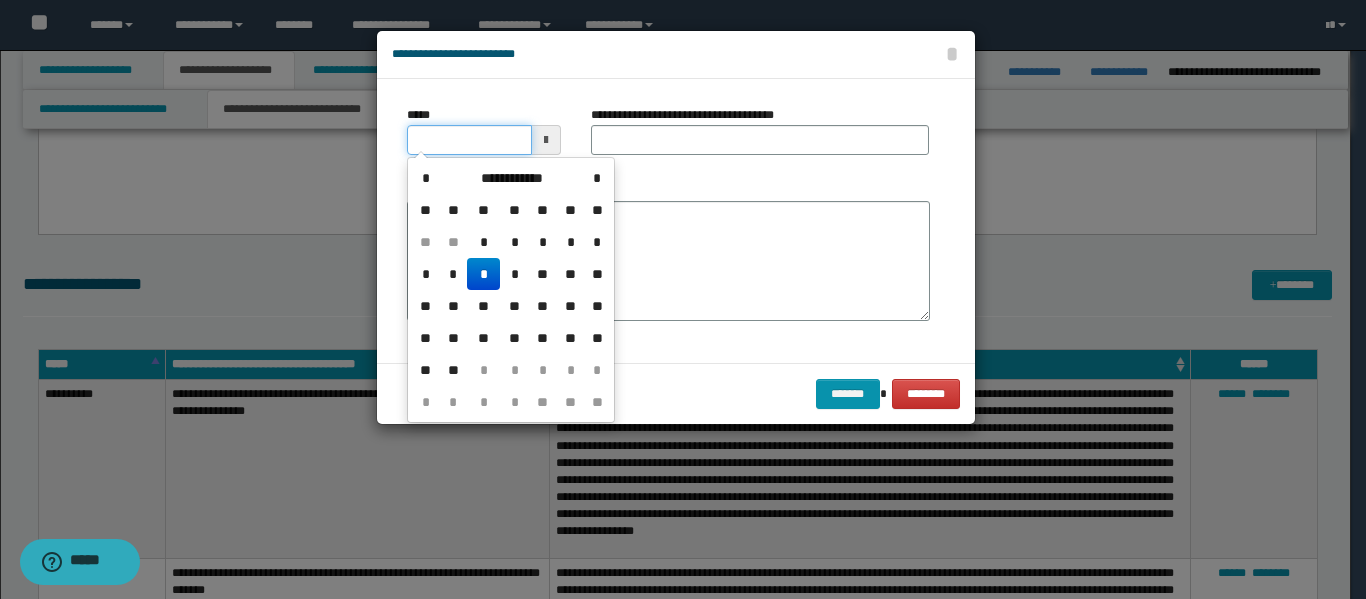 click on "*****" at bounding box center (469, 140) 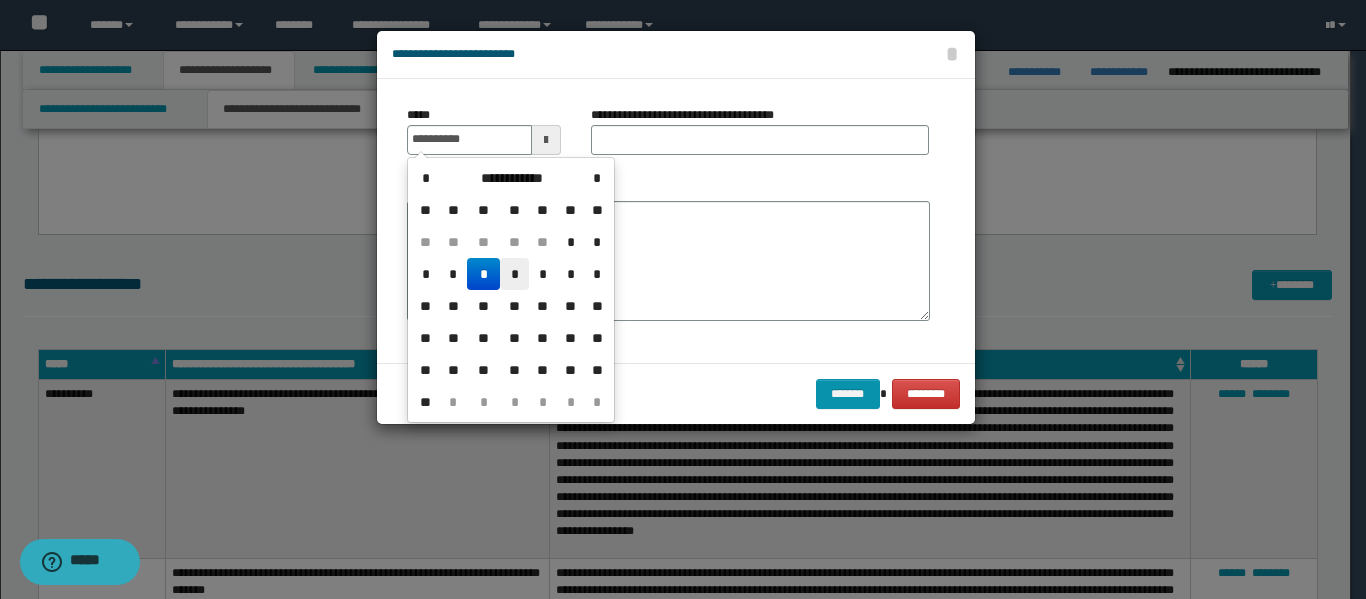 click on "*" at bounding box center (514, 274) 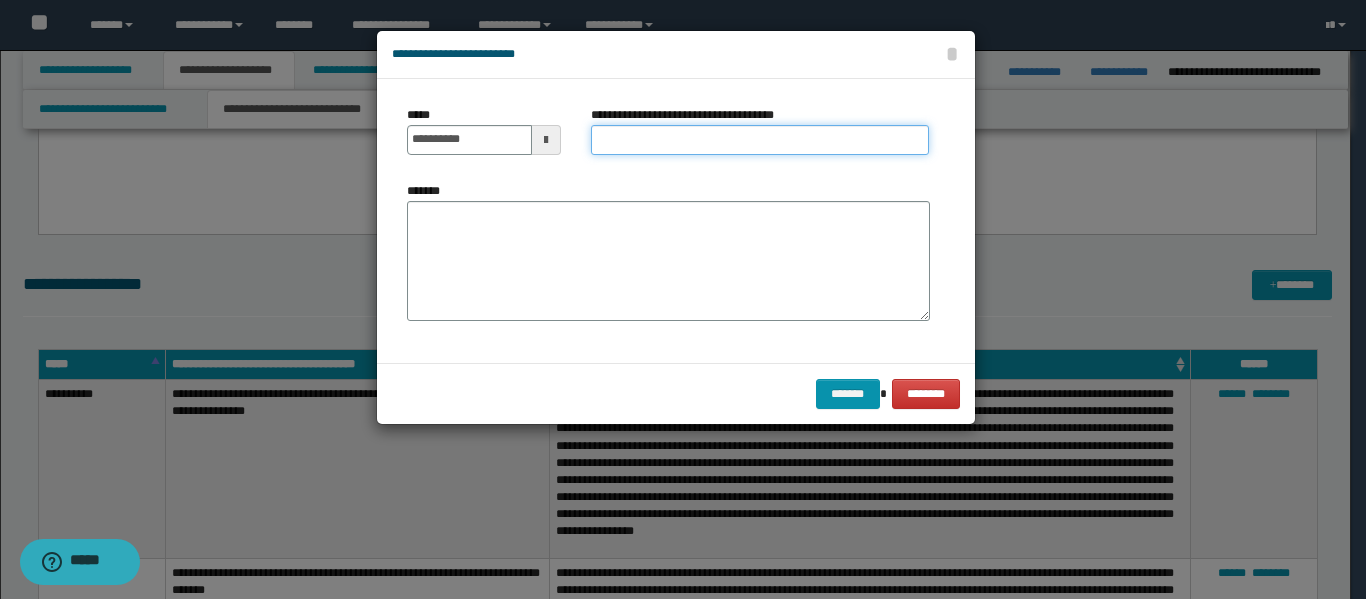 click on "**********" at bounding box center (760, 140) 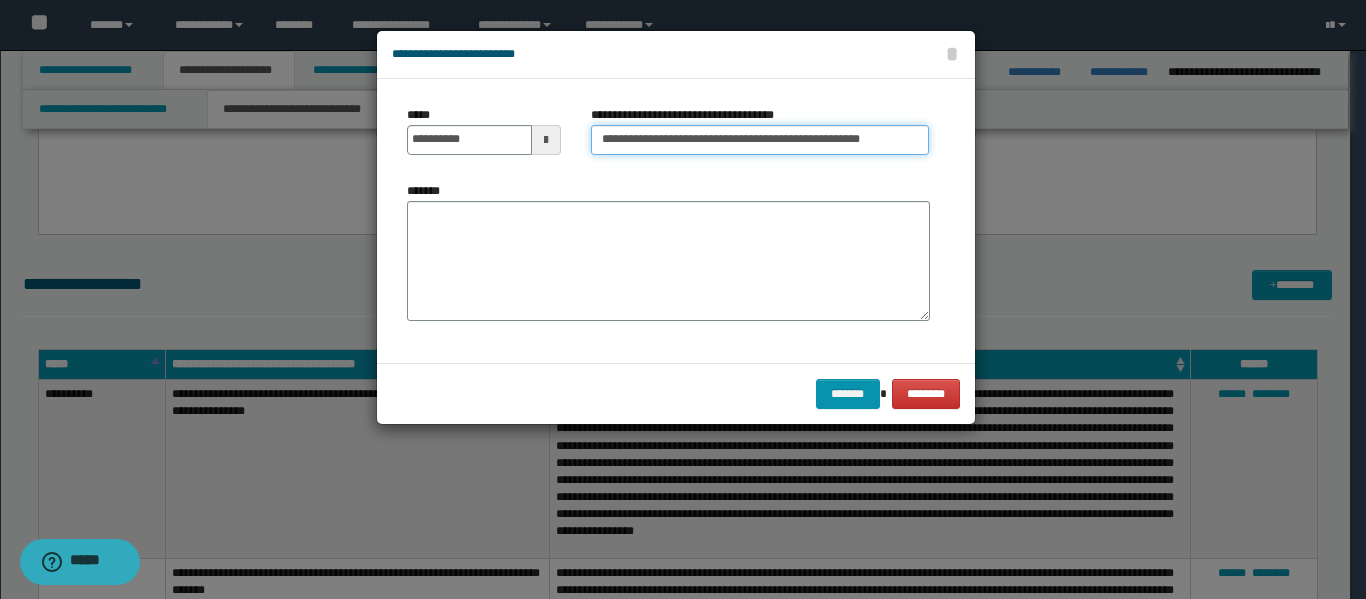 scroll, scrollTop: 0, scrollLeft: 5, axis: horizontal 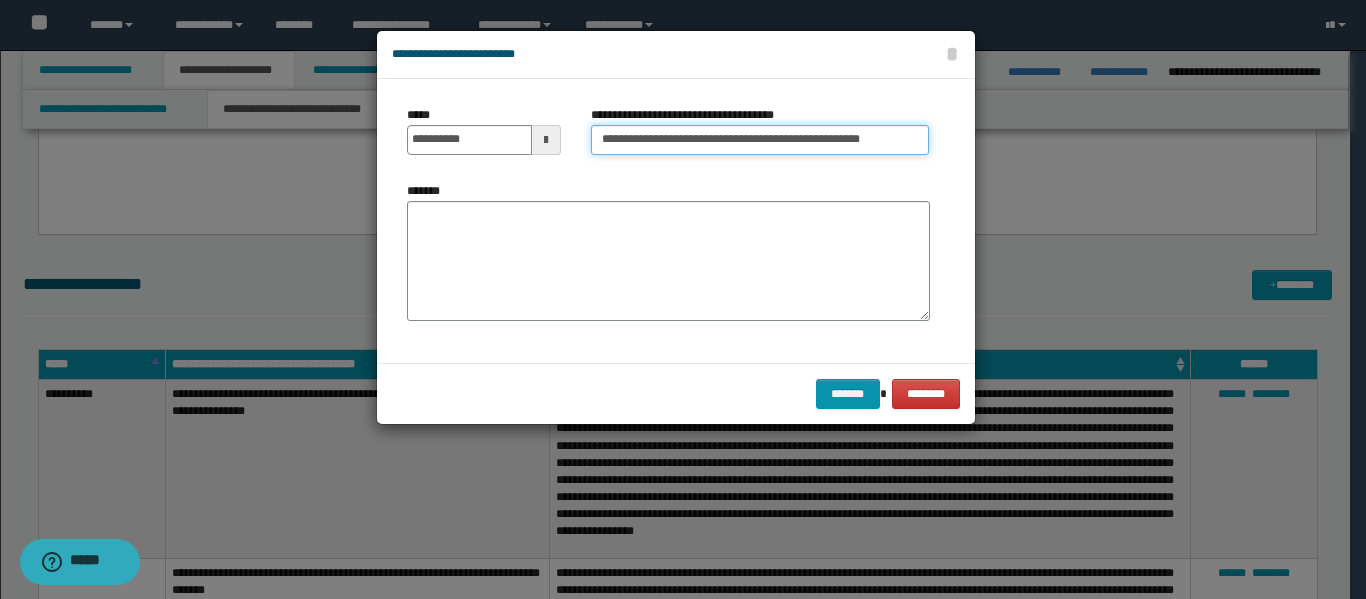 type on "**********" 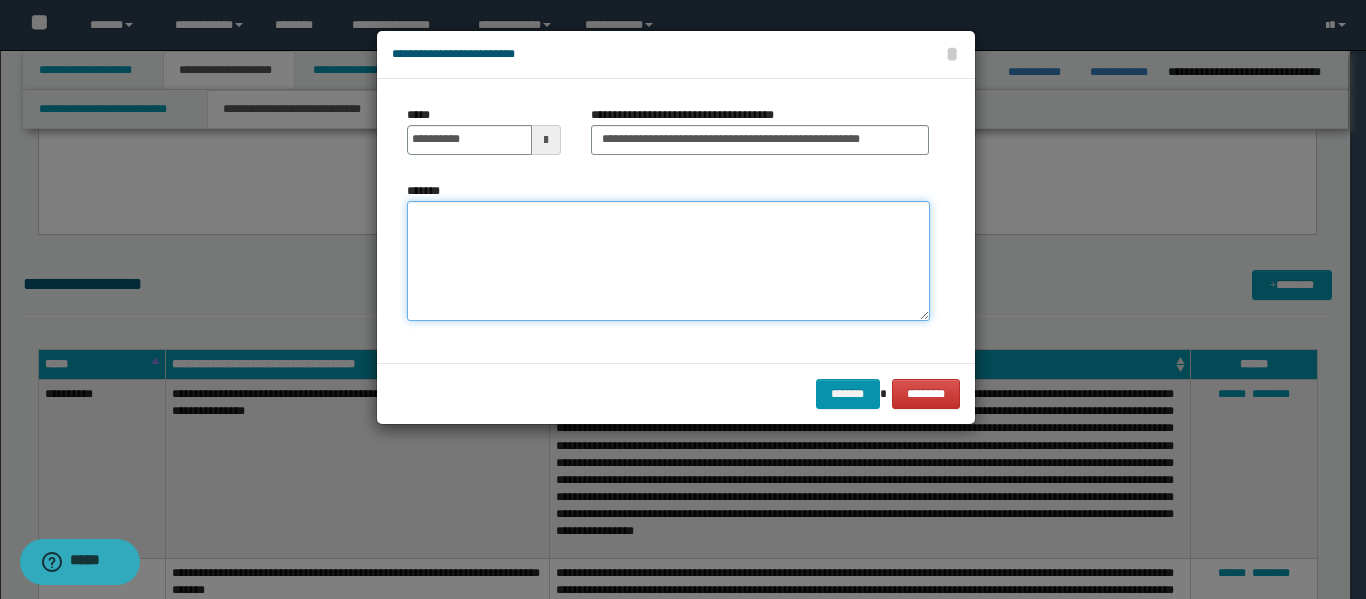 scroll, scrollTop: 0, scrollLeft: 0, axis: both 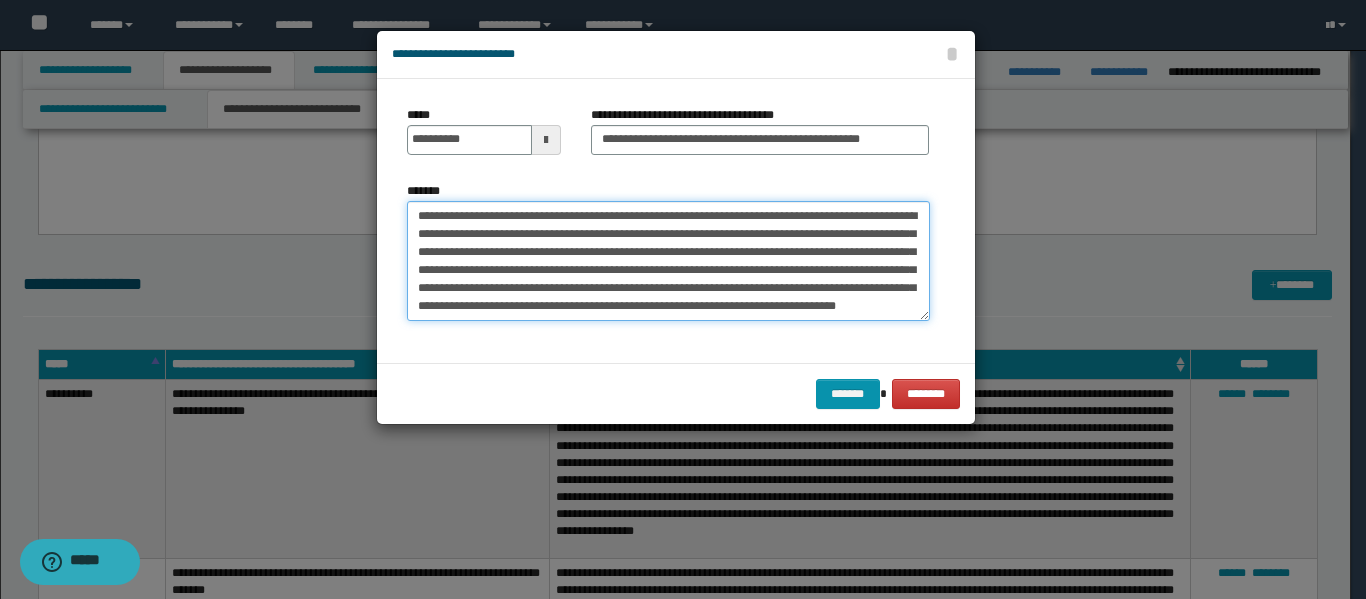 click on "**********" at bounding box center [668, 261] 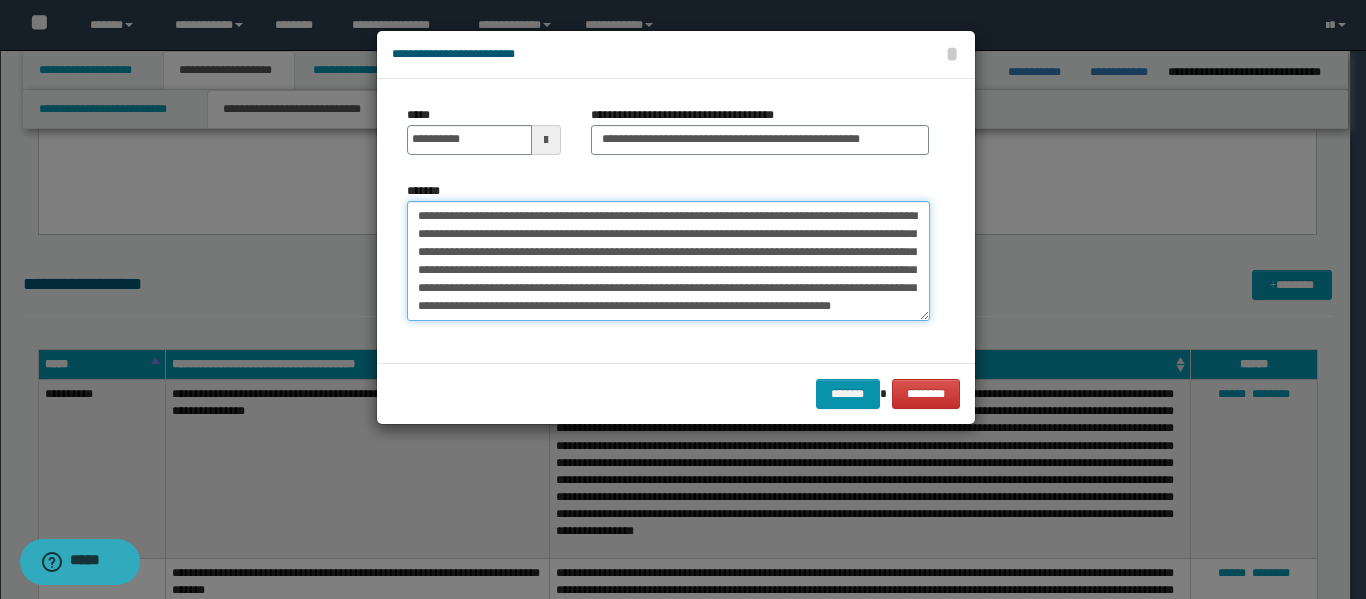 click on "**********" at bounding box center [668, 261] 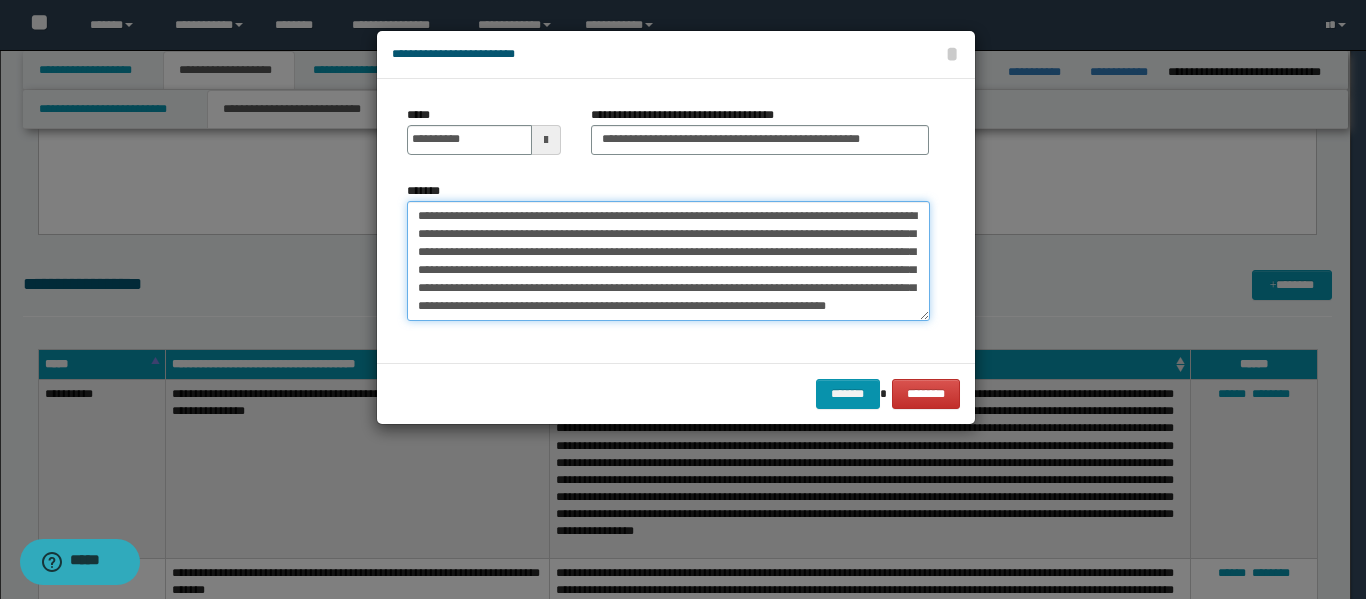 click on "**********" at bounding box center (668, 261) 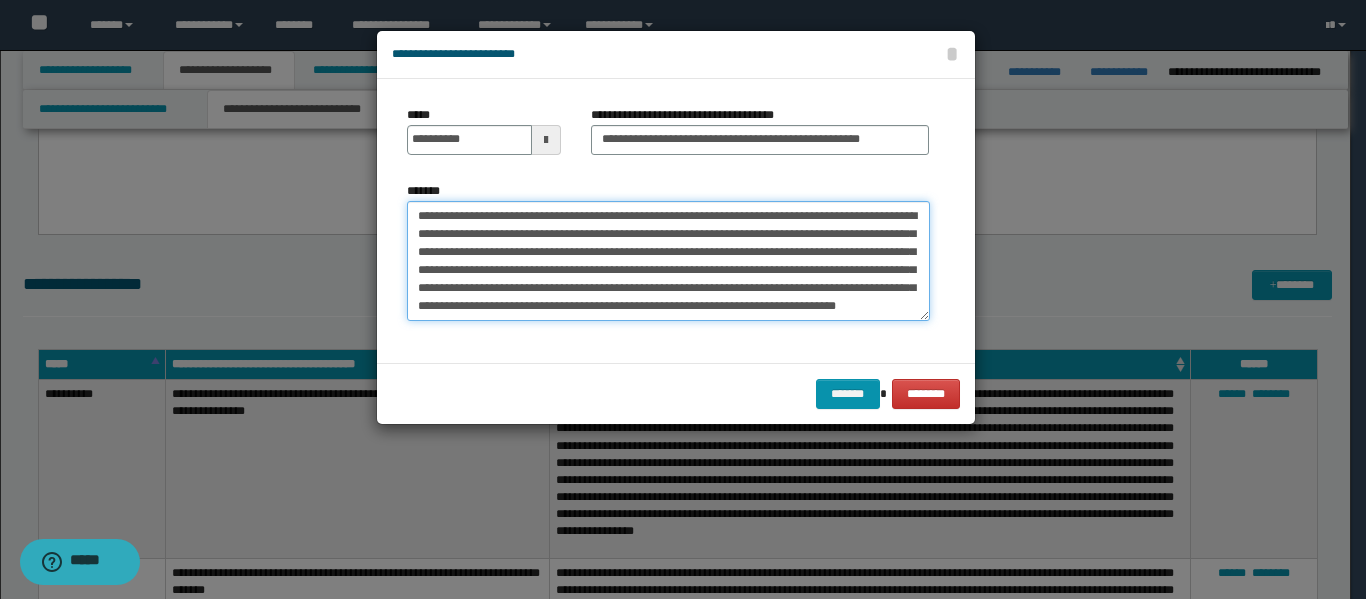 click on "**********" at bounding box center (668, 261) 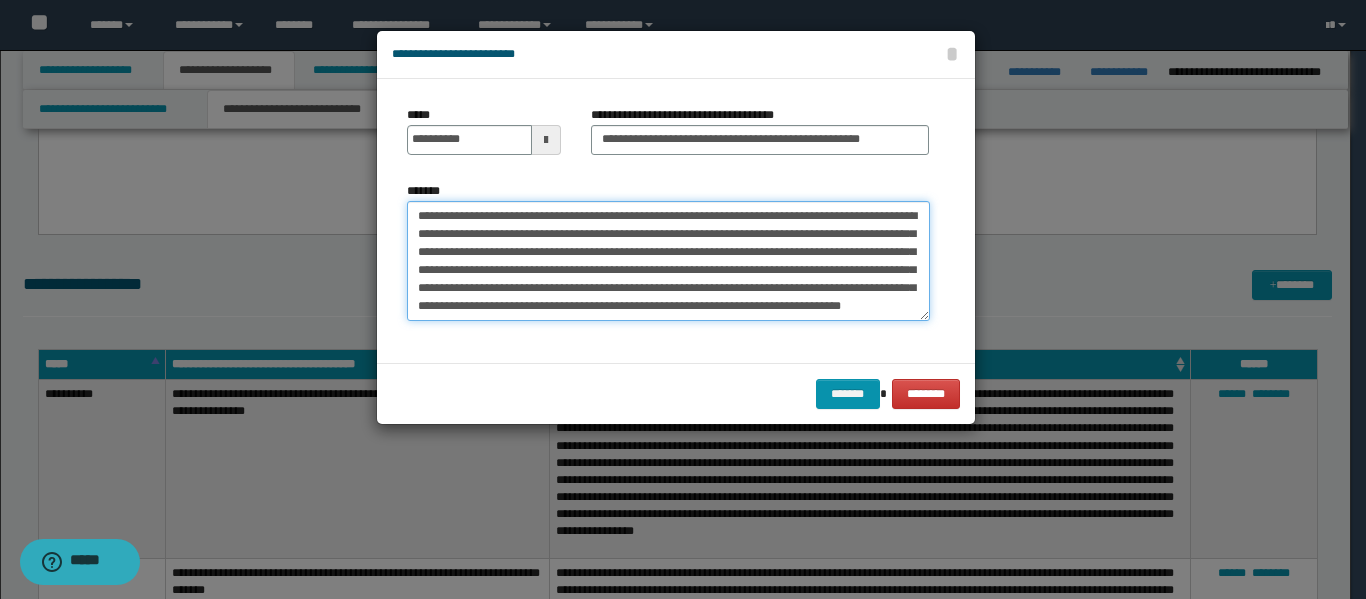 click on "**********" at bounding box center [668, 261] 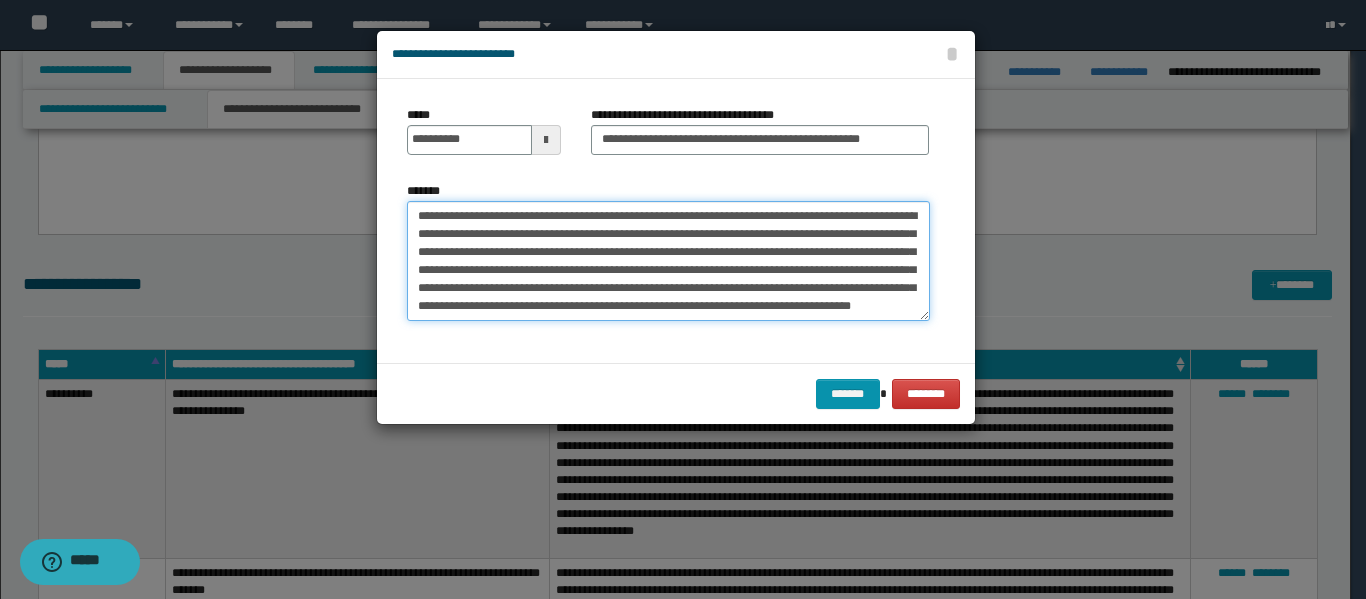 scroll, scrollTop: 5, scrollLeft: 0, axis: vertical 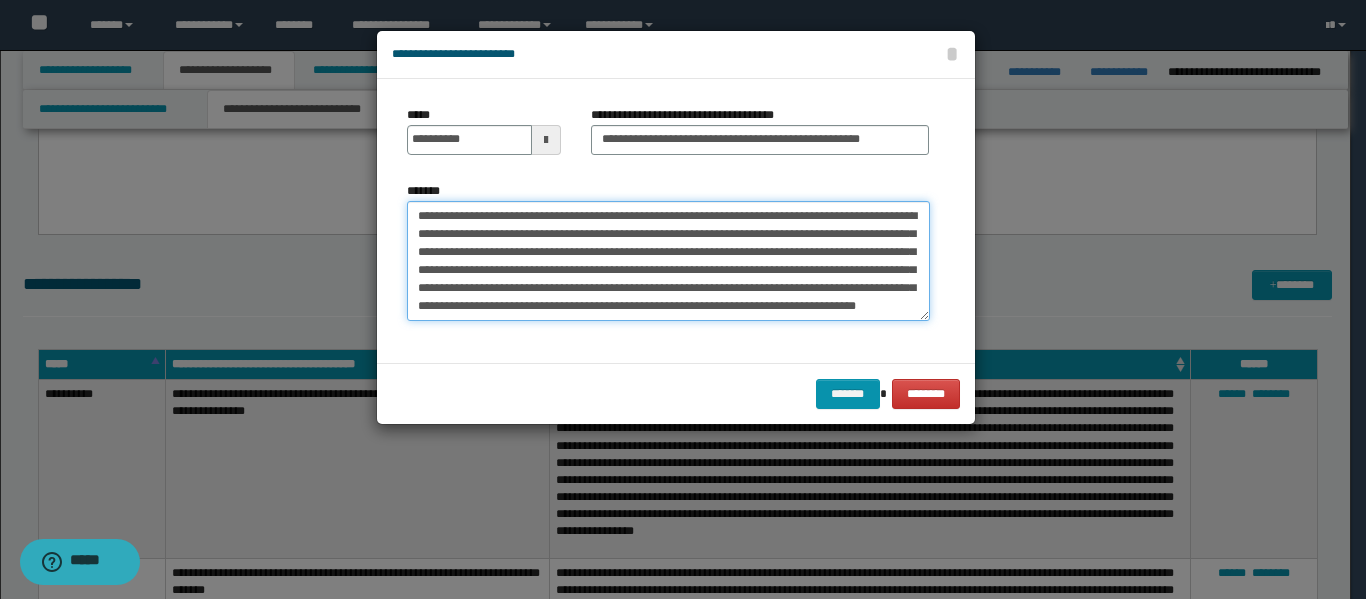 click on "**********" at bounding box center [668, 261] 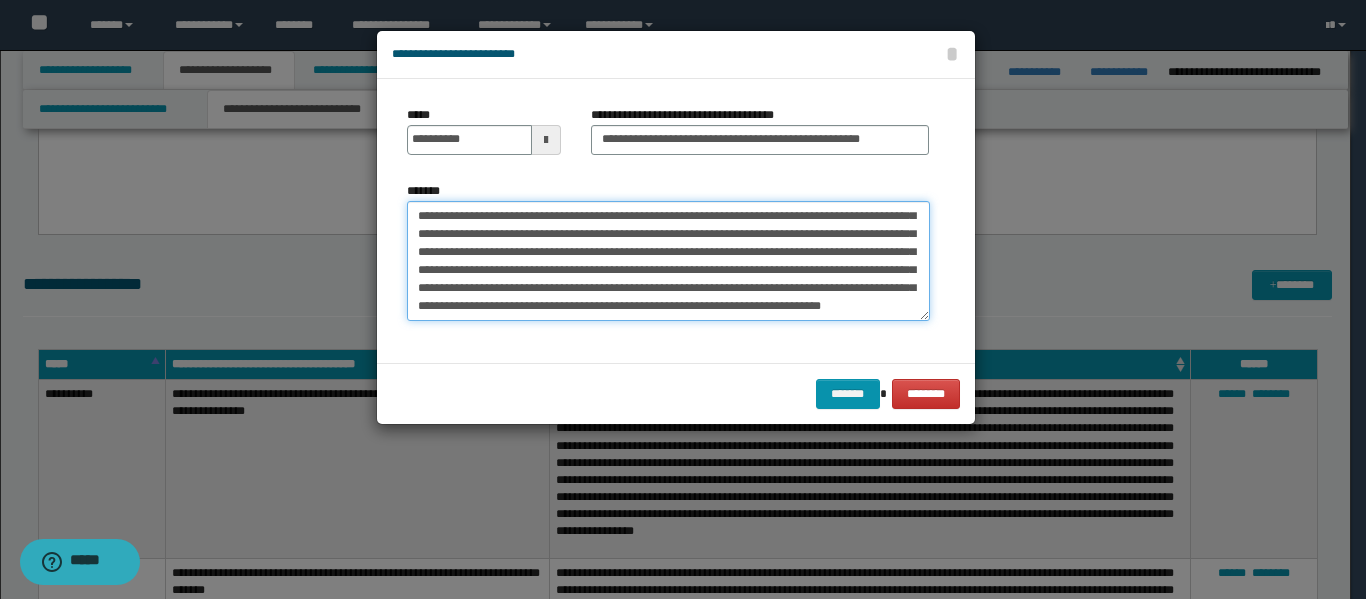 scroll, scrollTop: 102, scrollLeft: 0, axis: vertical 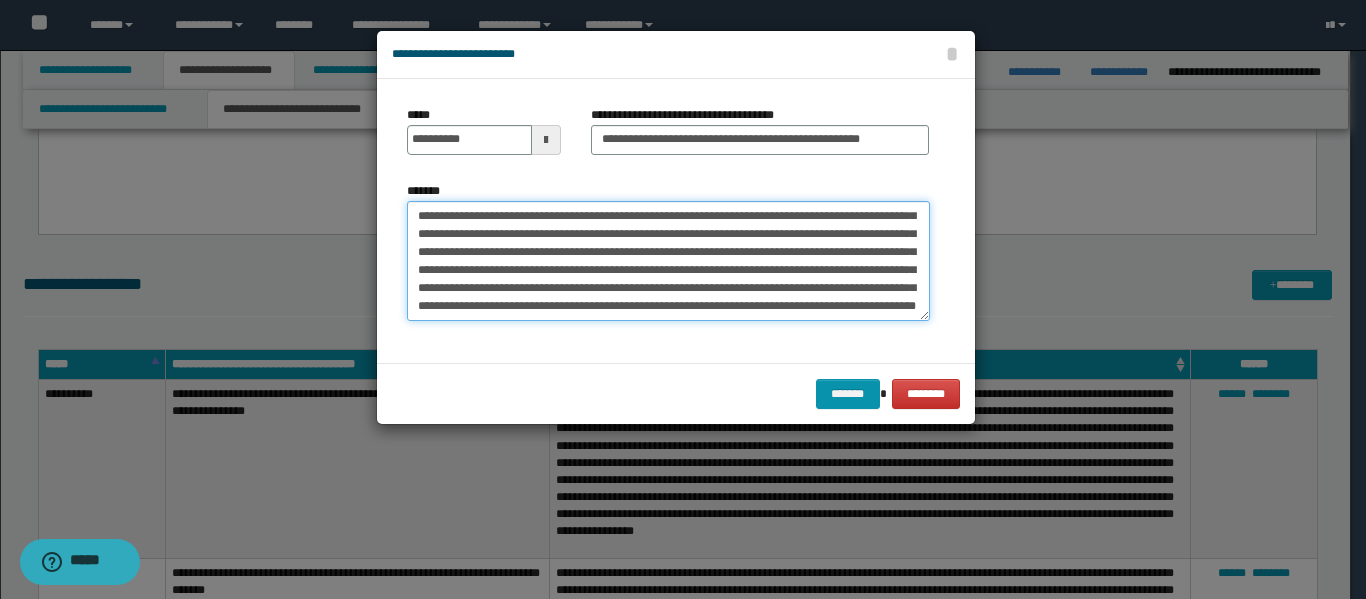 click on "**********" at bounding box center (668, 261) 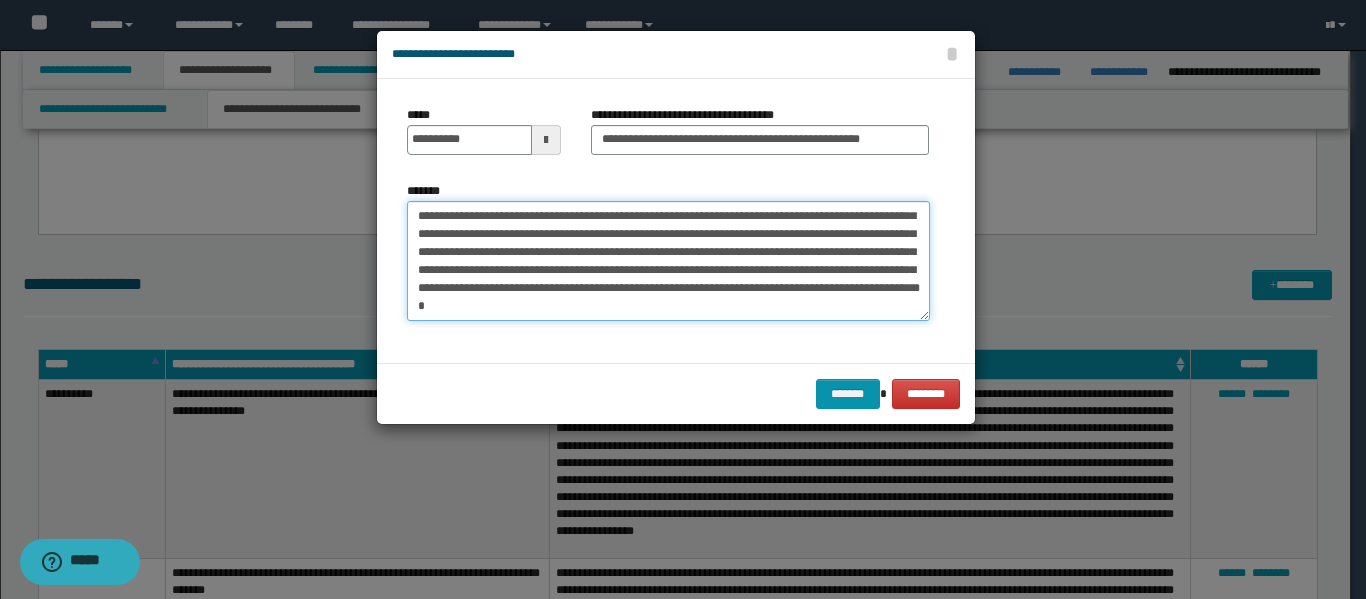 click on "**********" at bounding box center [668, 261] 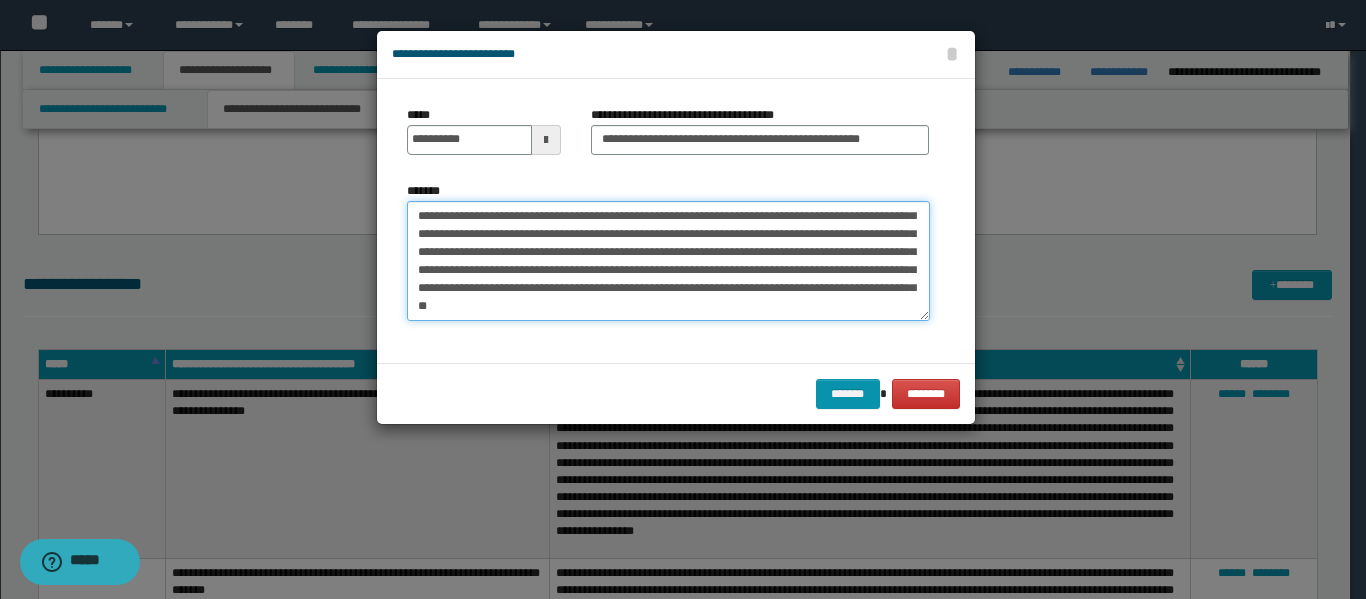 click on "**********" at bounding box center (668, 261) 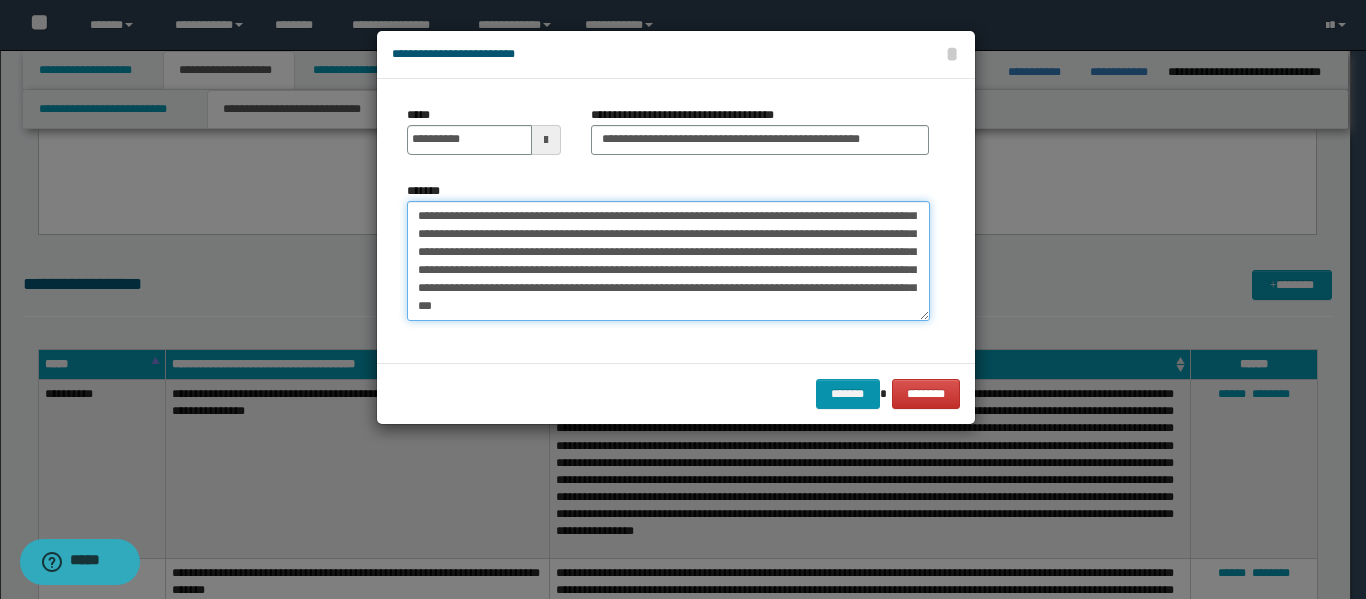 click on "**********" at bounding box center [668, 261] 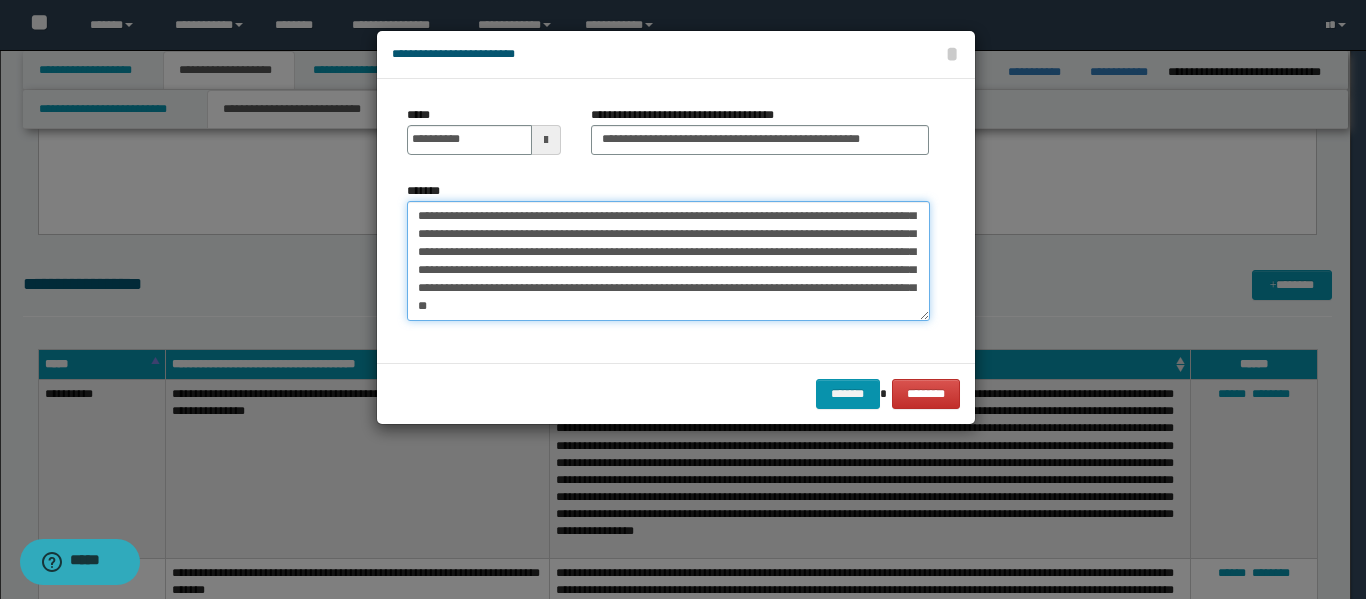 click on "**********" at bounding box center [668, 261] 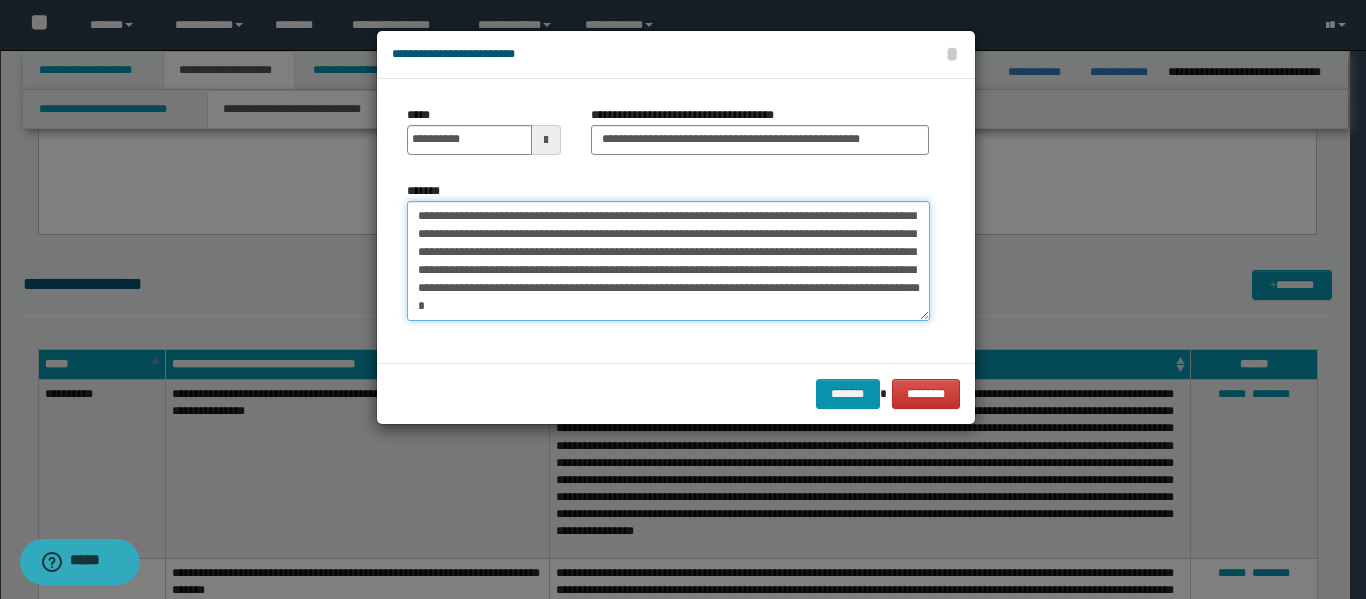 click on "**********" at bounding box center (668, 261) 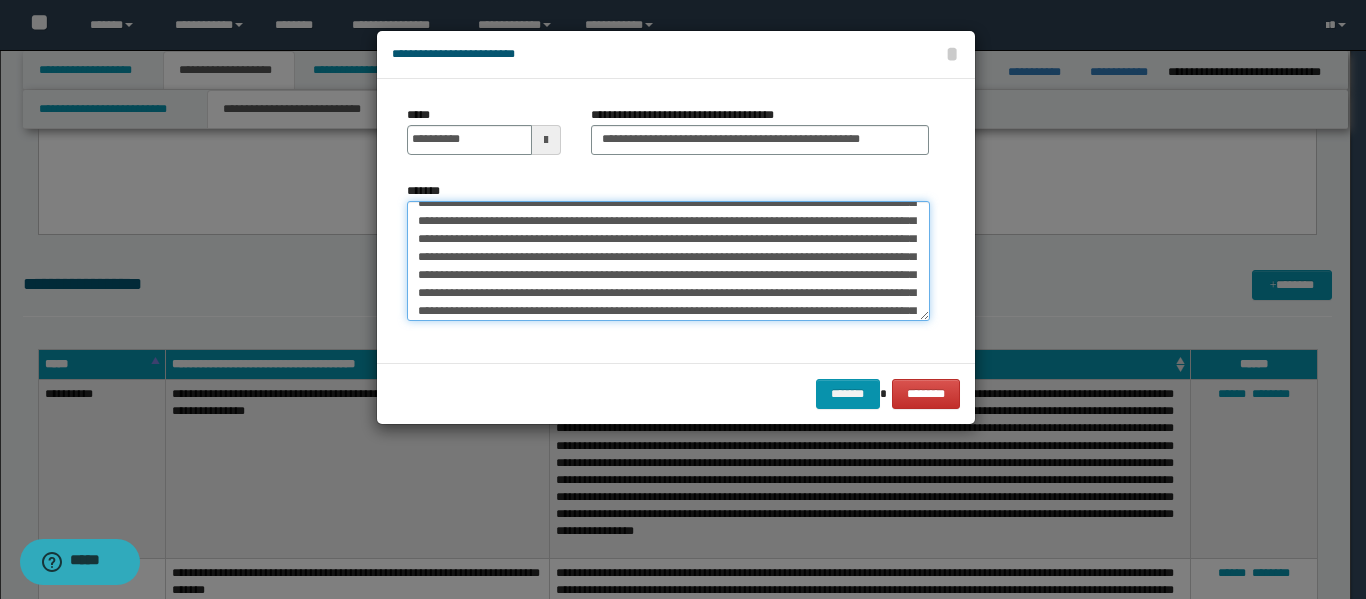 scroll, scrollTop: 0, scrollLeft: 0, axis: both 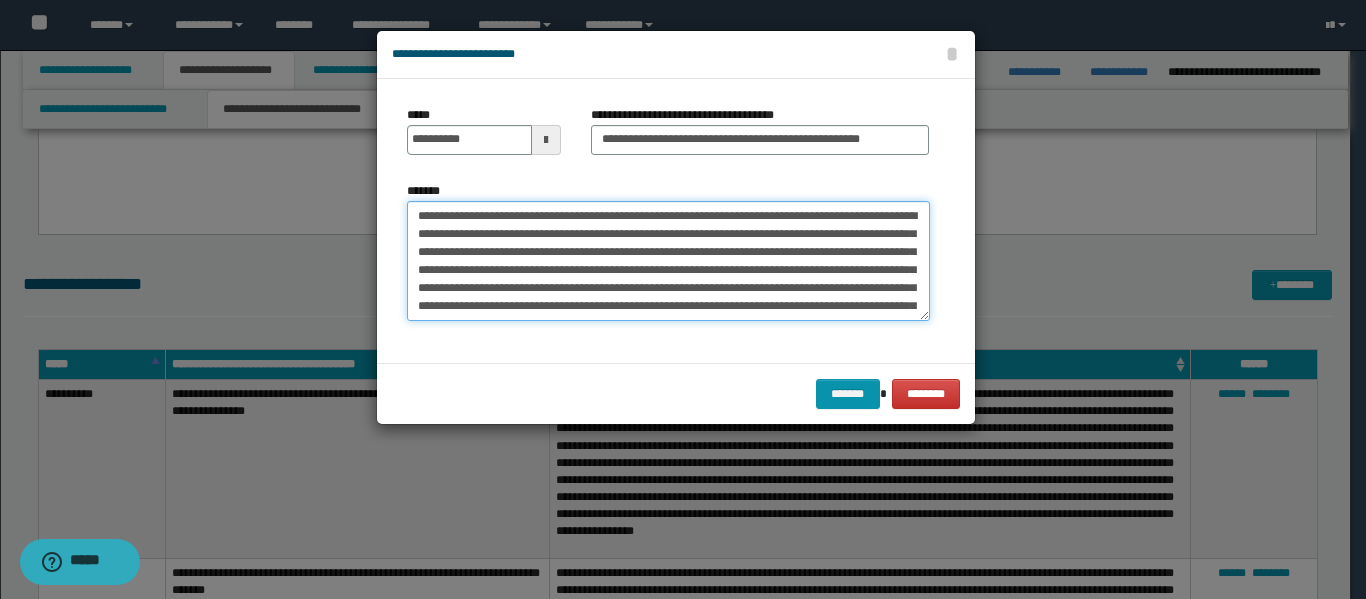 click on "**********" at bounding box center [668, 261] 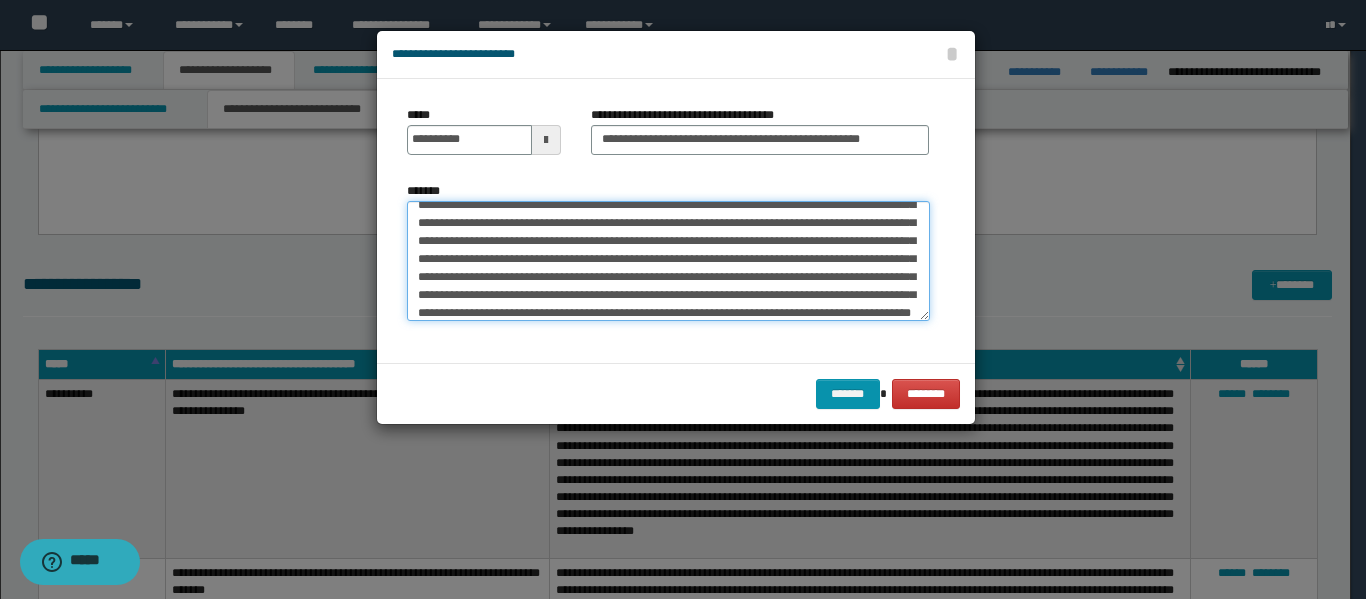 scroll, scrollTop: 108, scrollLeft: 0, axis: vertical 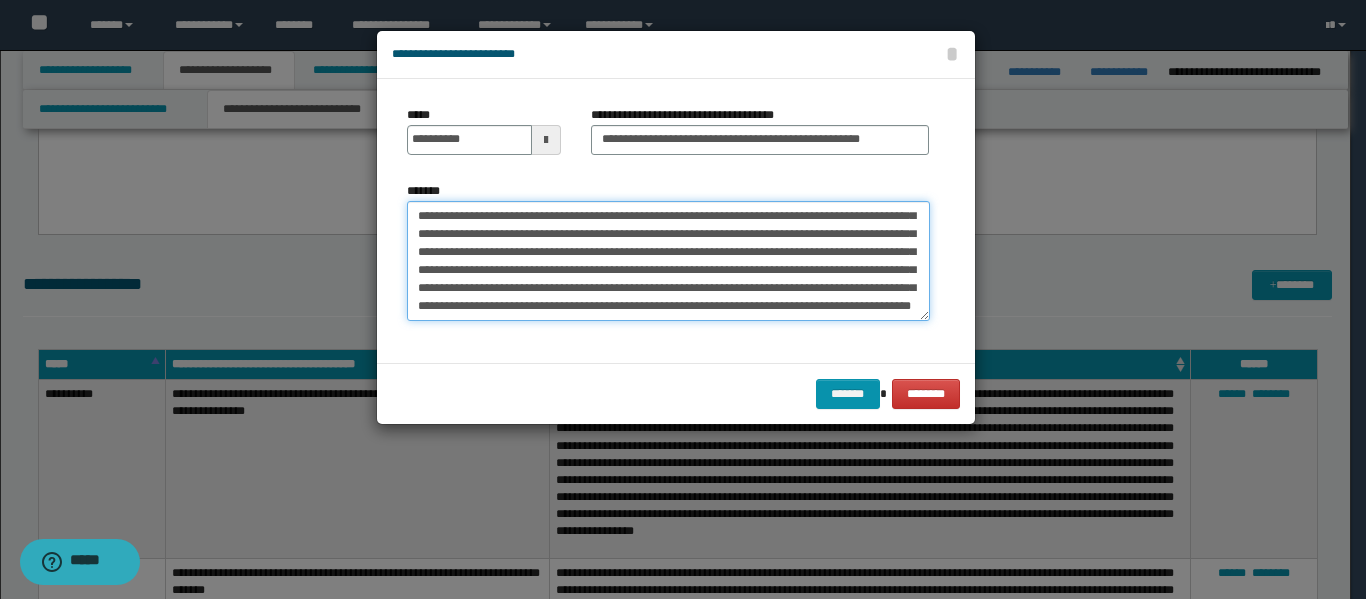click on "**********" at bounding box center [668, 261] 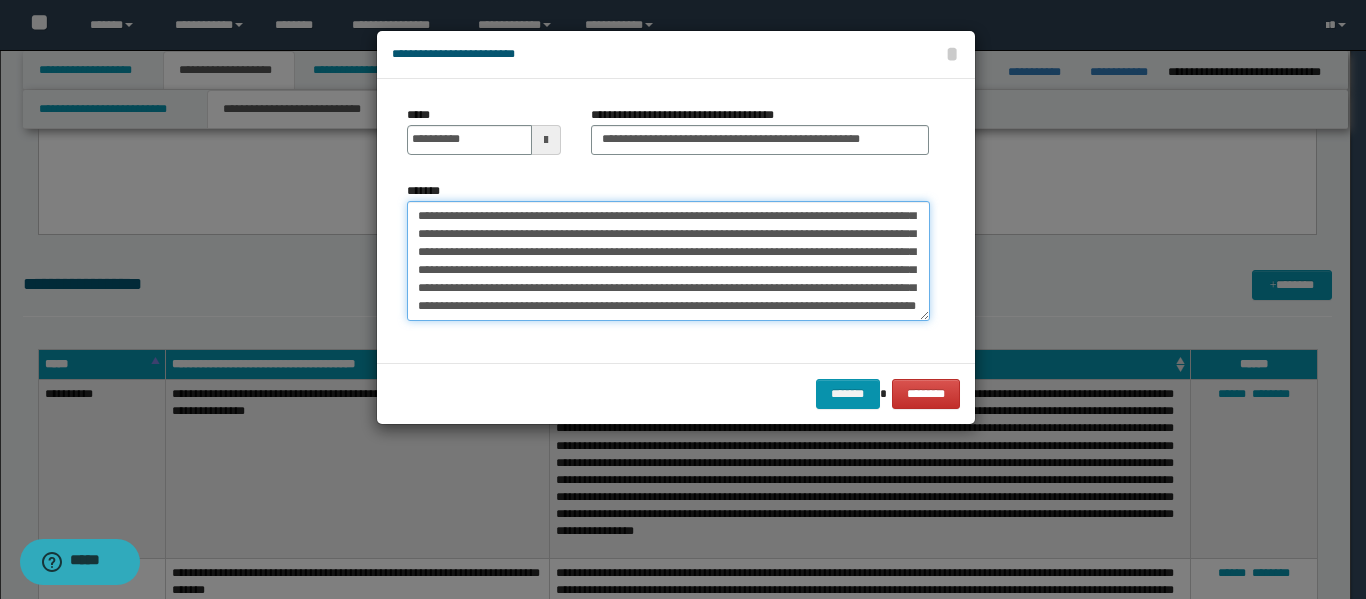 click on "**********" at bounding box center (668, 261) 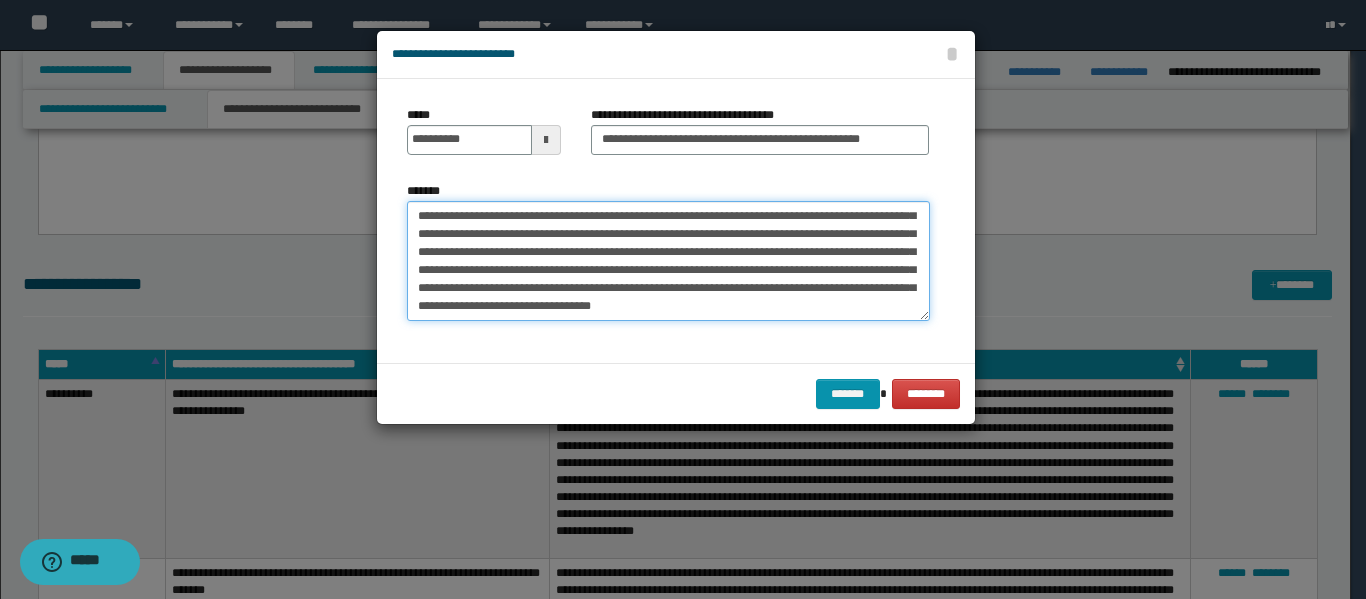 click on "*******" at bounding box center [668, 261] 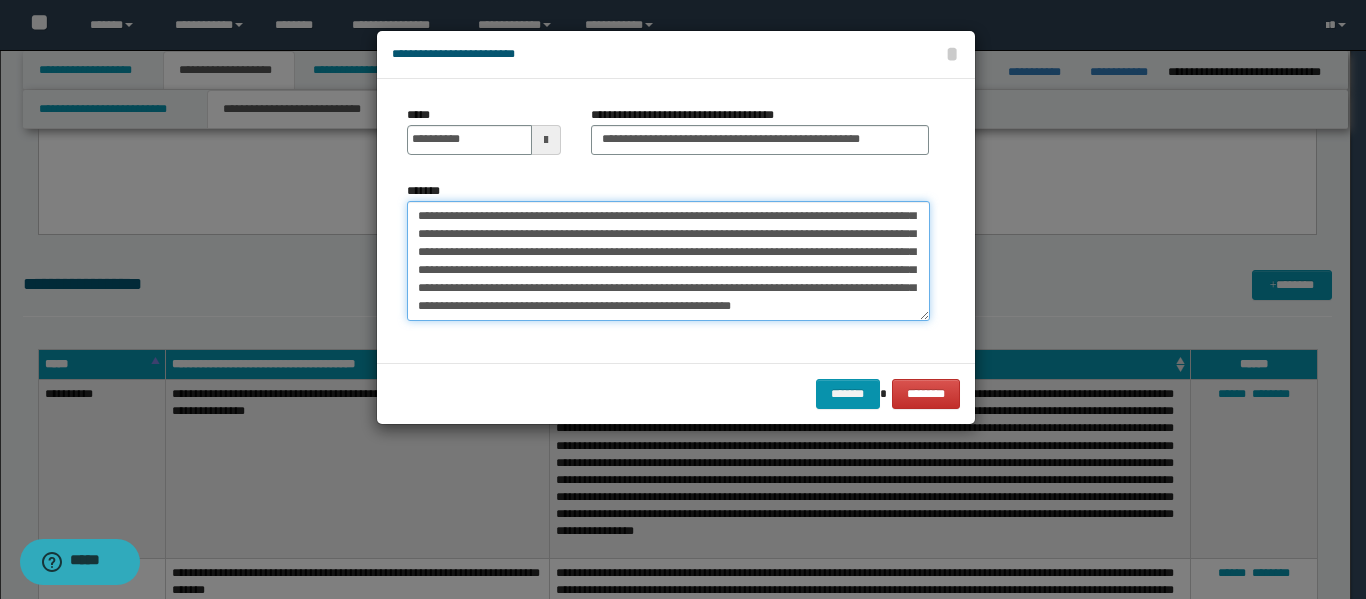 scroll, scrollTop: 138, scrollLeft: 0, axis: vertical 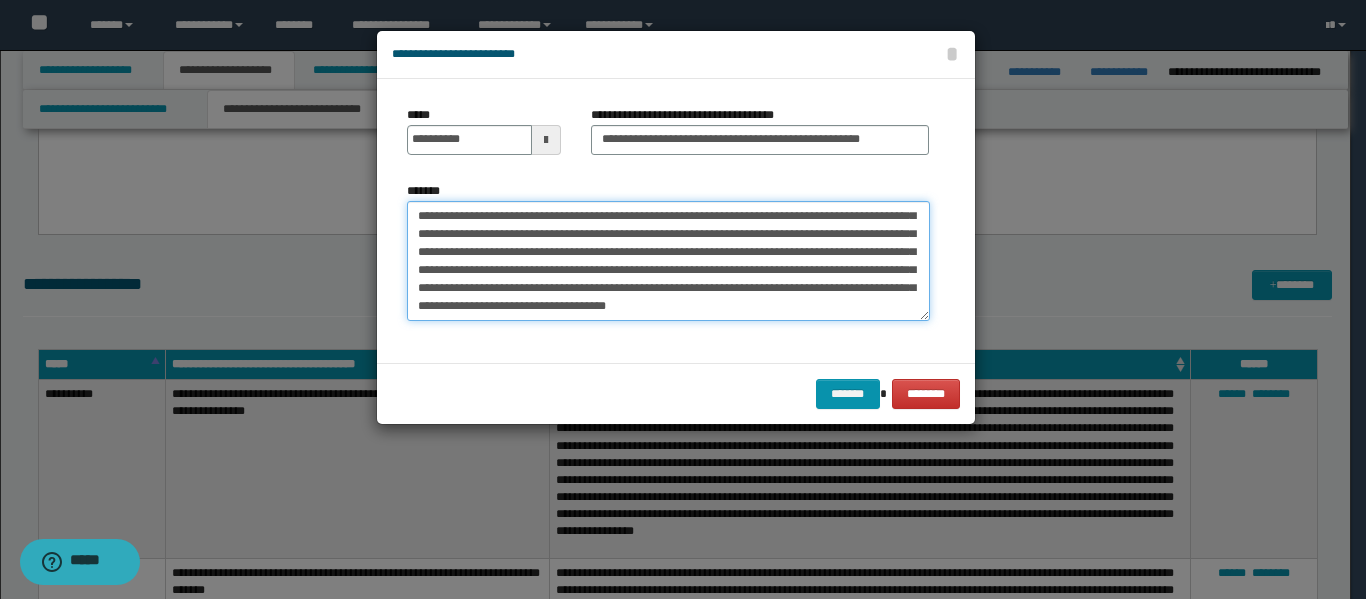 click on "*******" at bounding box center [668, 261] 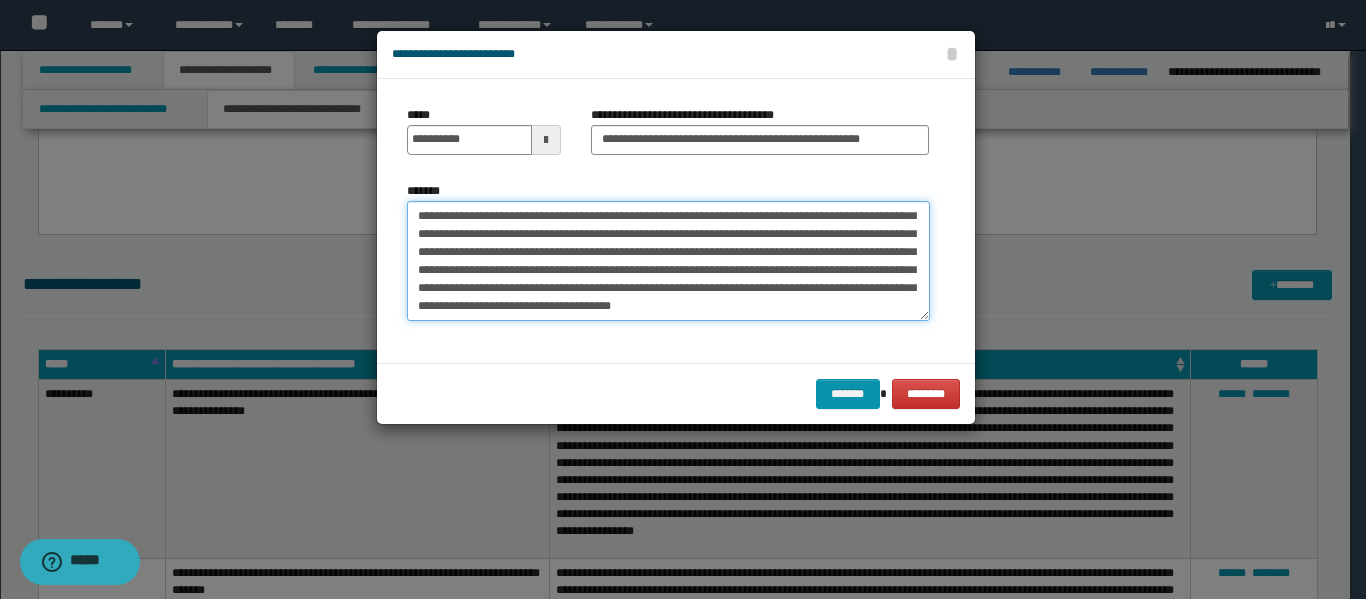scroll, scrollTop: 144, scrollLeft: 0, axis: vertical 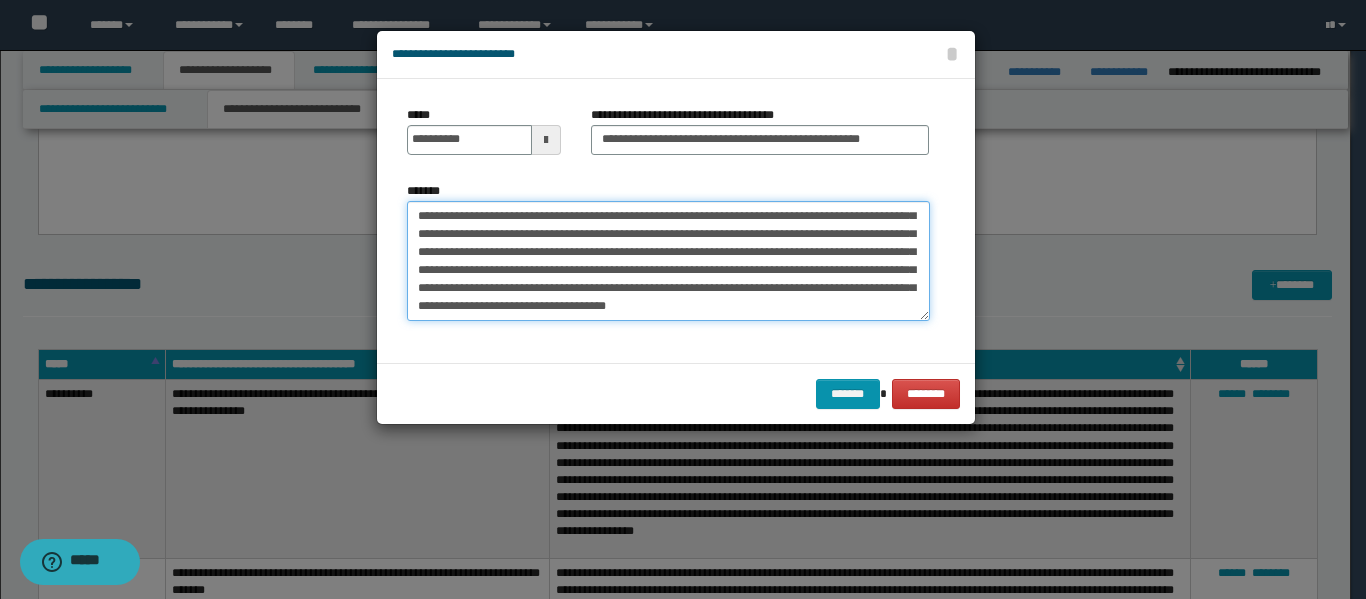 click on "*******" at bounding box center [668, 261] 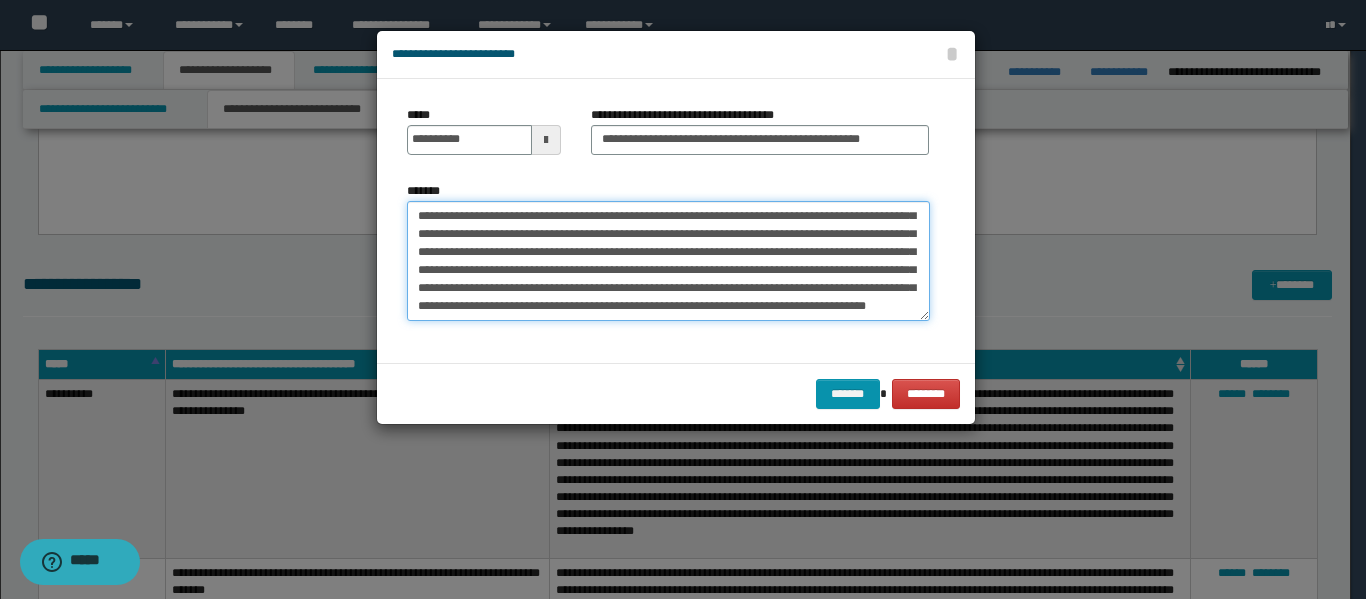 scroll, scrollTop: 372, scrollLeft: 0, axis: vertical 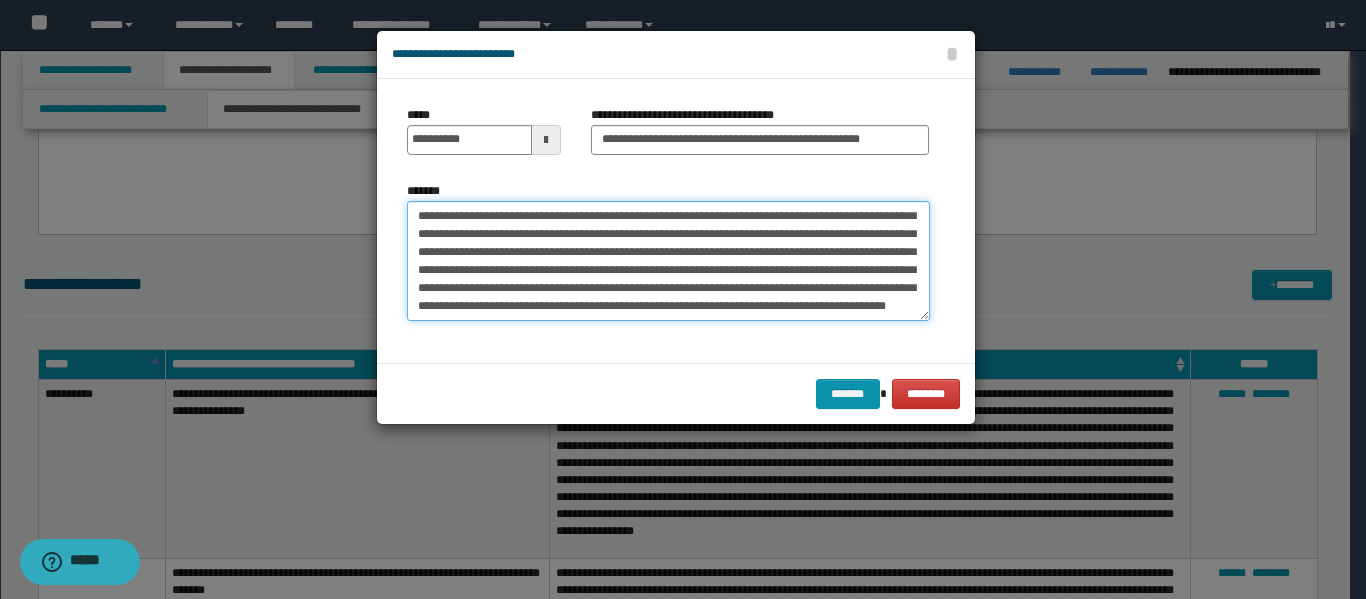 click on "*******" at bounding box center (668, 261) 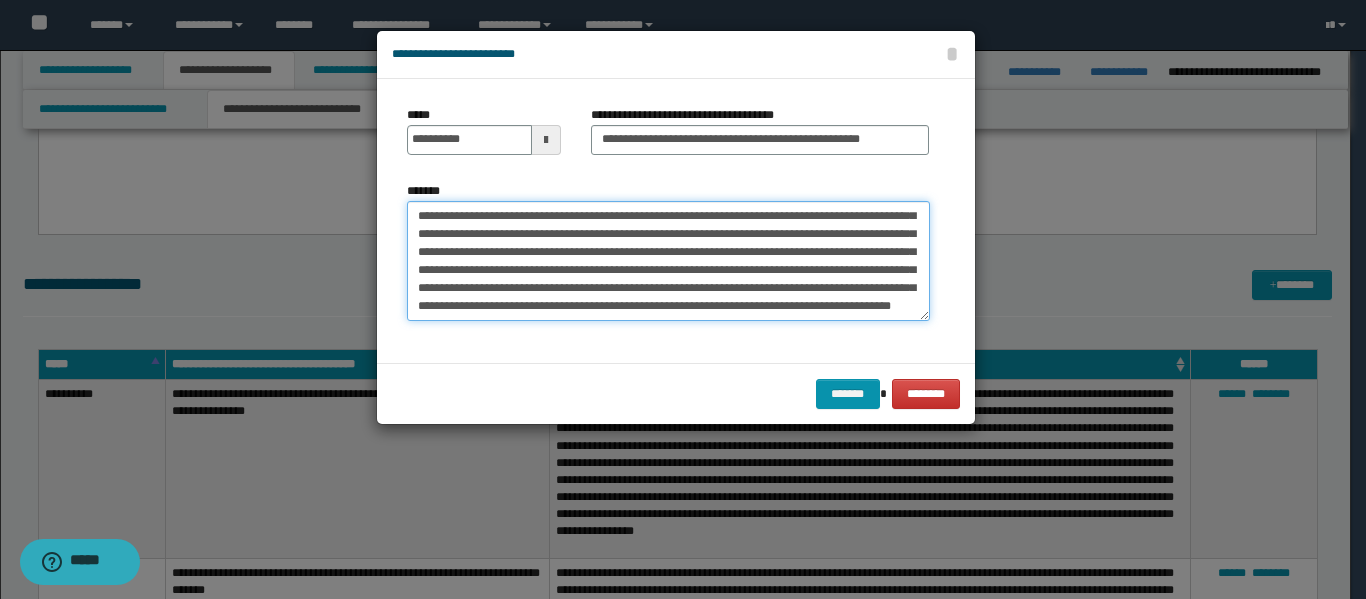 click on "*******" at bounding box center (668, 261) 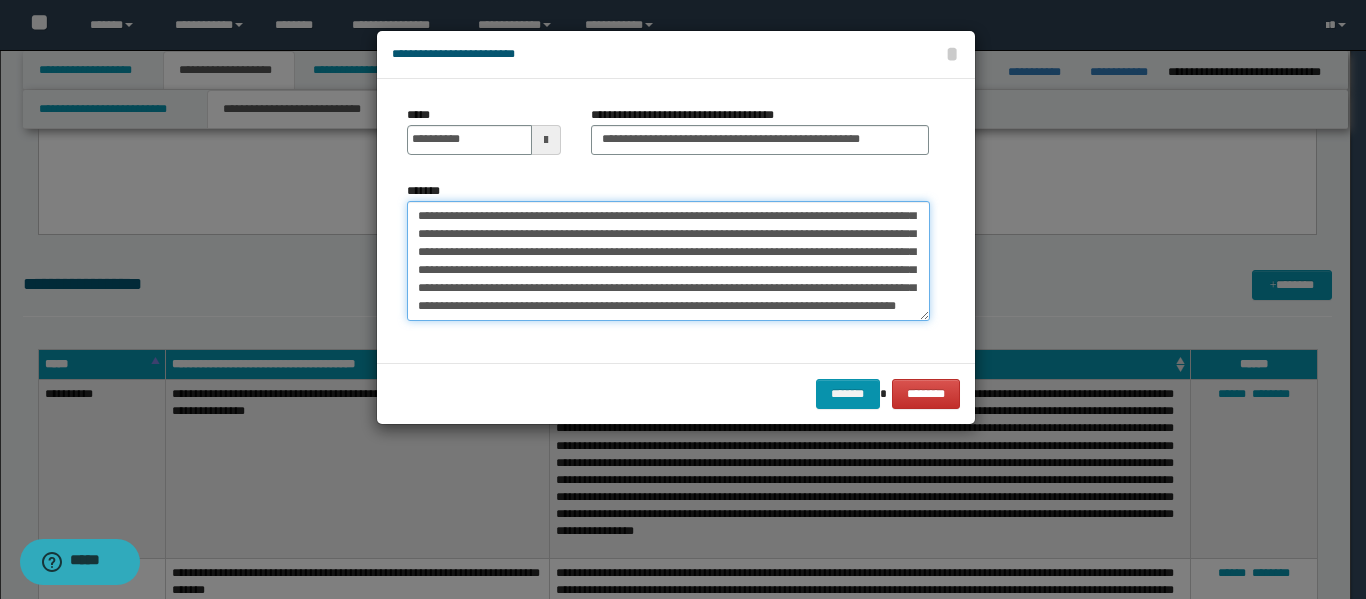 click on "*******" at bounding box center (668, 261) 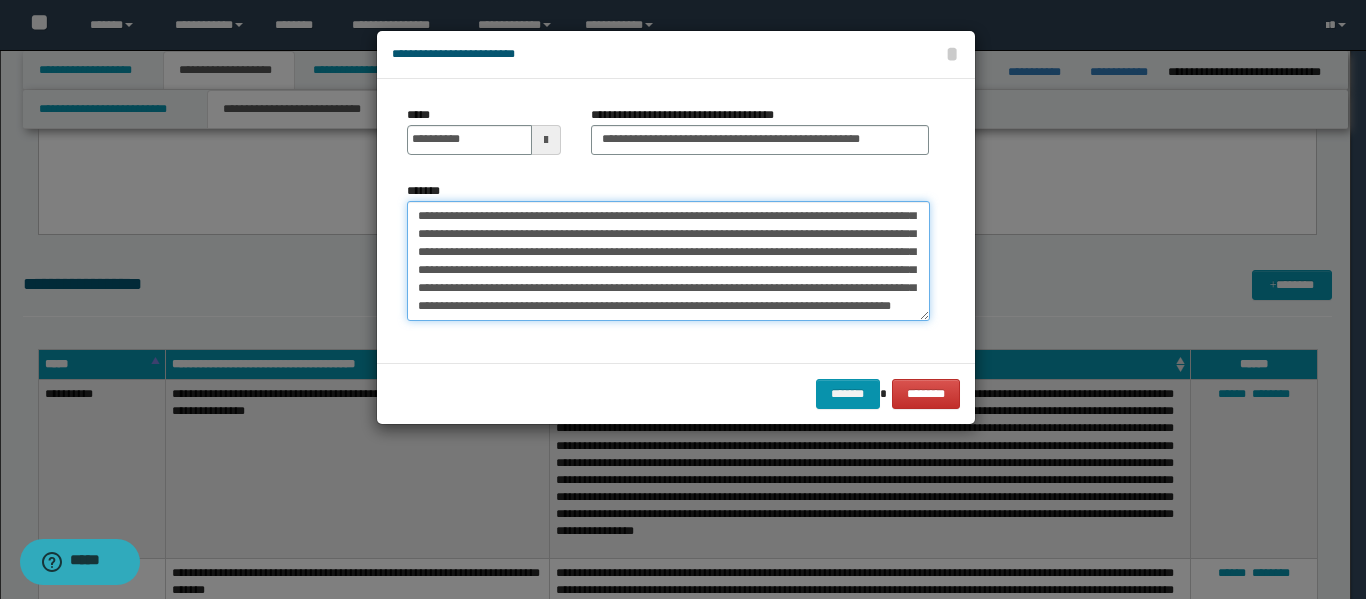 click on "*******" at bounding box center [668, 261] 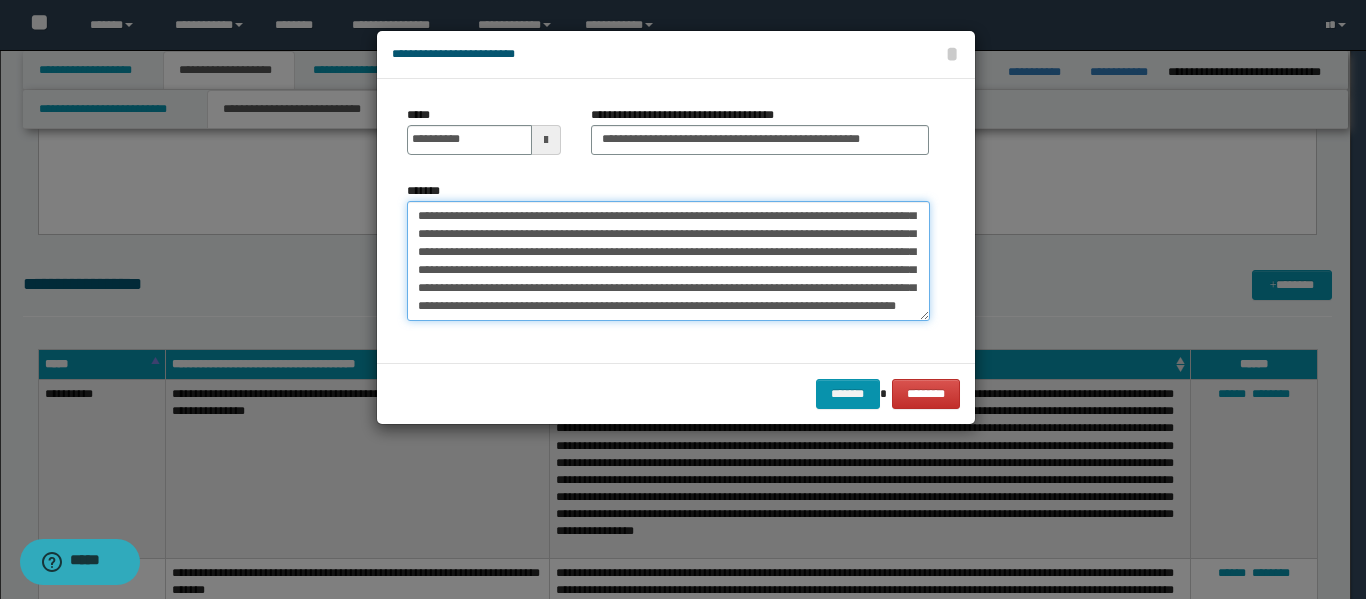 click on "*******" at bounding box center (668, 261) 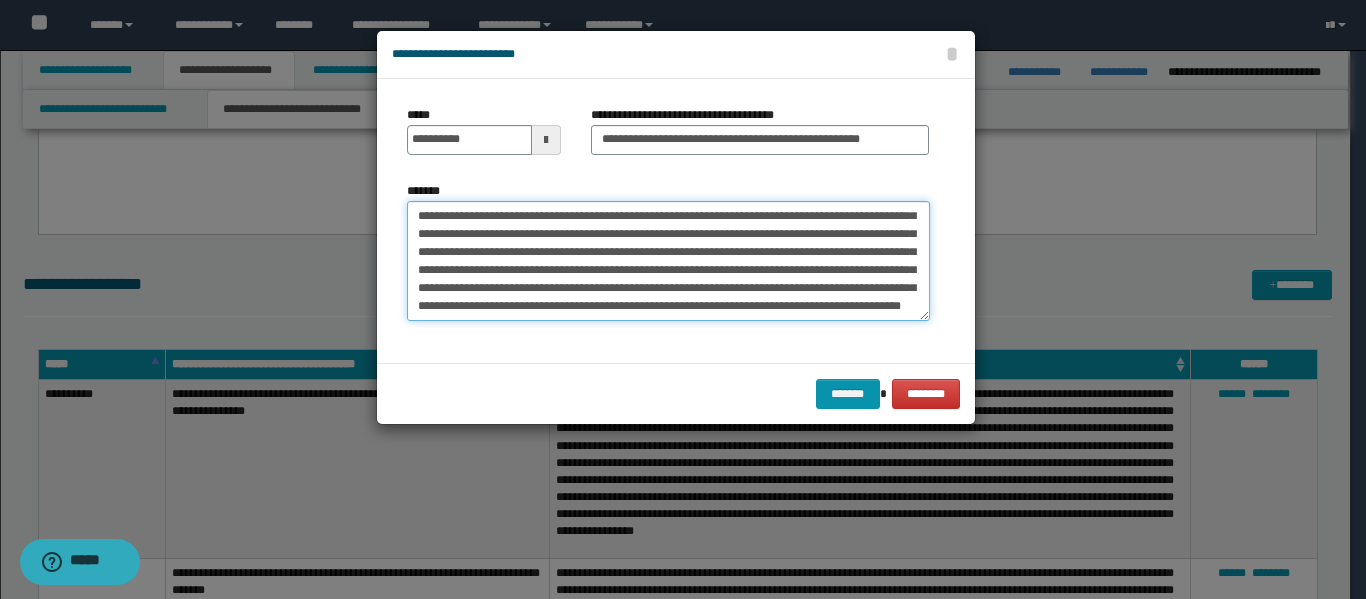 click on "*******" at bounding box center [668, 261] 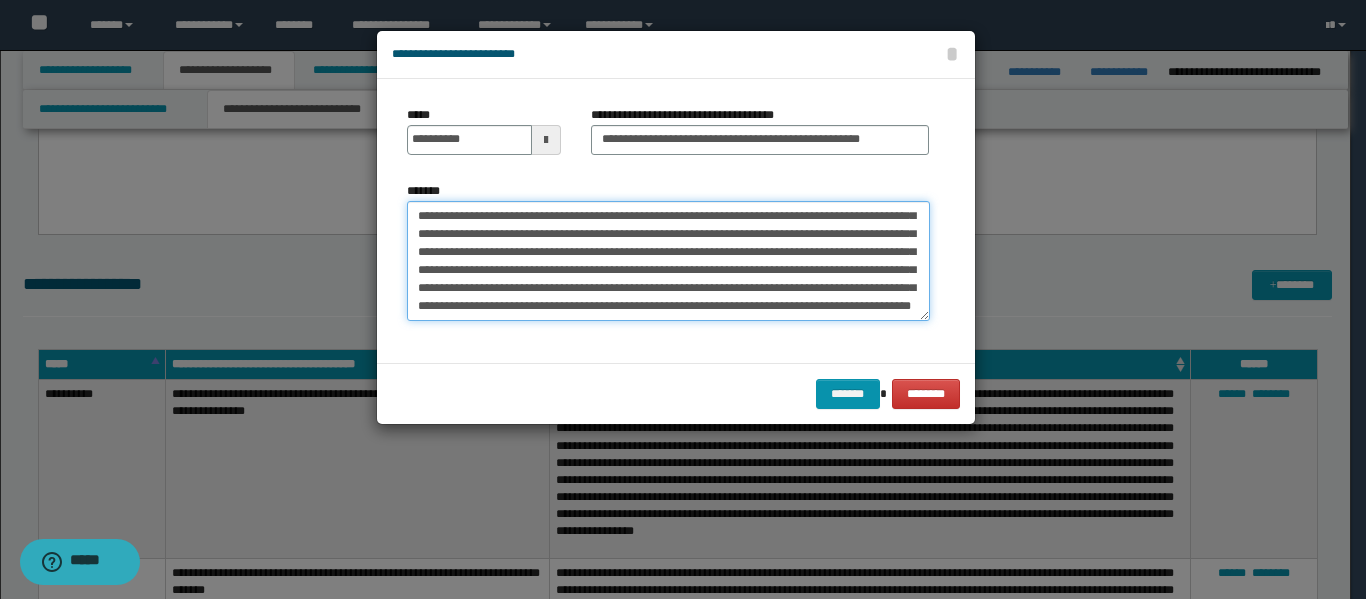 click on "*******" at bounding box center (668, 261) 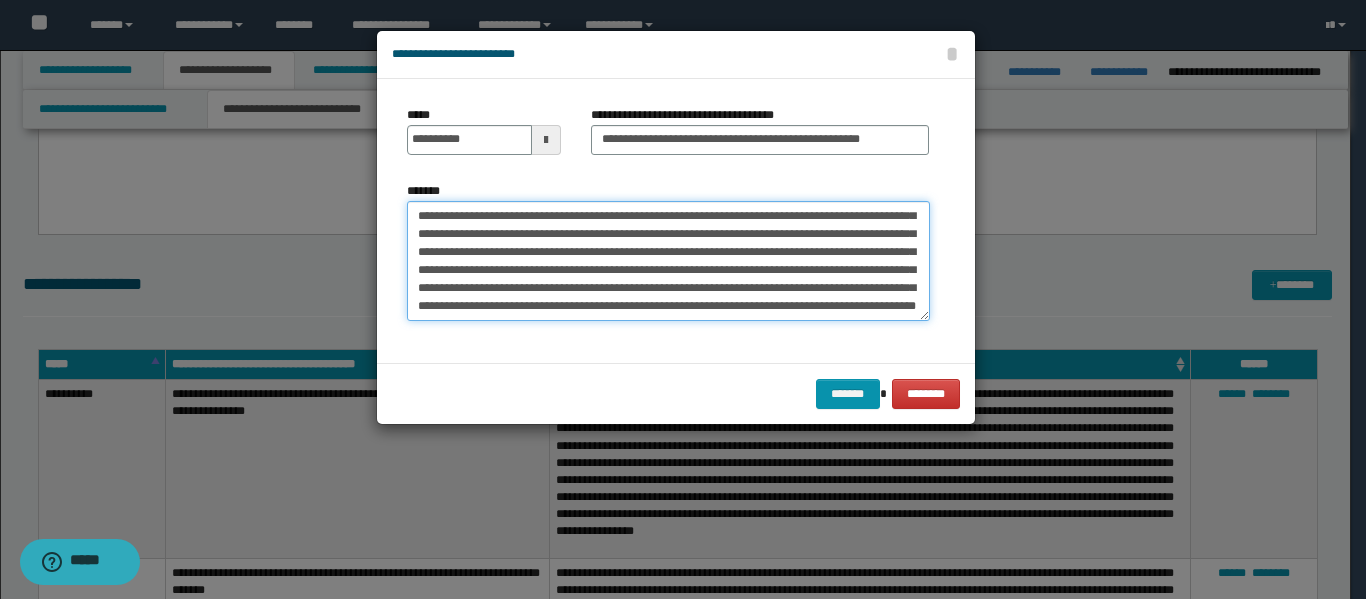 click on "*******" at bounding box center (668, 261) 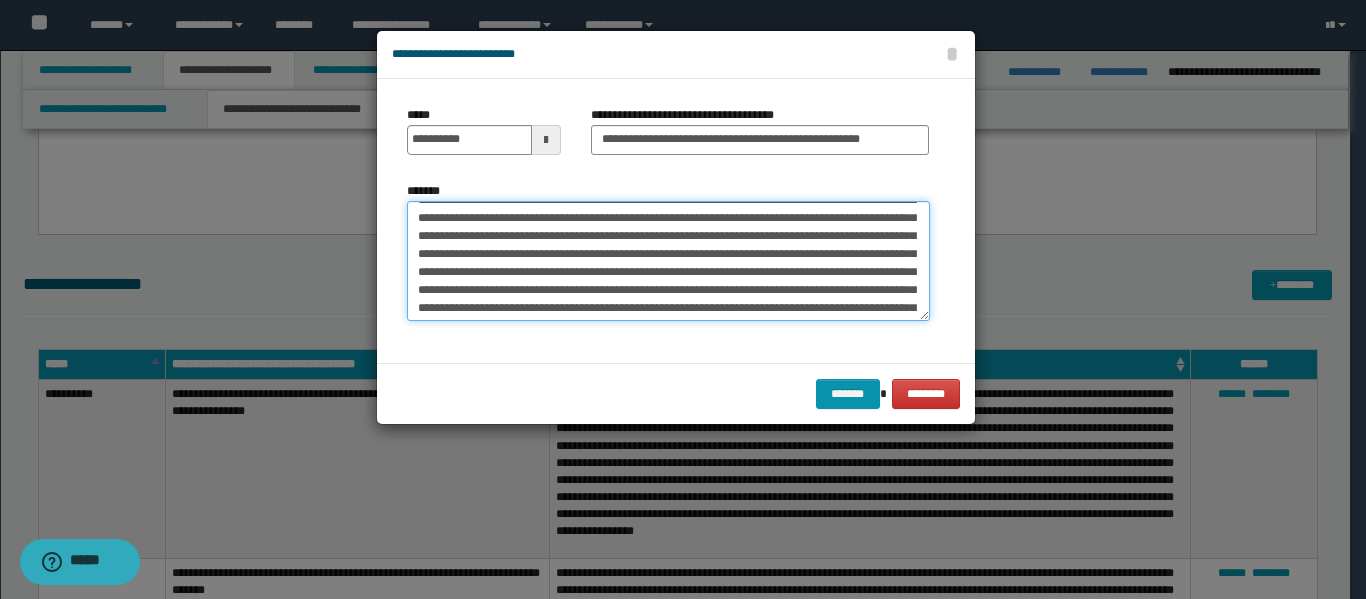 scroll, scrollTop: 172, scrollLeft: 0, axis: vertical 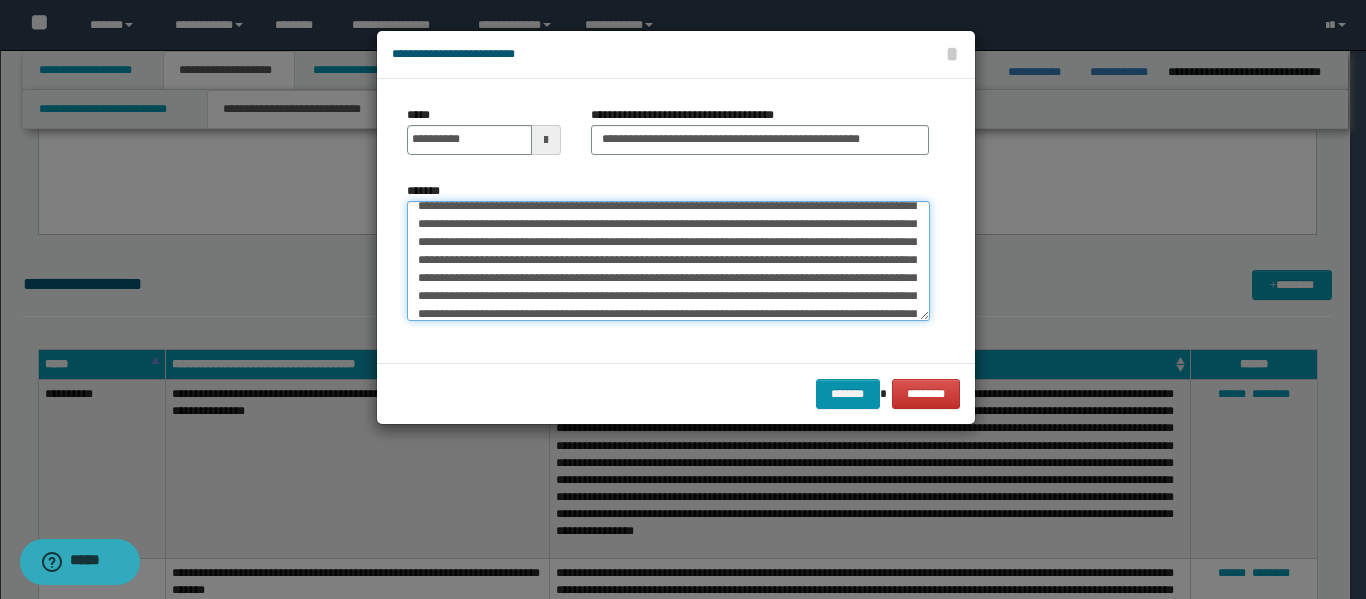click on "*******" at bounding box center [668, 261] 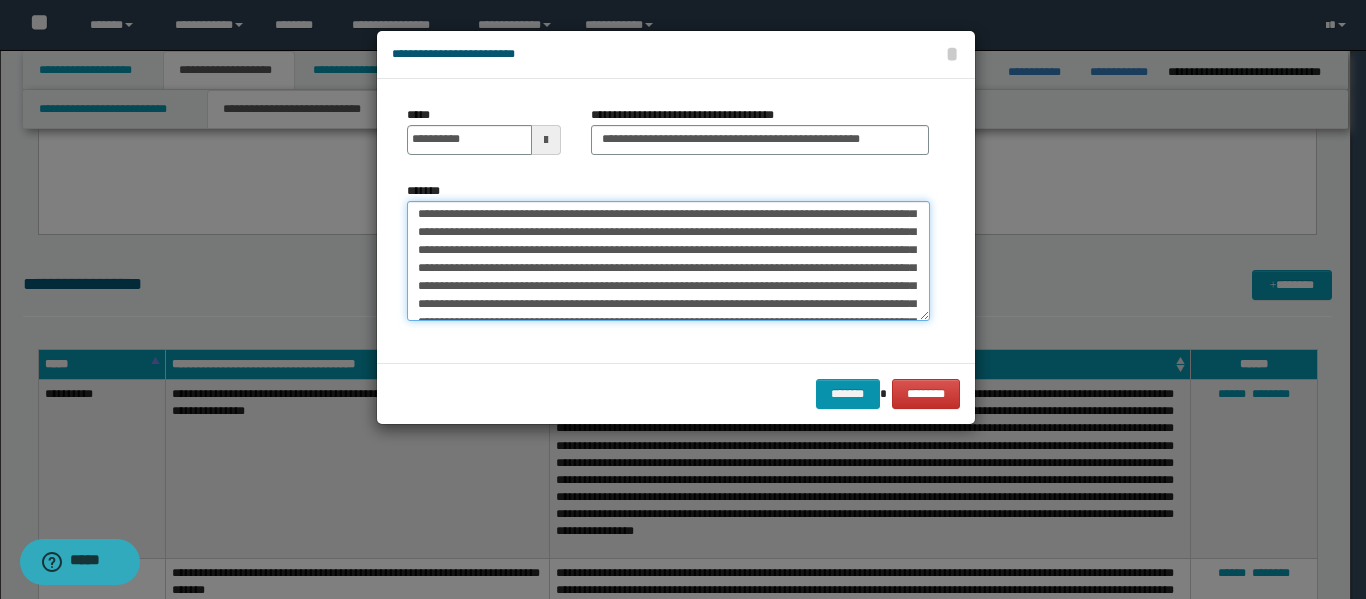 click on "*******" at bounding box center [668, 261] 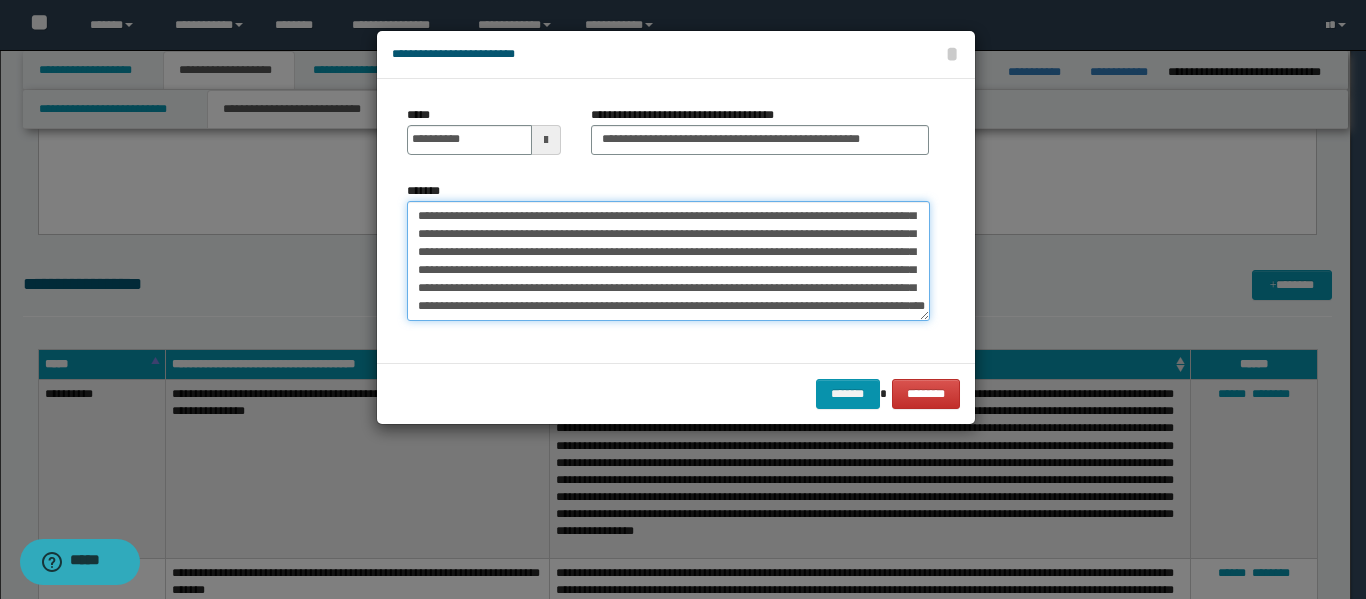scroll, scrollTop: 378, scrollLeft: 0, axis: vertical 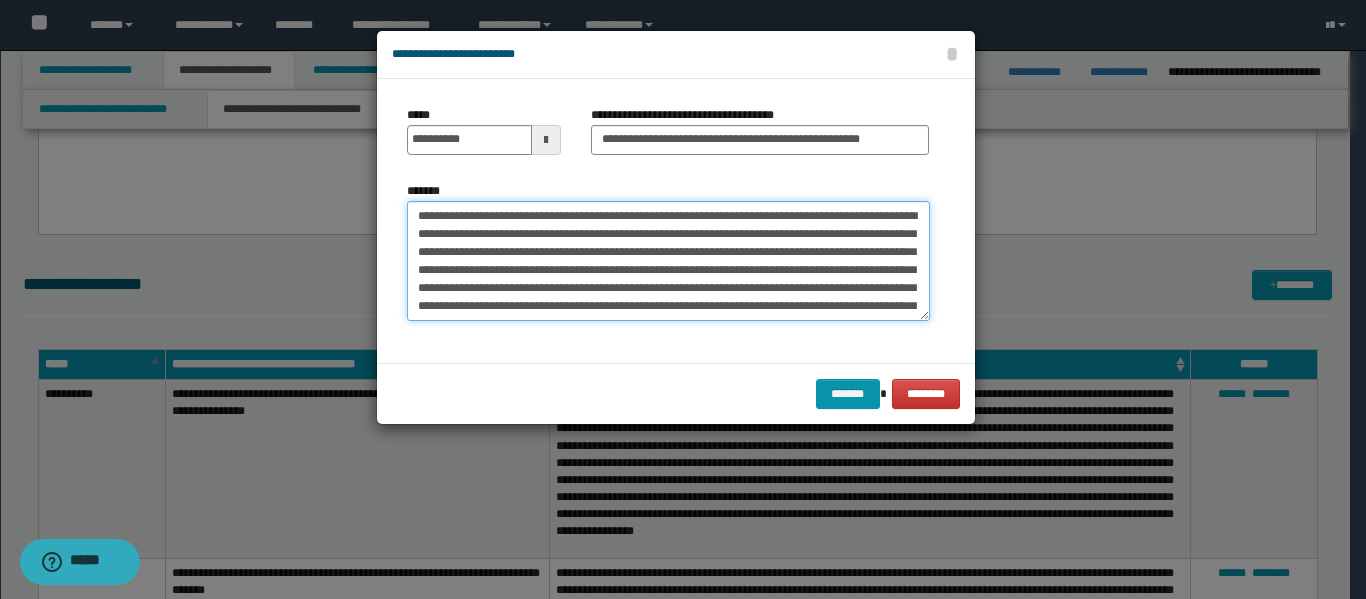 click on "*******" at bounding box center [668, 261] 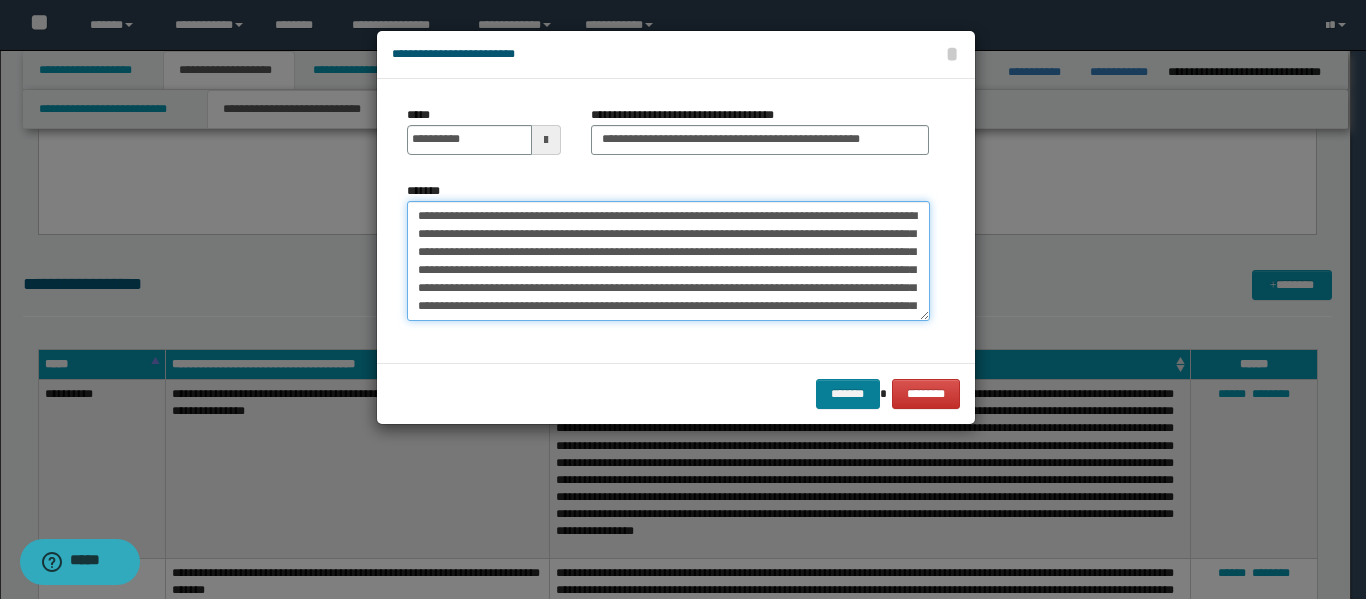 type on "**********" 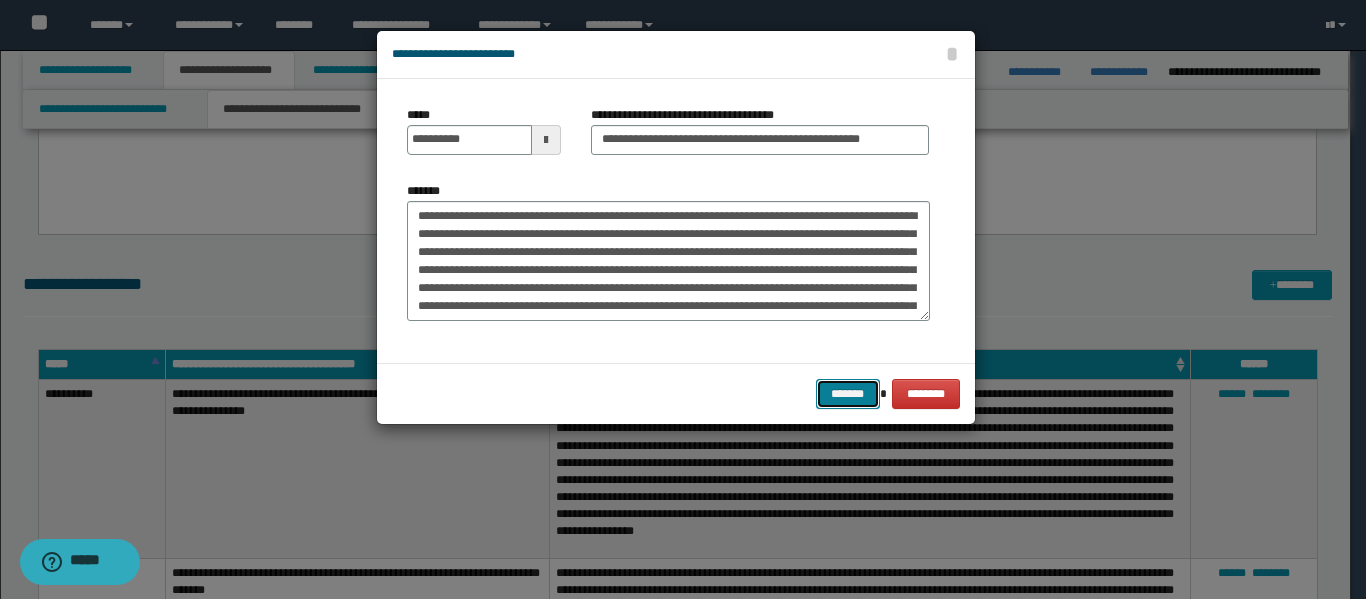 click on "*******" at bounding box center [848, 394] 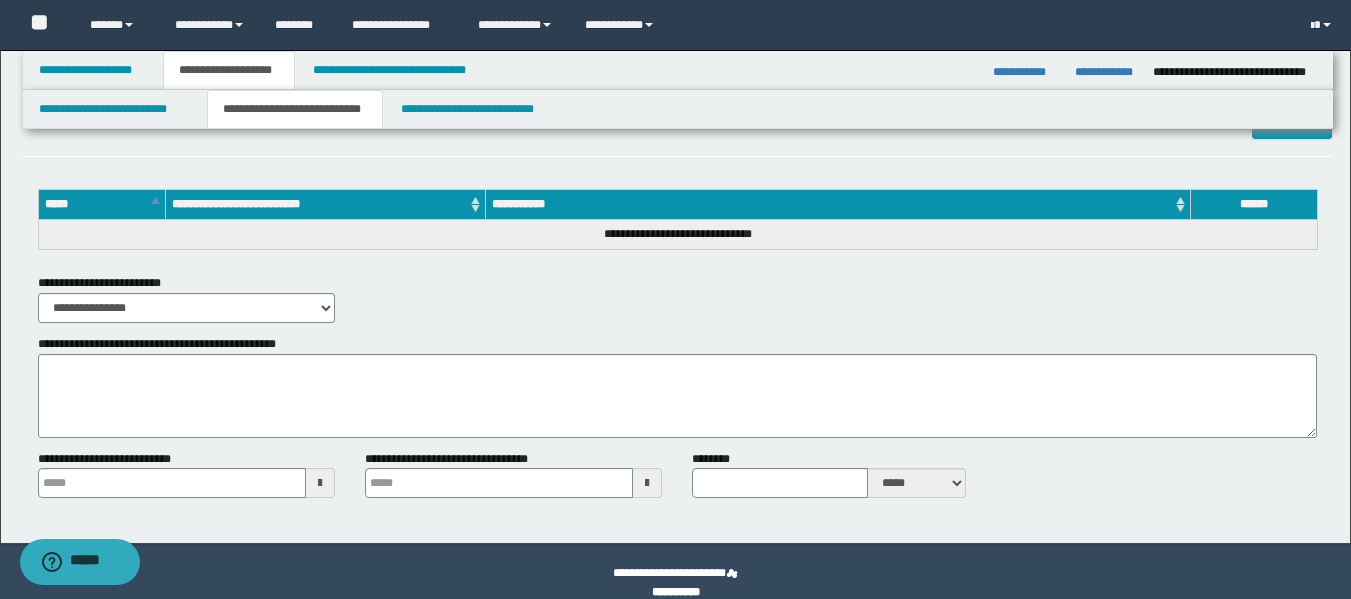 scroll, scrollTop: 3670, scrollLeft: 0, axis: vertical 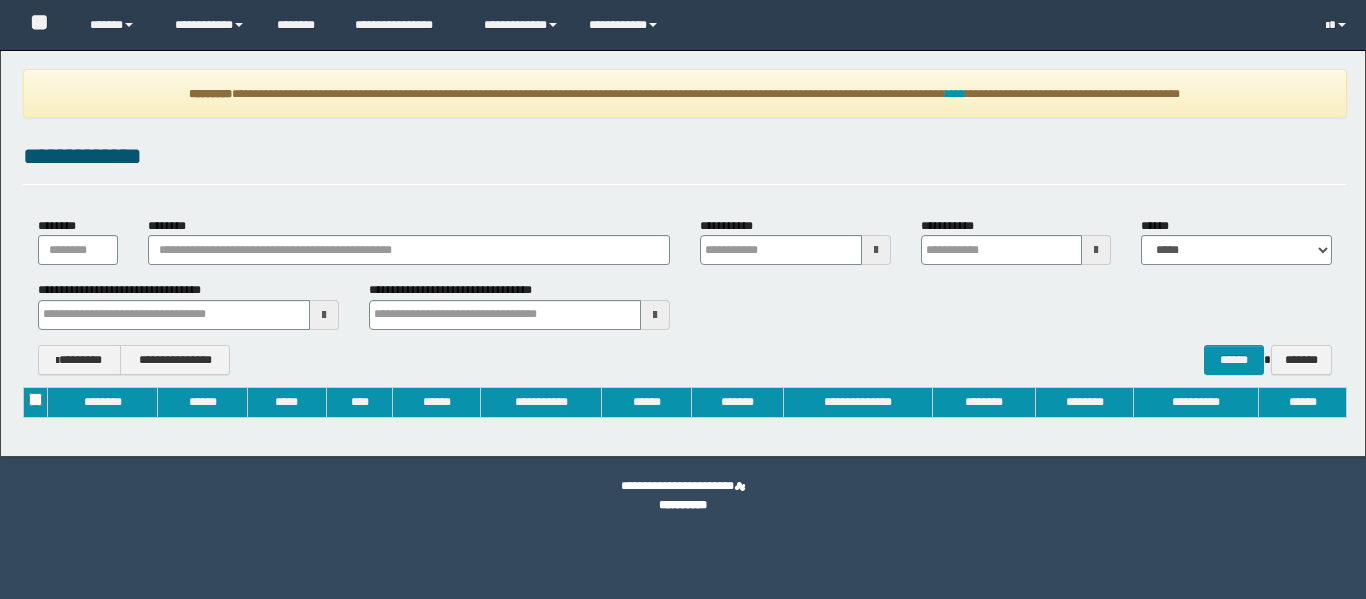 type on "**********" 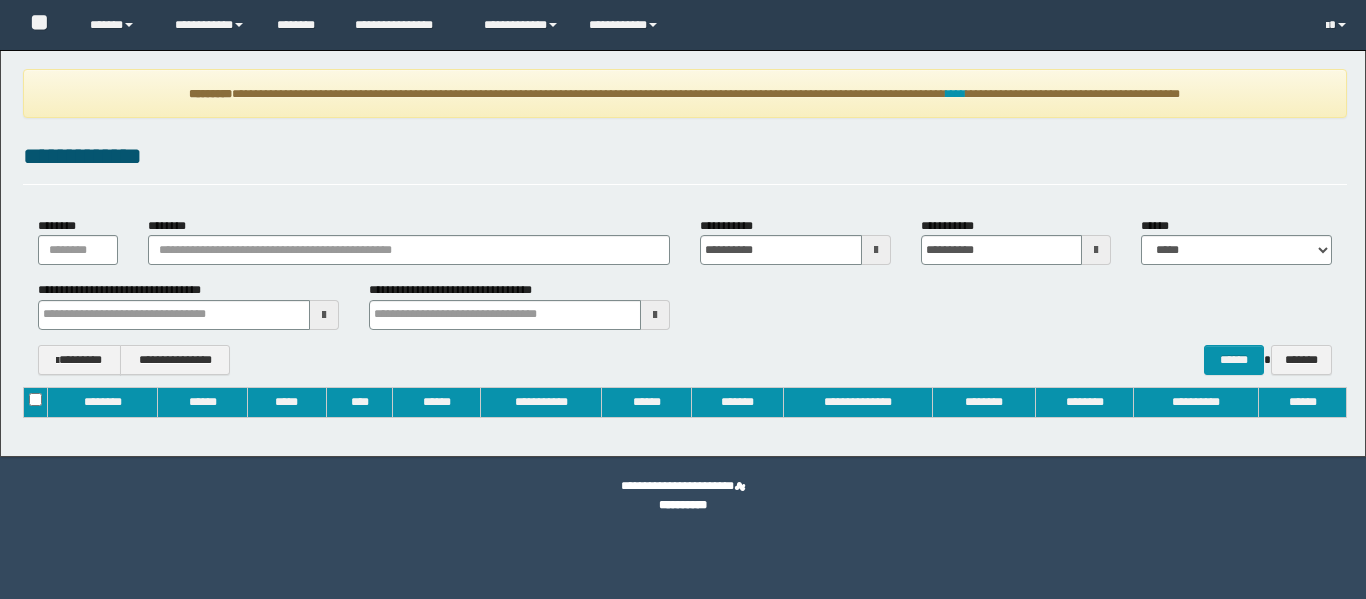 click on "********" at bounding box center [409, 243] 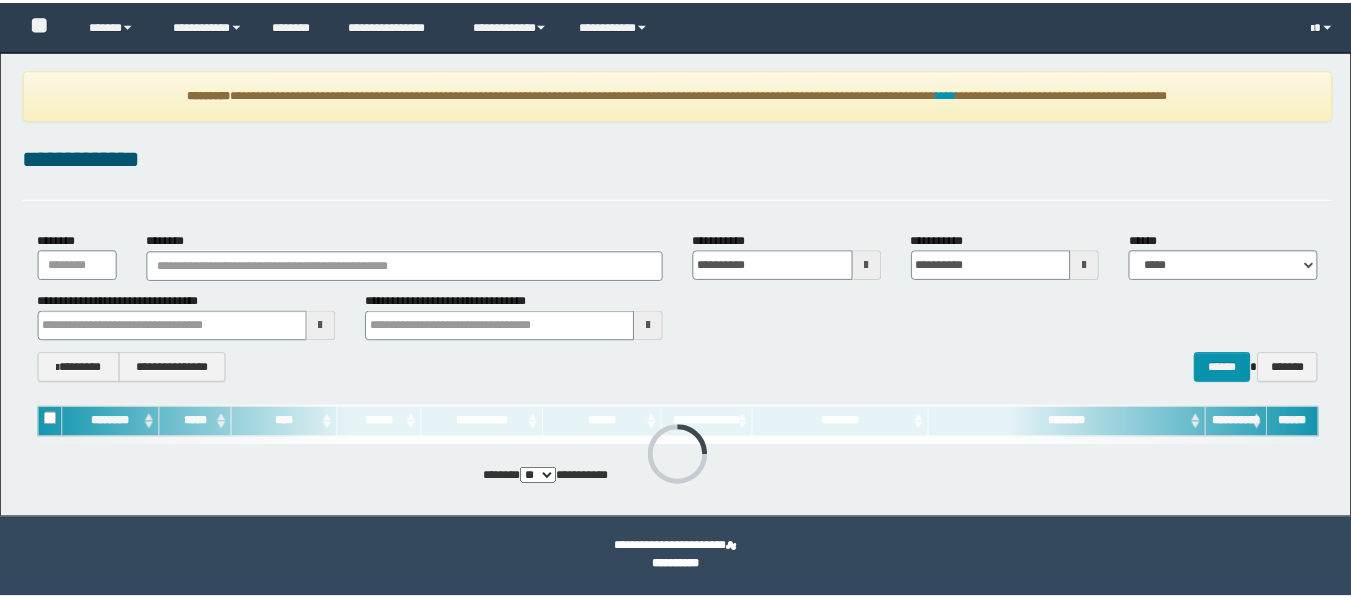 scroll, scrollTop: 0, scrollLeft: 0, axis: both 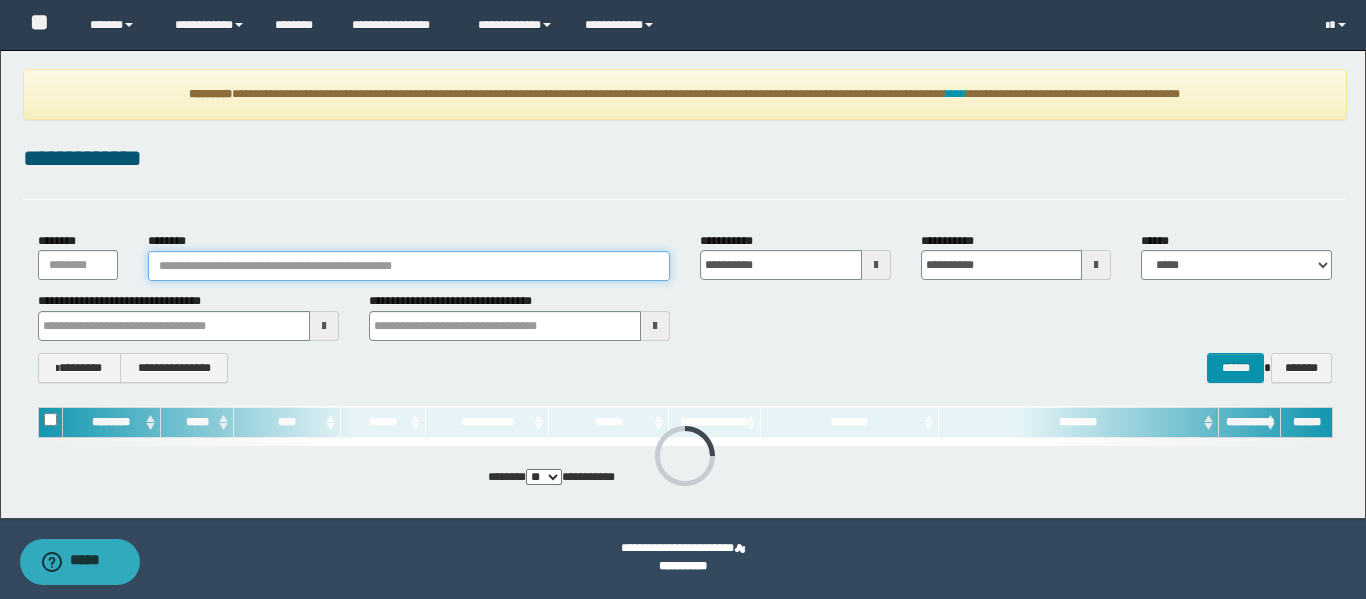 click on "********" at bounding box center [409, 266] 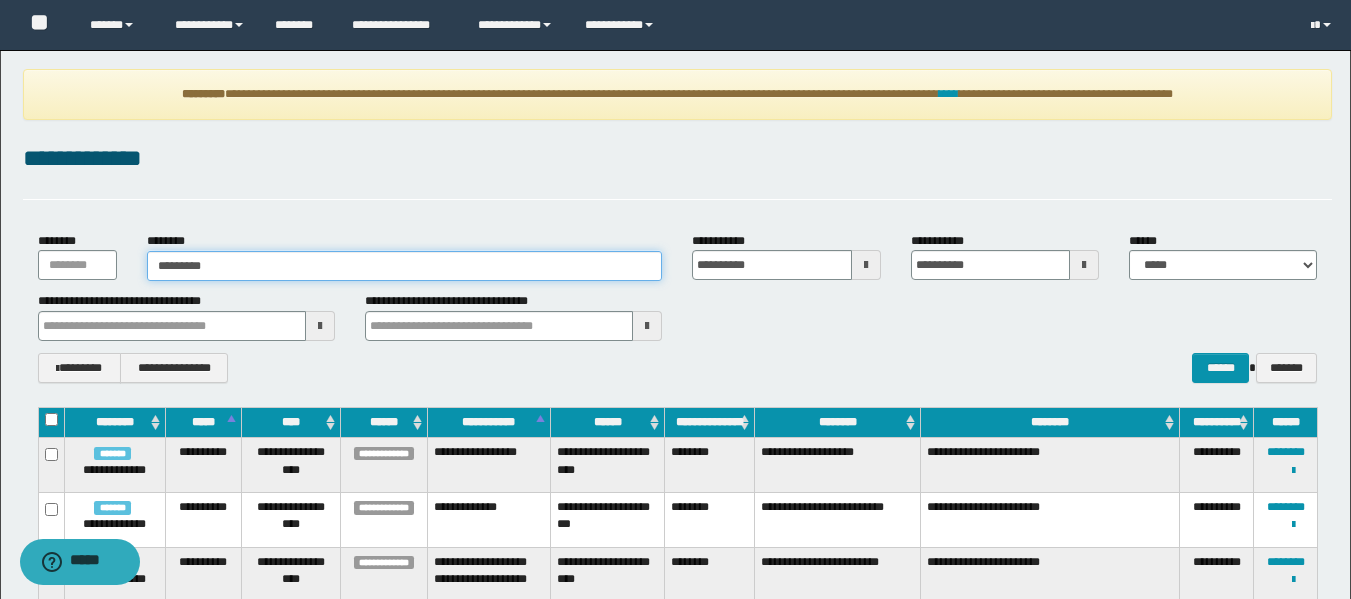 type on "*********" 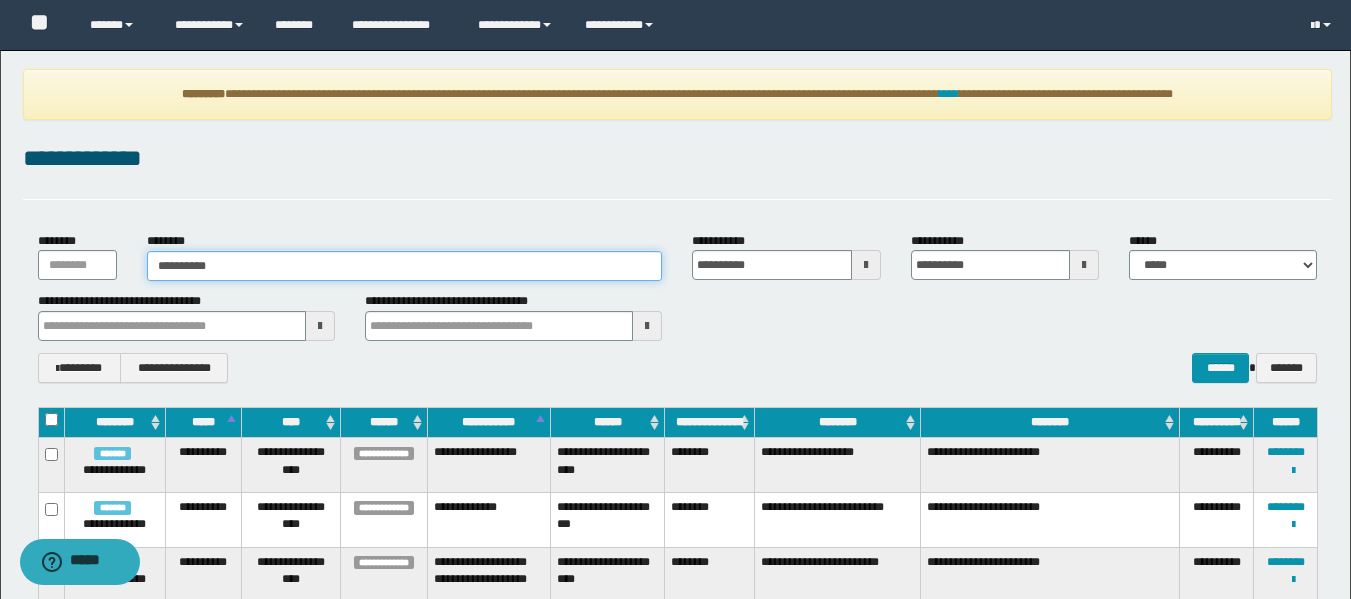 type on "*********" 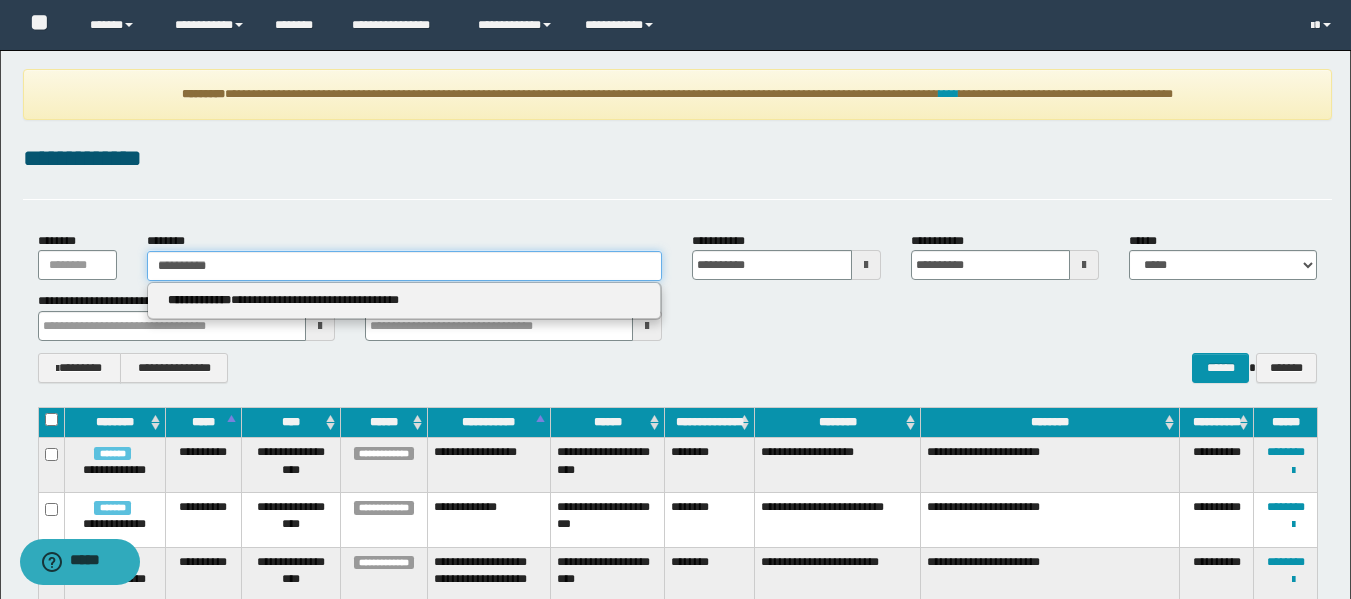 type 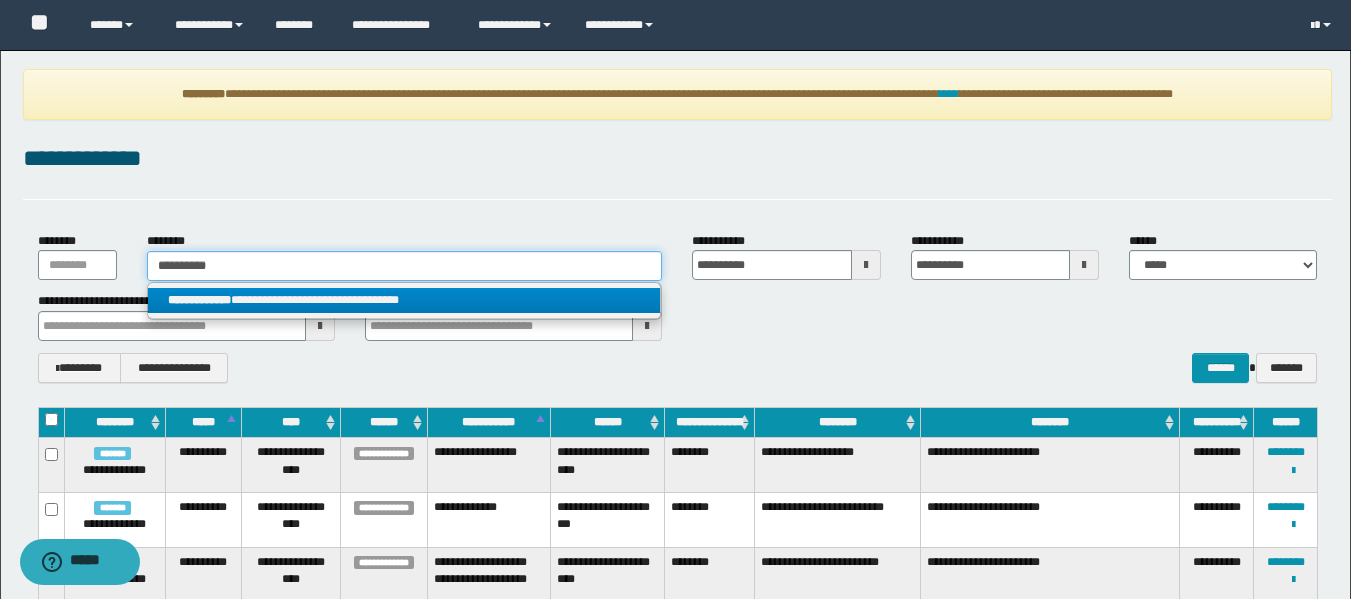 type on "*********" 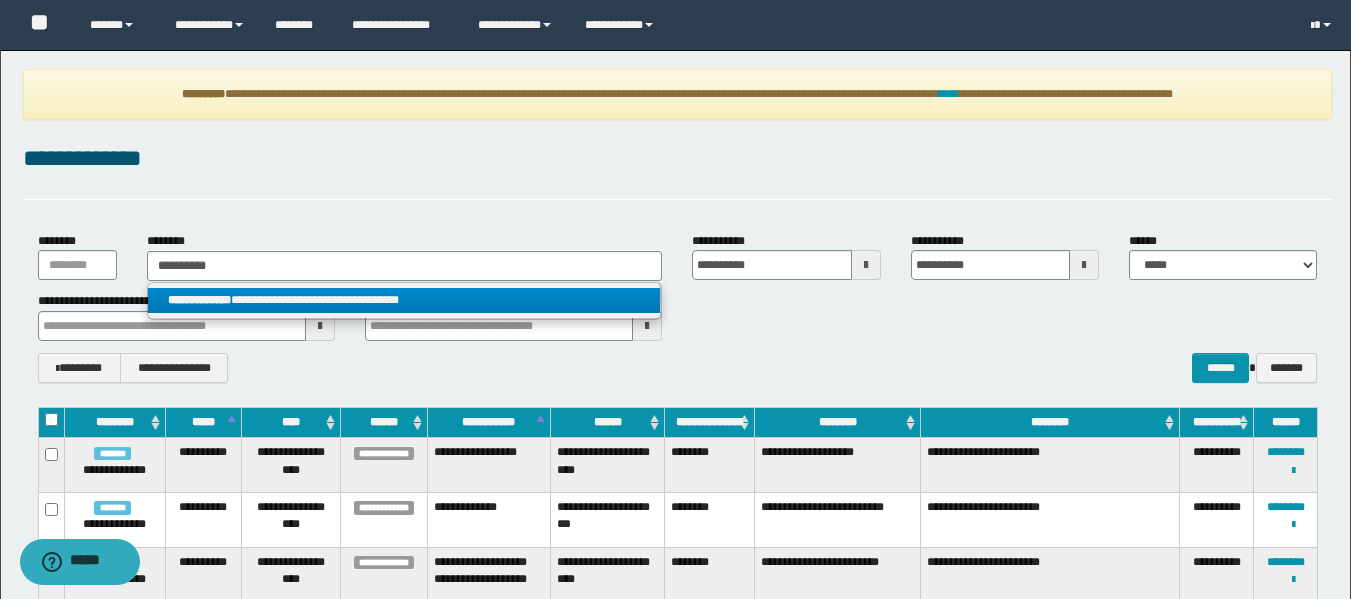 click on "**********" at bounding box center [404, 300] 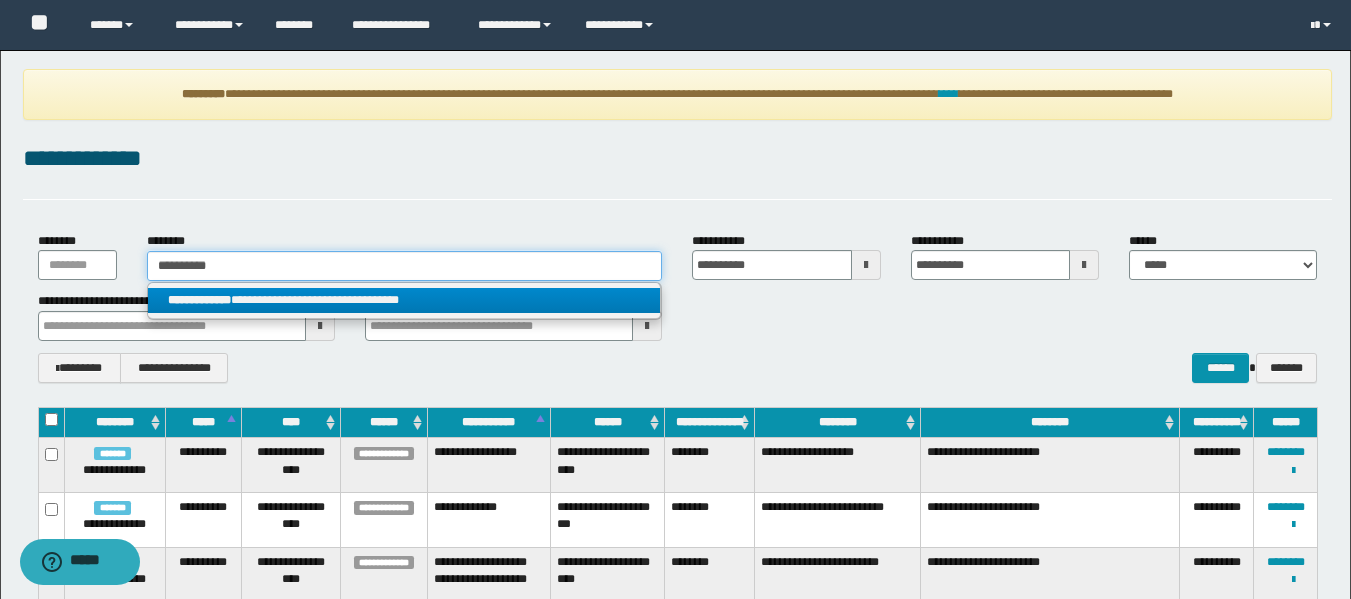 type 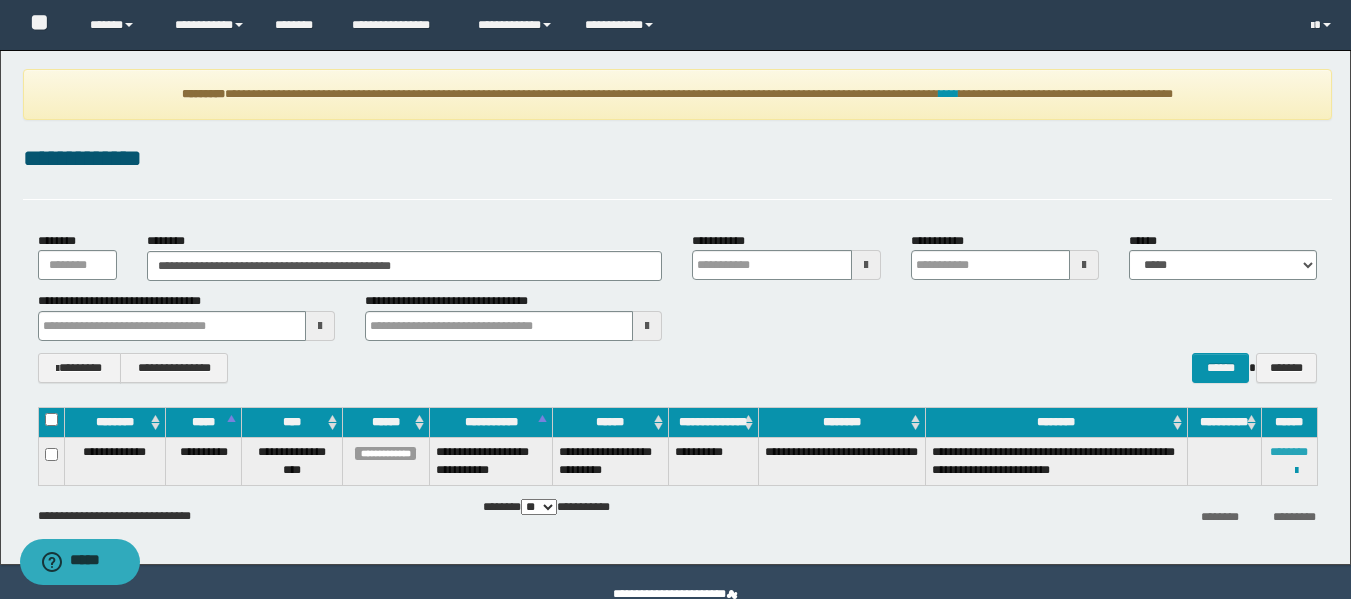 click on "********" at bounding box center [1289, 452] 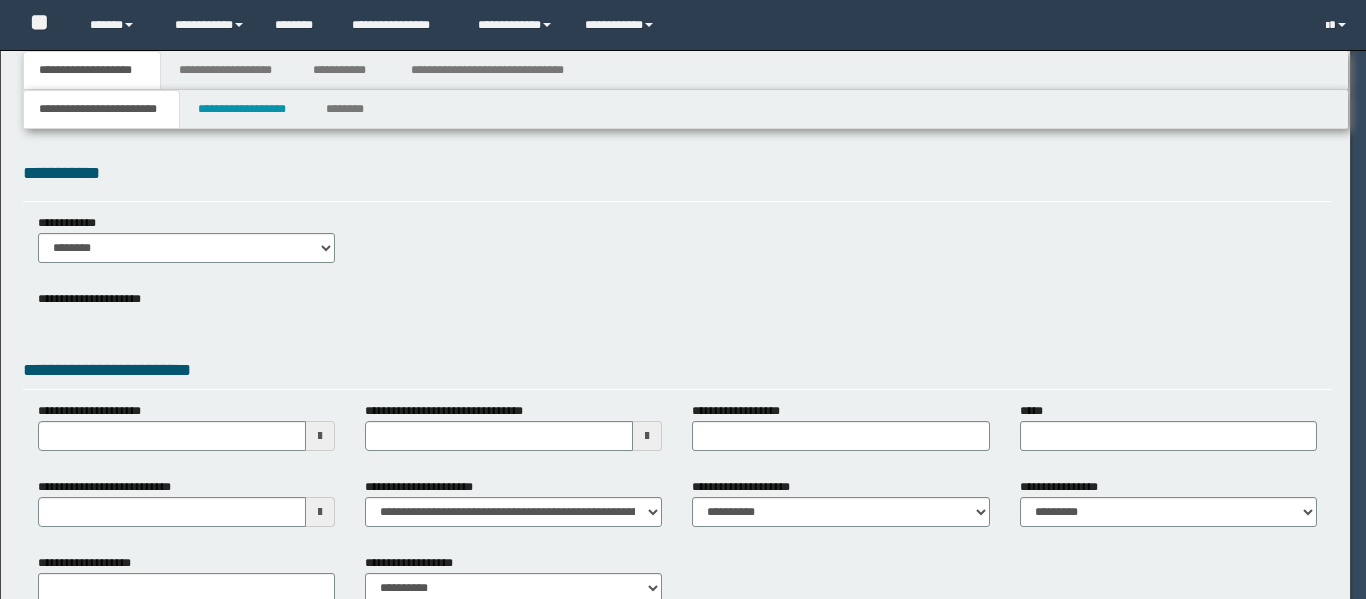 scroll, scrollTop: 0, scrollLeft: 0, axis: both 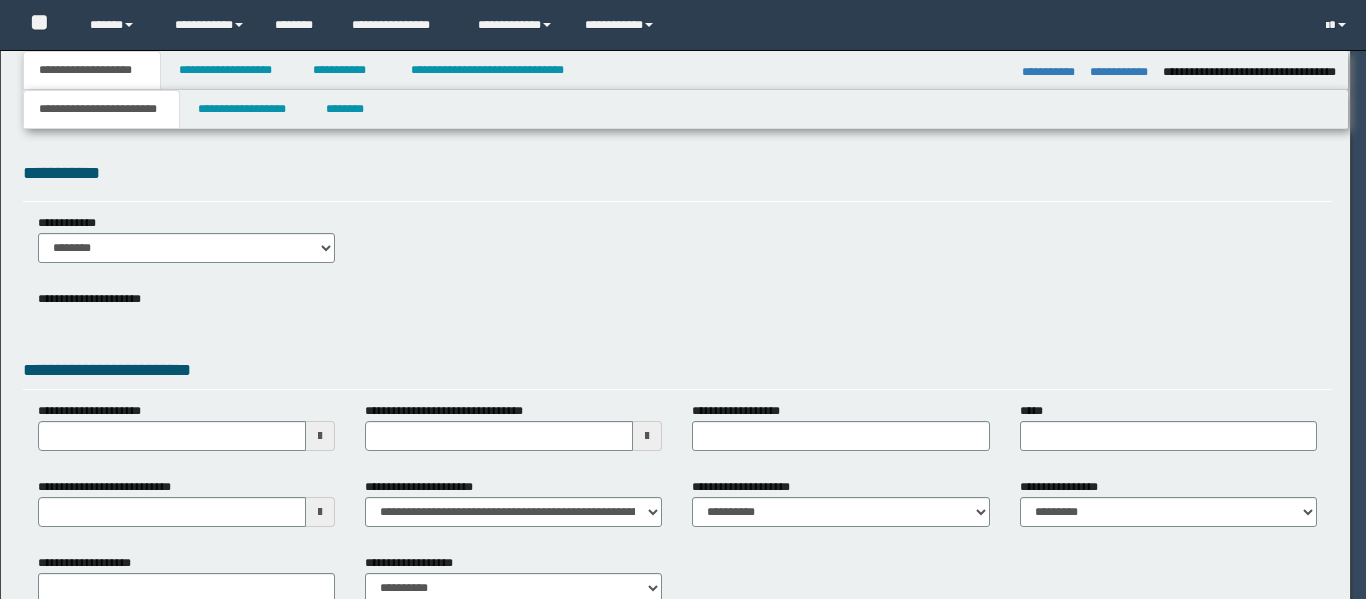 select on "*" 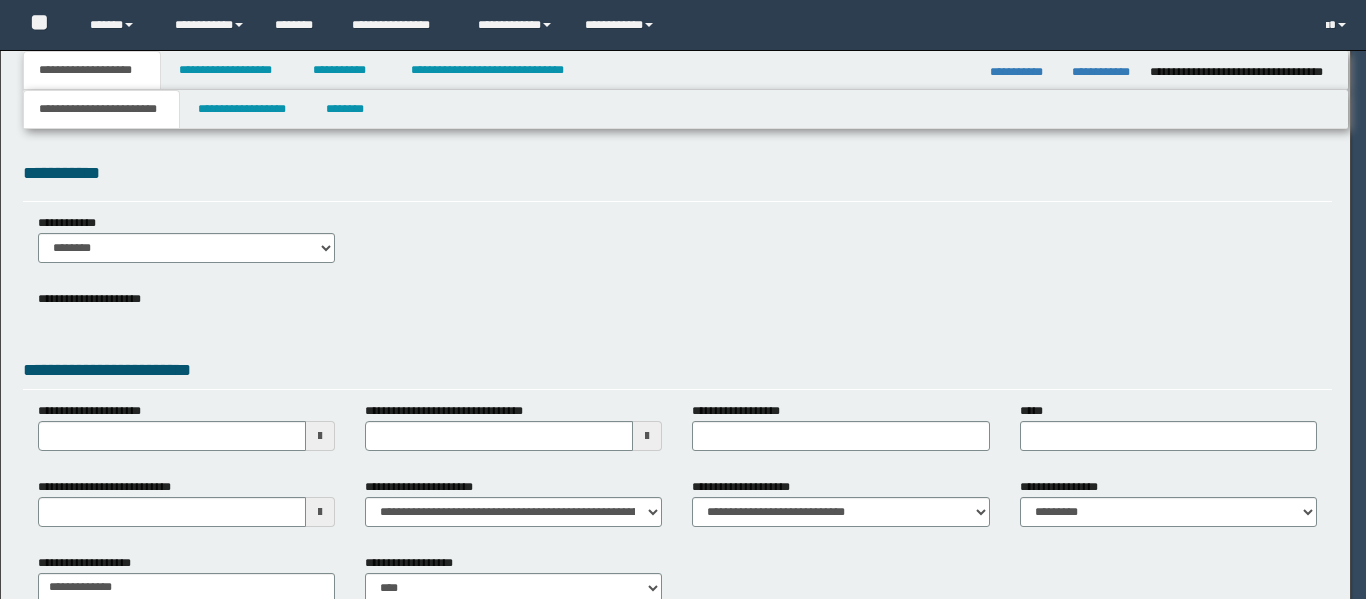 scroll, scrollTop: 0, scrollLeft: 0, axis: both 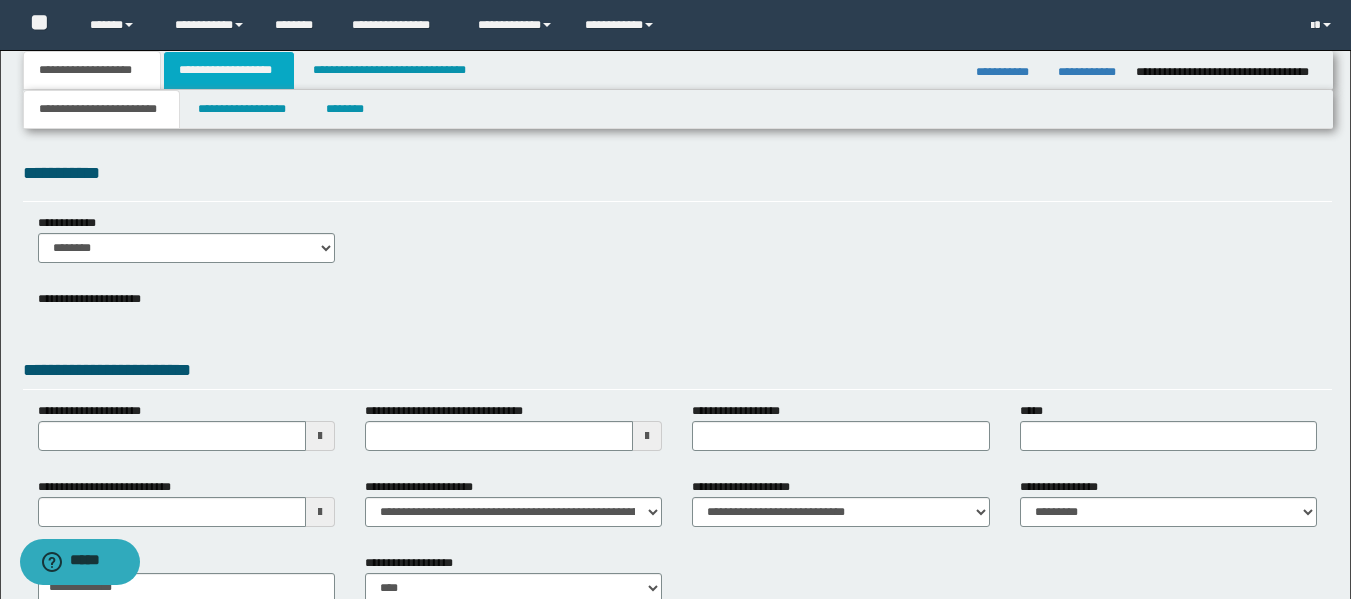 click on "**********" at bounding box center (229, 70) 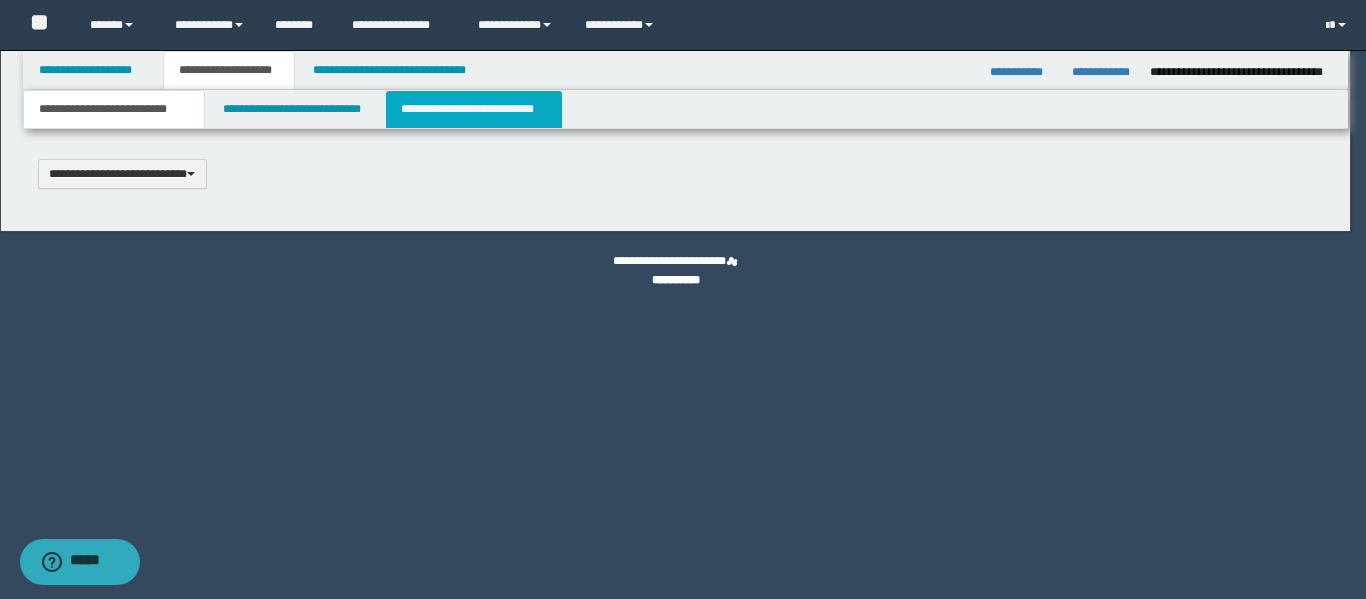 scroll, scrollTop: 0, scrollLeft: 0, axis: both 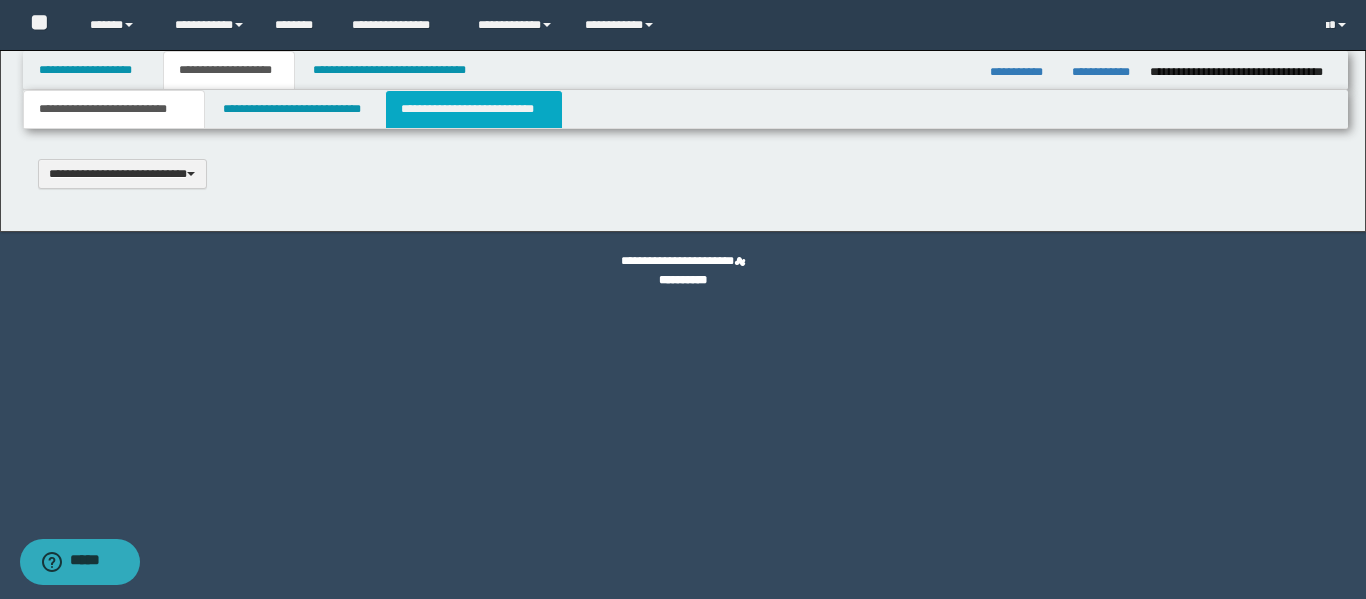 type 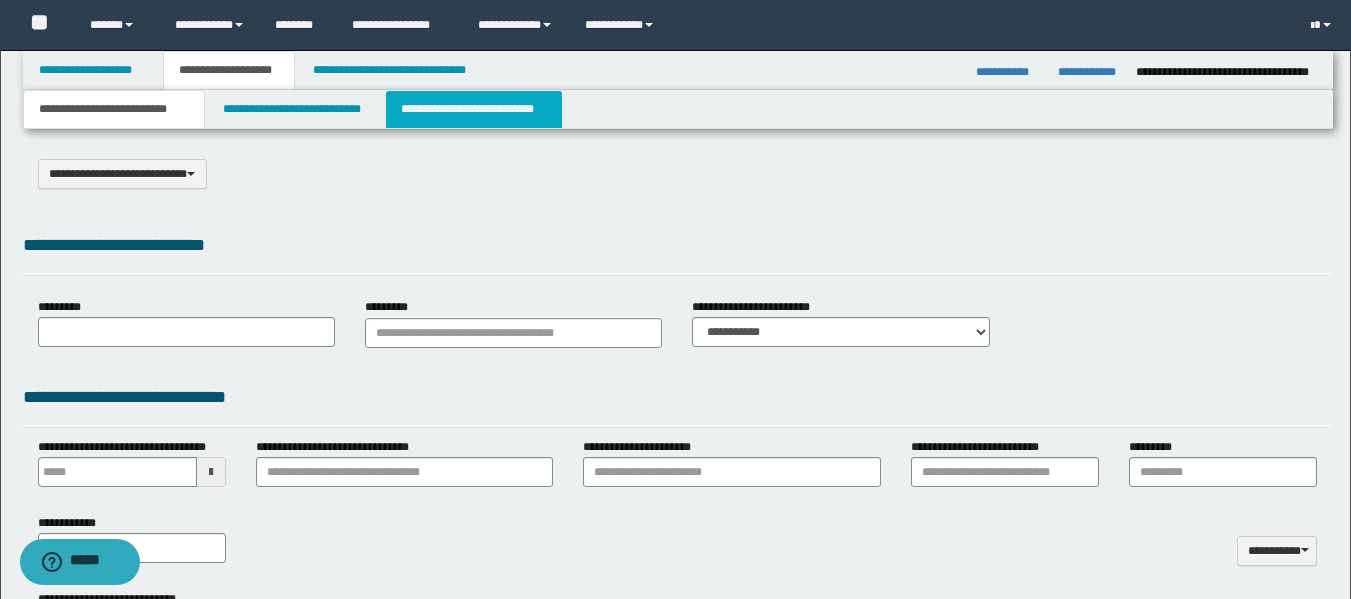 select on "*" 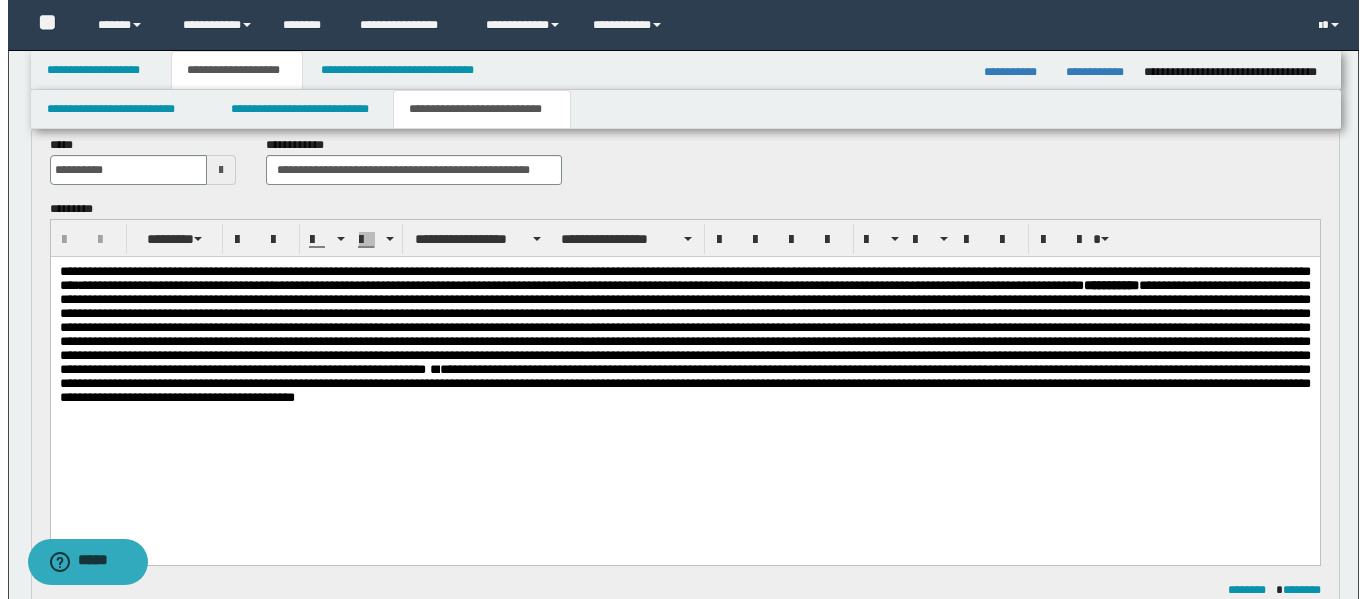 scroll, scrollTop: 0, scrollLeft: 0, axis: both 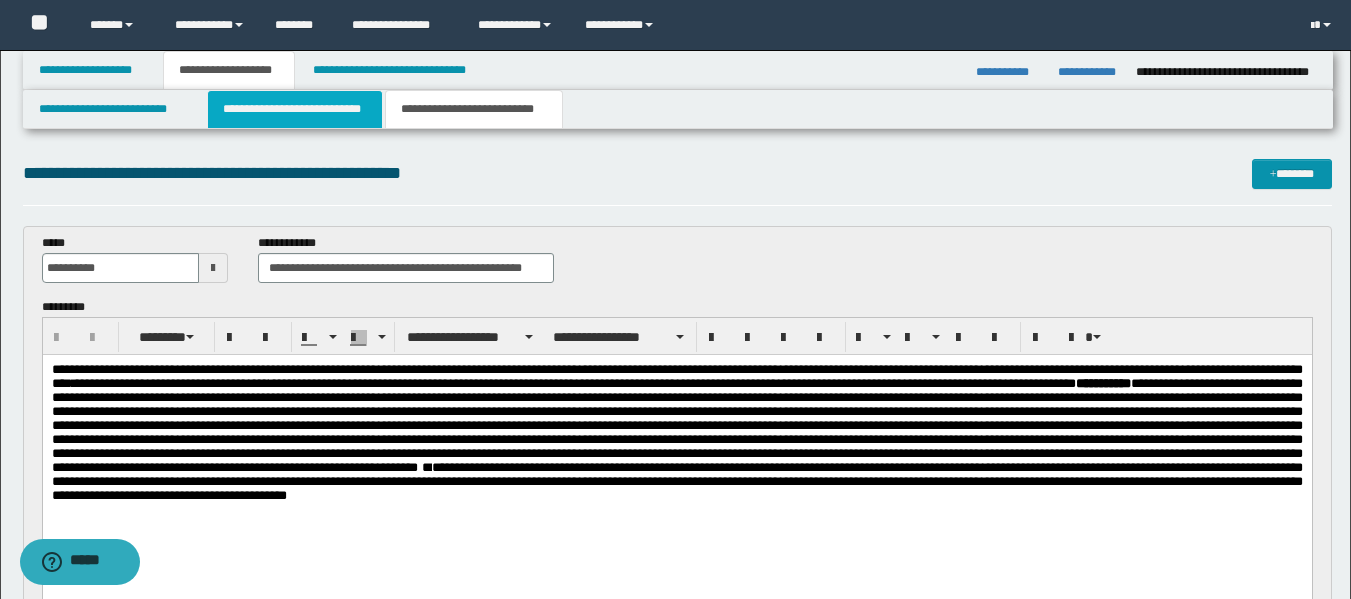 click on "**********" at bounding box center [295, 109] 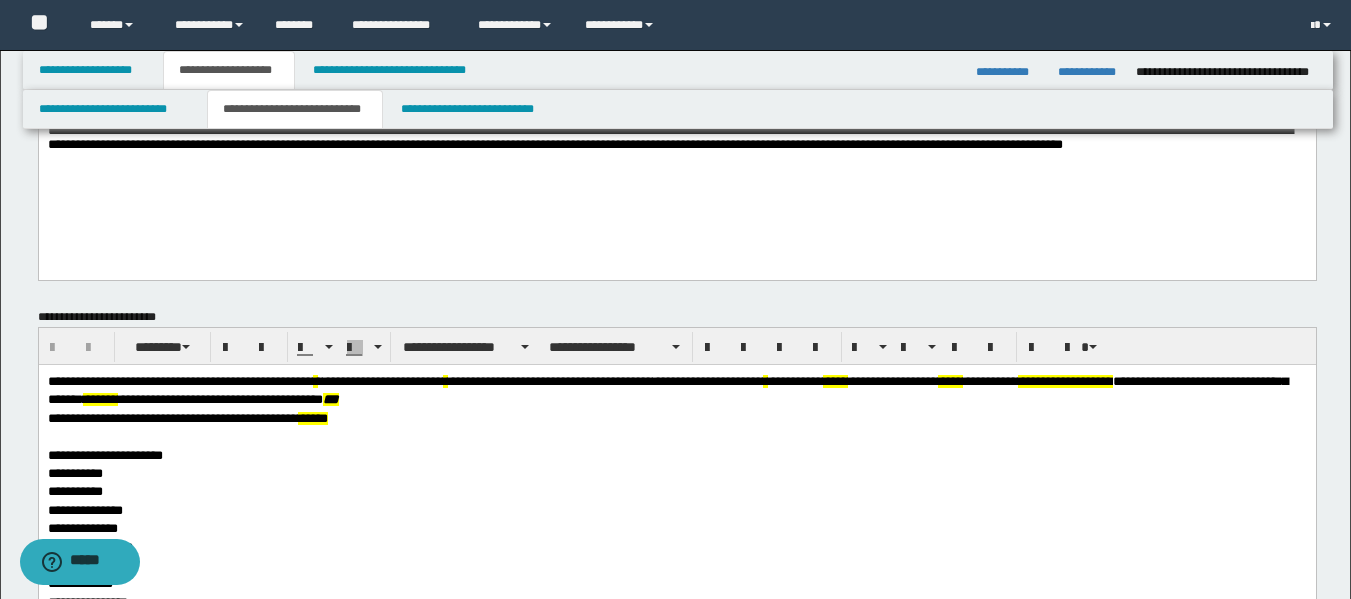 scroll, scrollTop: 0, scrollLeft: 0, axis: both 